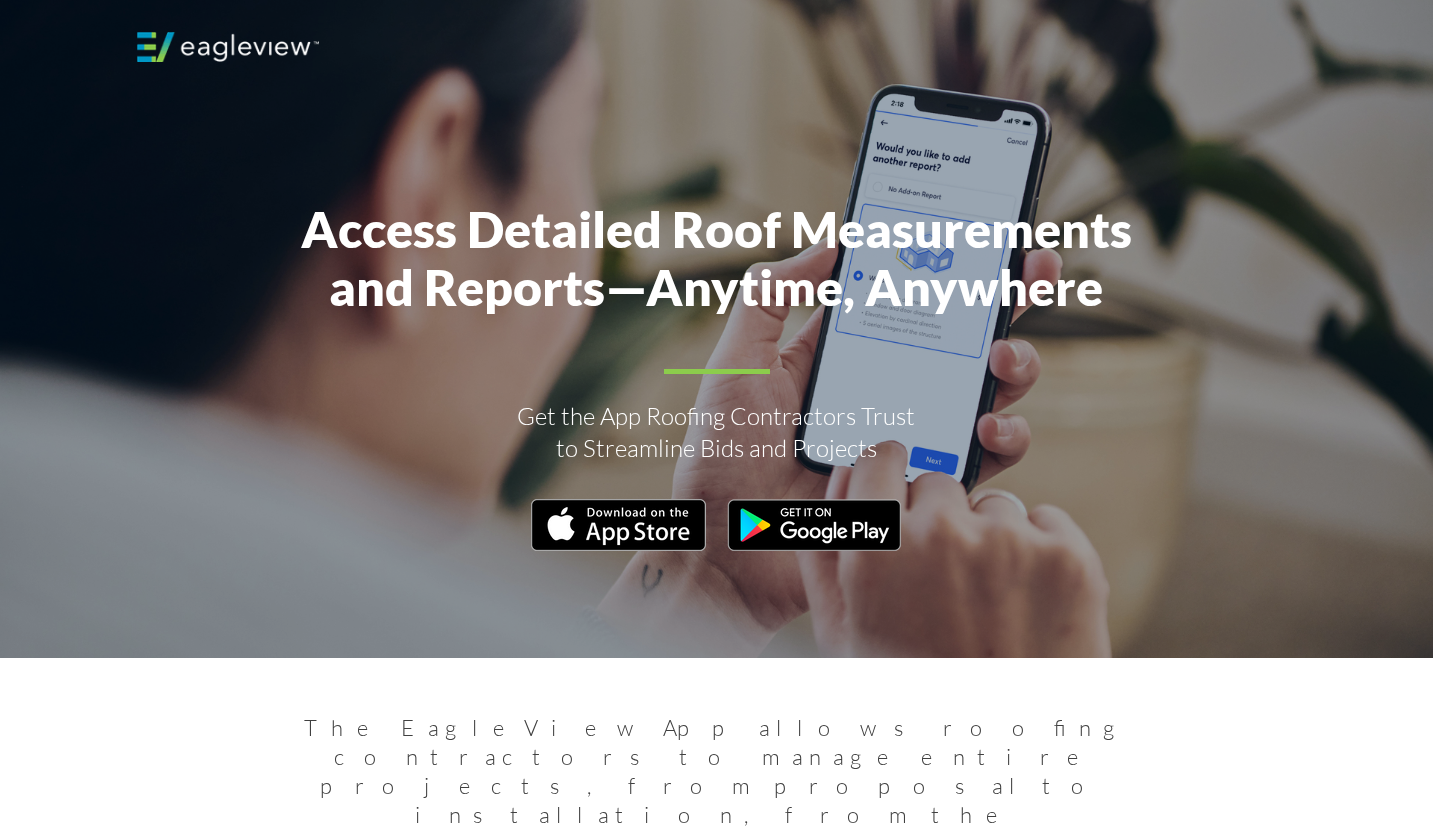 scroll, scrollTop: 0, scrollLeft: 0, axis: both 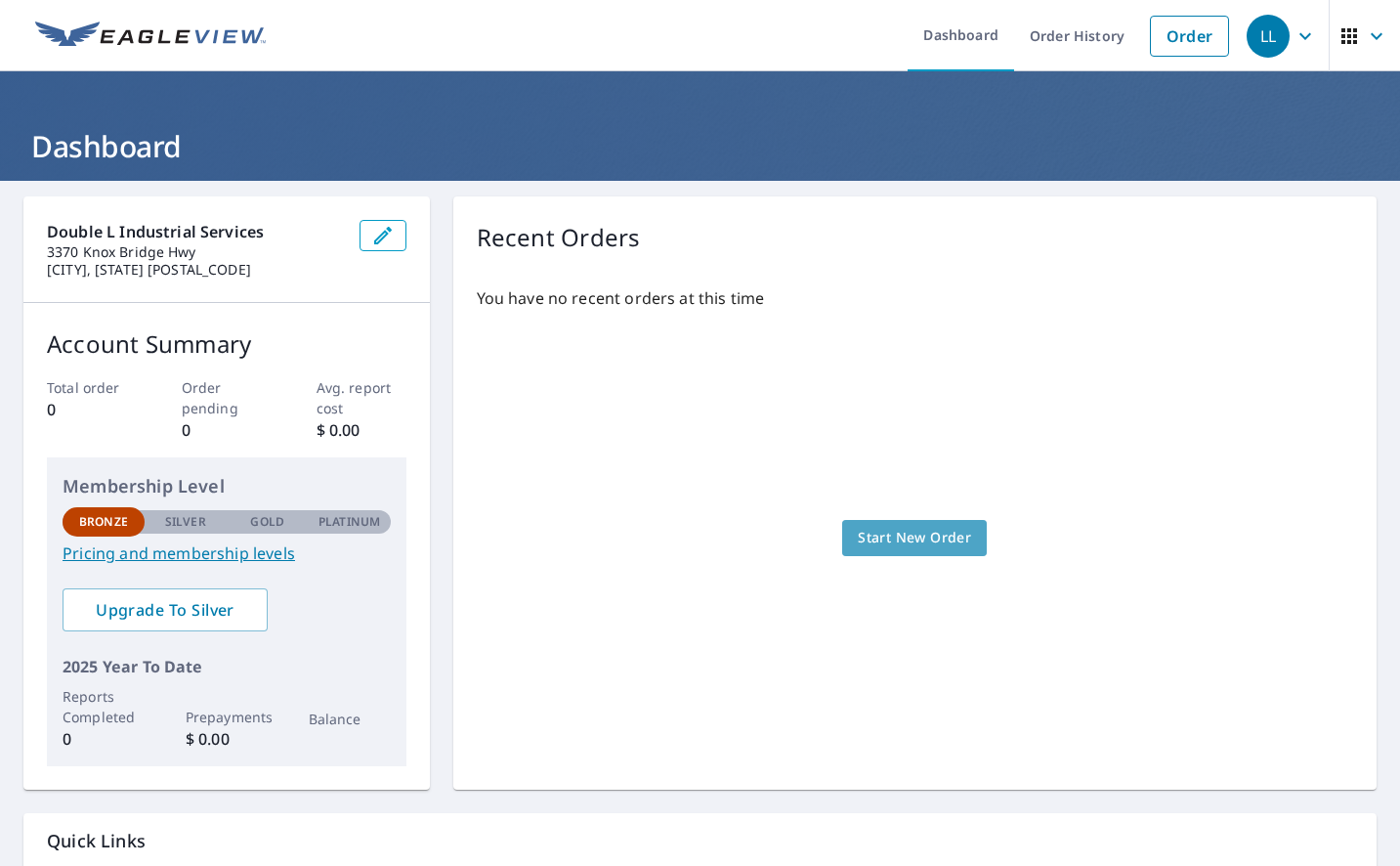 click on "Start New Order" at bounding box center [914, 538] 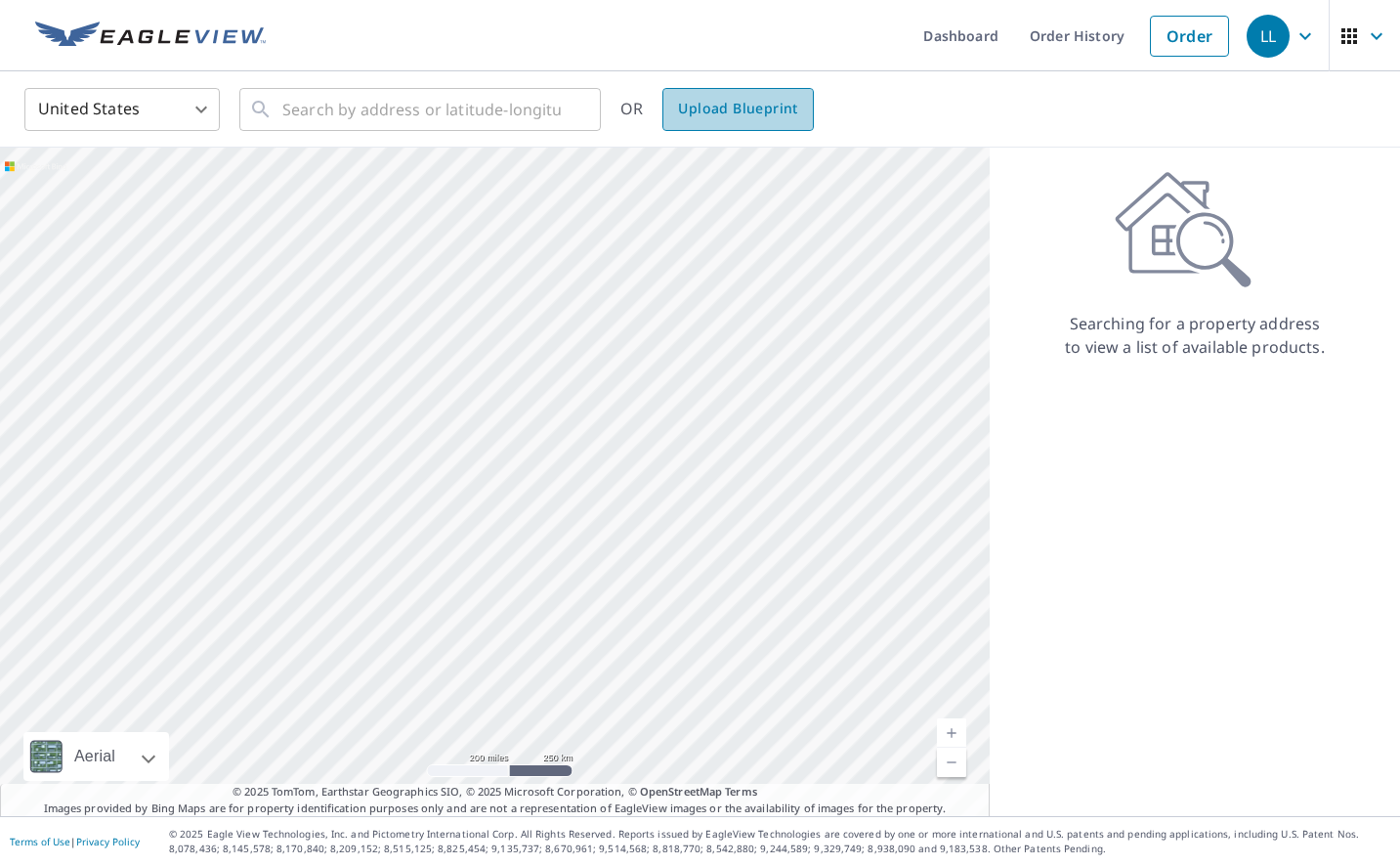 click on "Upload Blueprint" at bounding box center (738, 109) 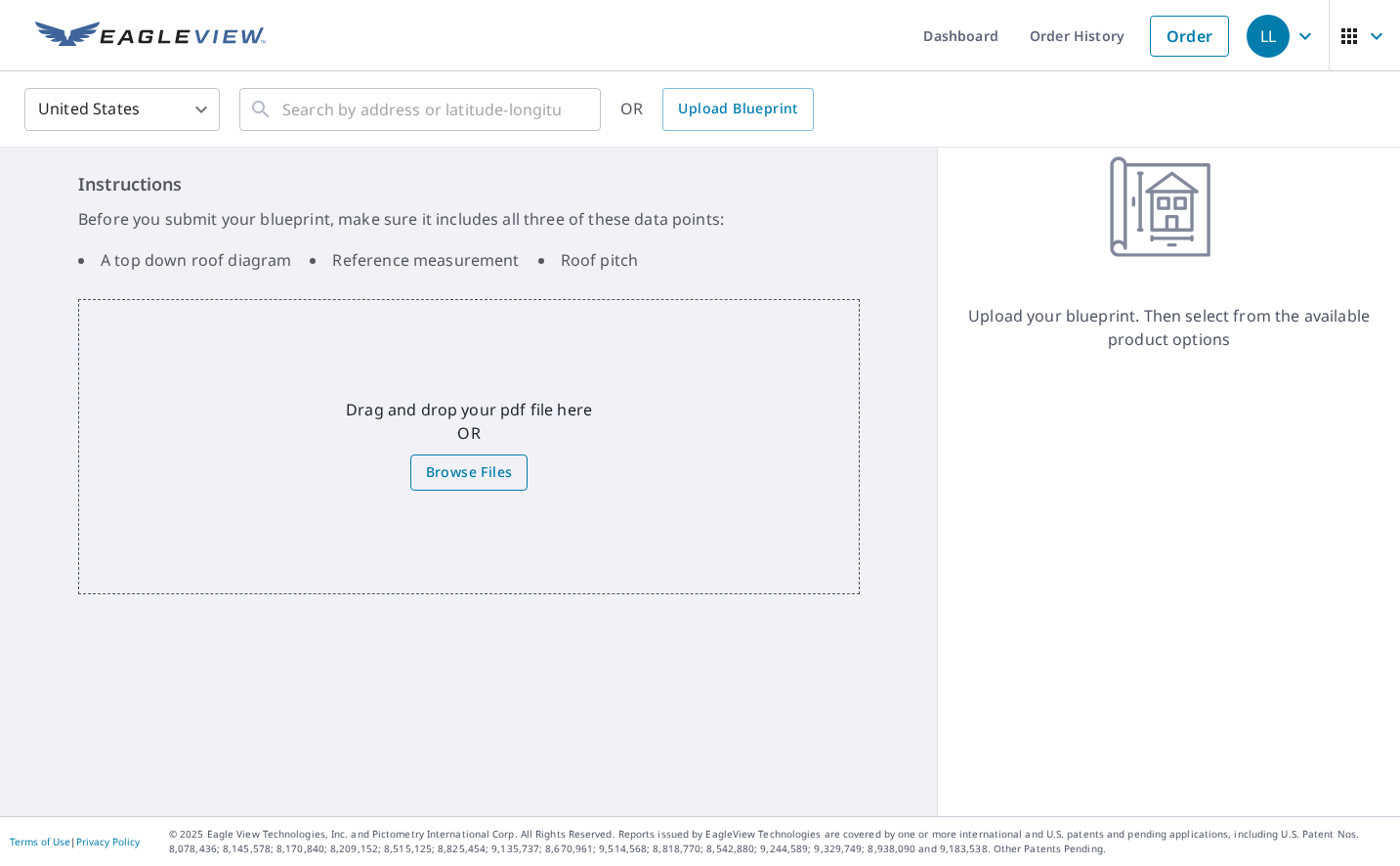 click on "Browse Files" at bounding box center [469, 472] 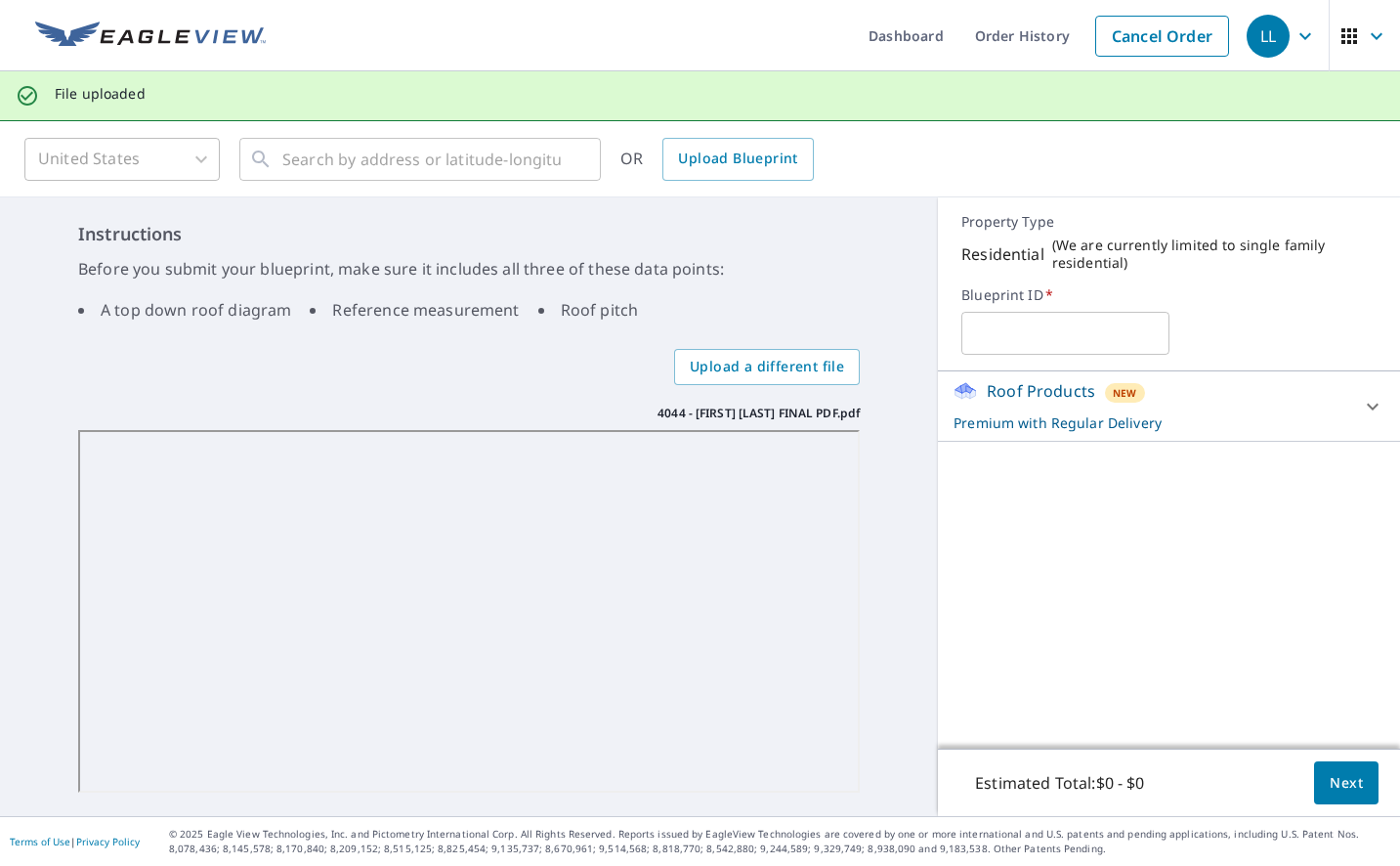 click on "Property Type Residential ( We are currently limited to single family residential ) Blueprint ID   * ​" at bounding box center (1168, 284) 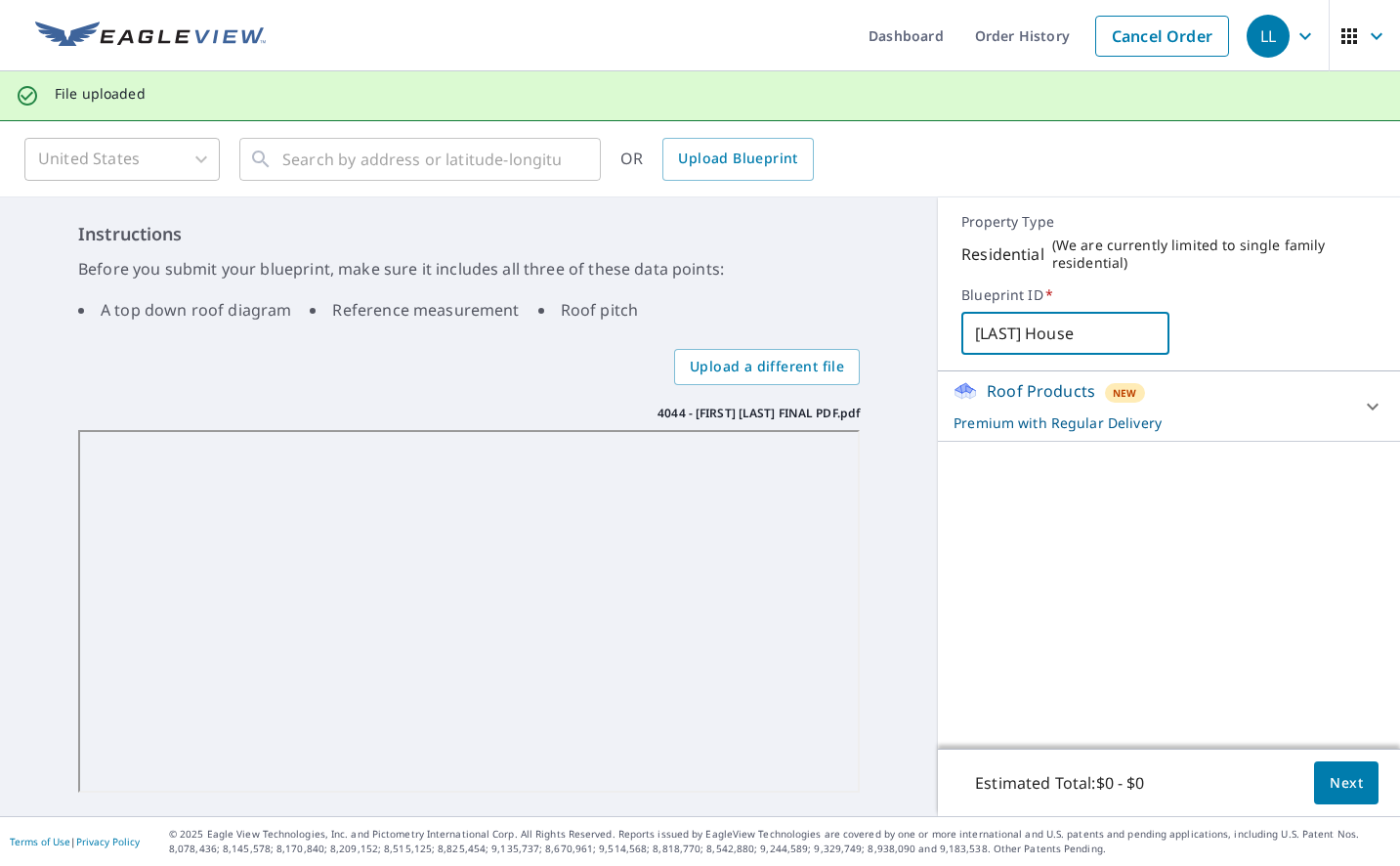 type on "[LAST] House" 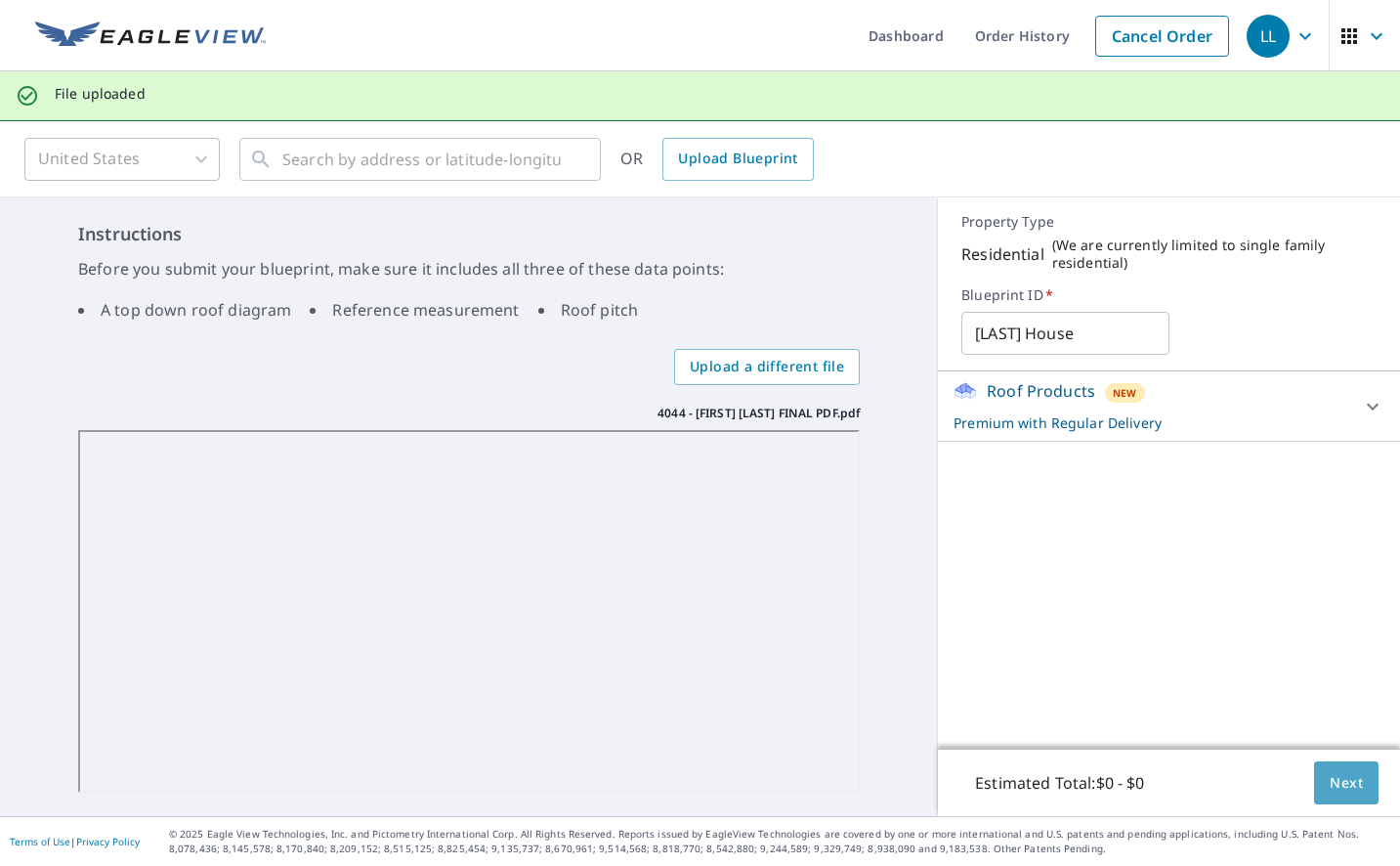 click on "Next" at bounding box center [1346, 783] 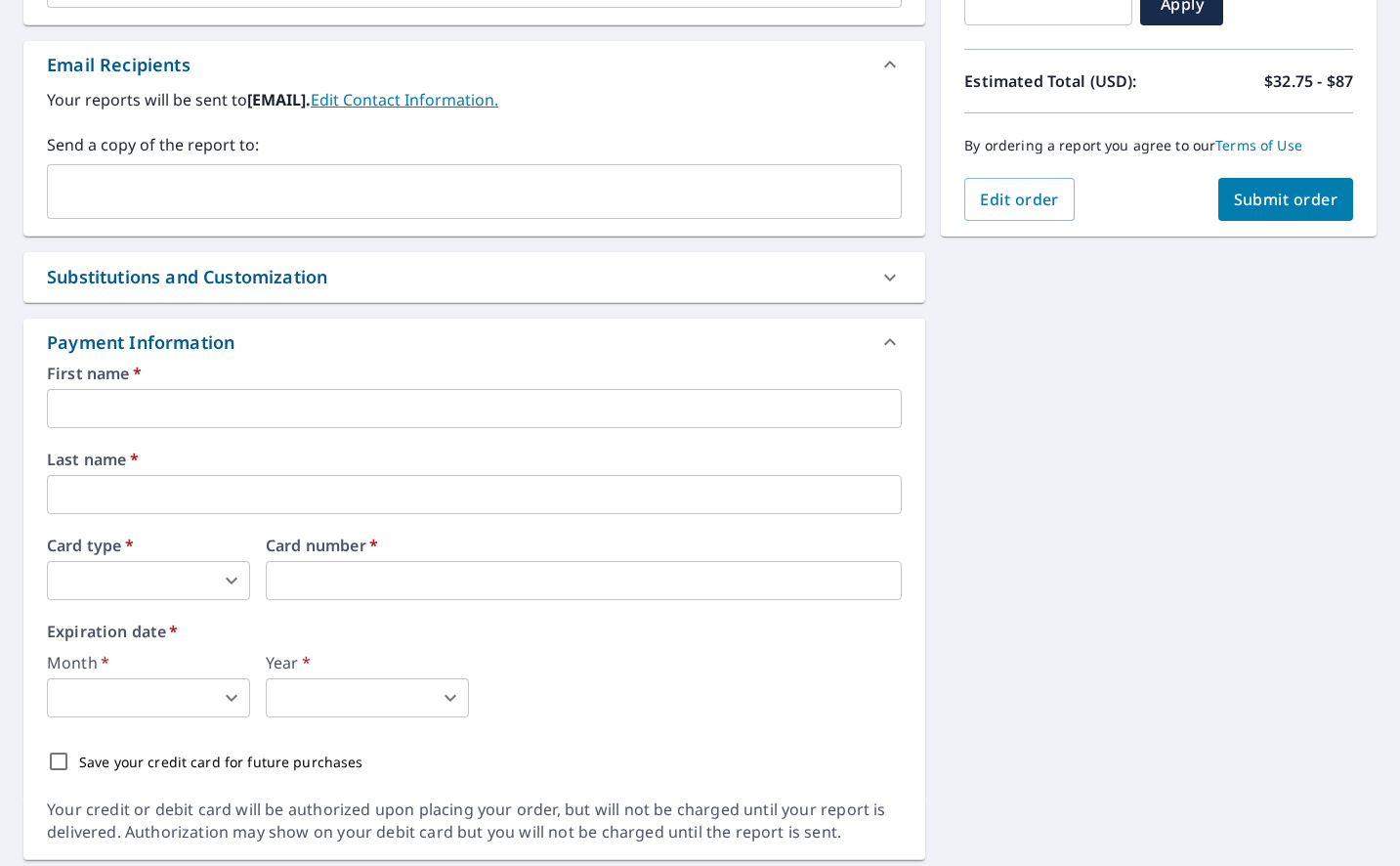 scroll, scrollTop: 527, scrollLeft: 0, axis: vertical 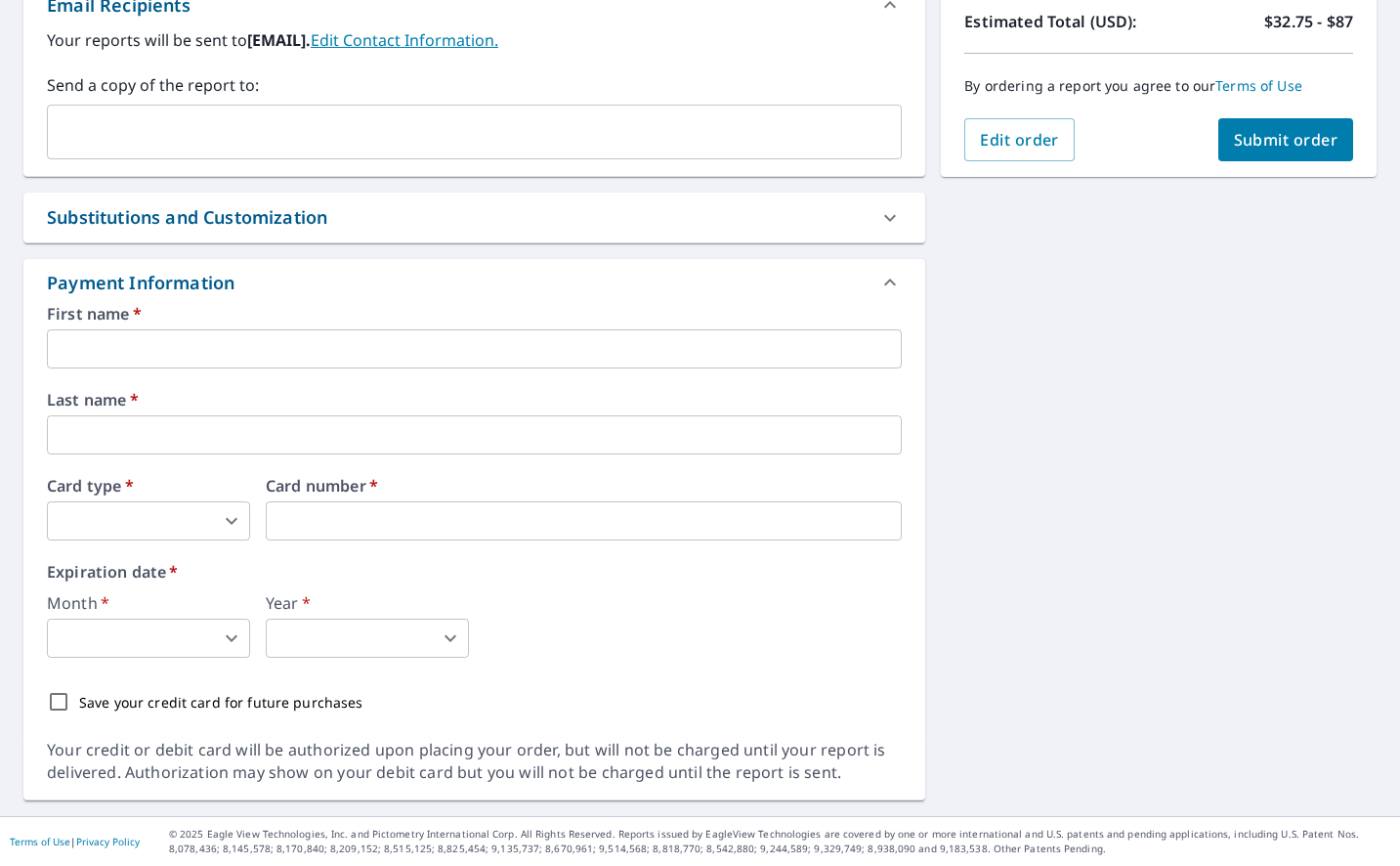 click at bounding box center [474, 349] 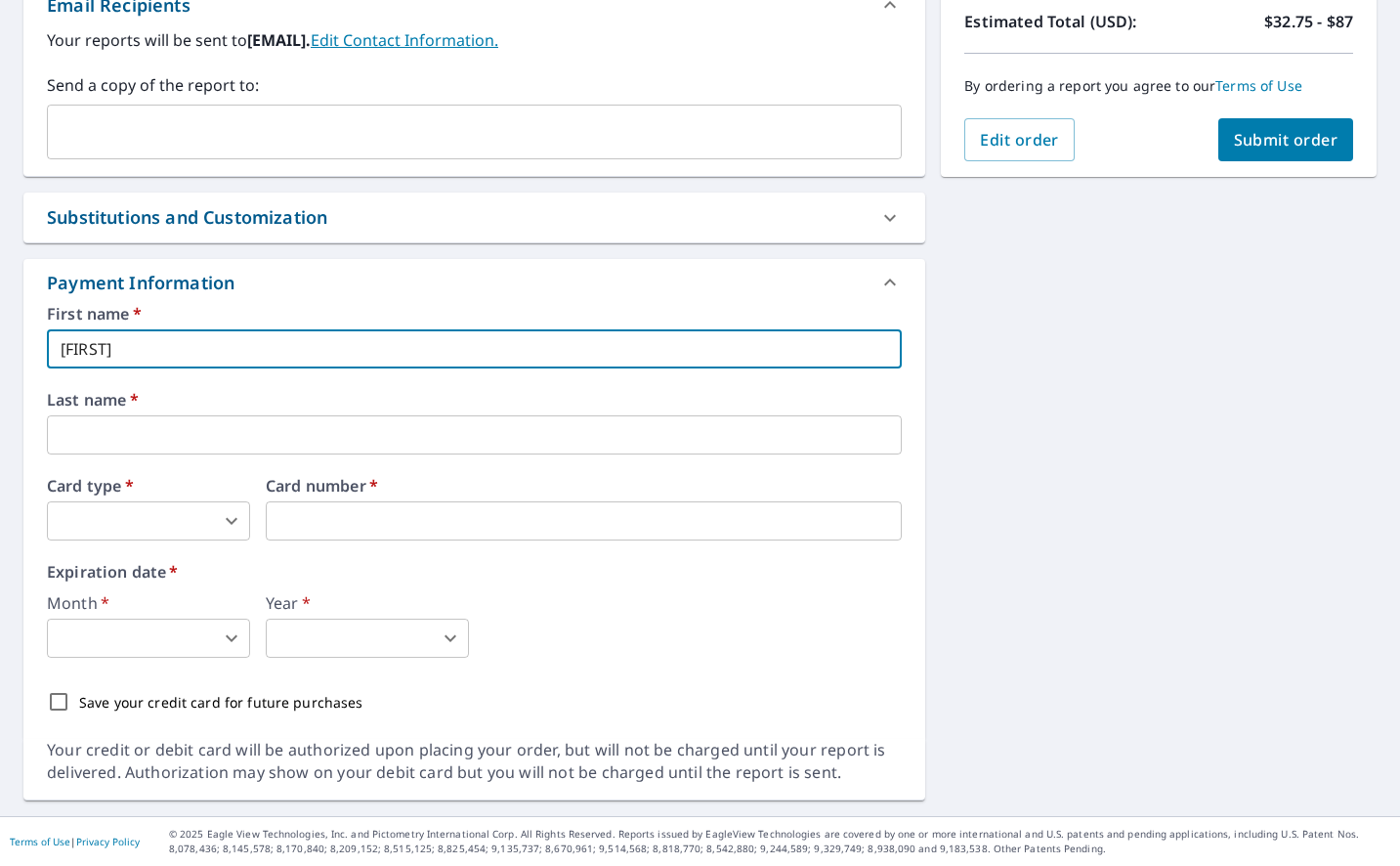 type on "[FIRST]" 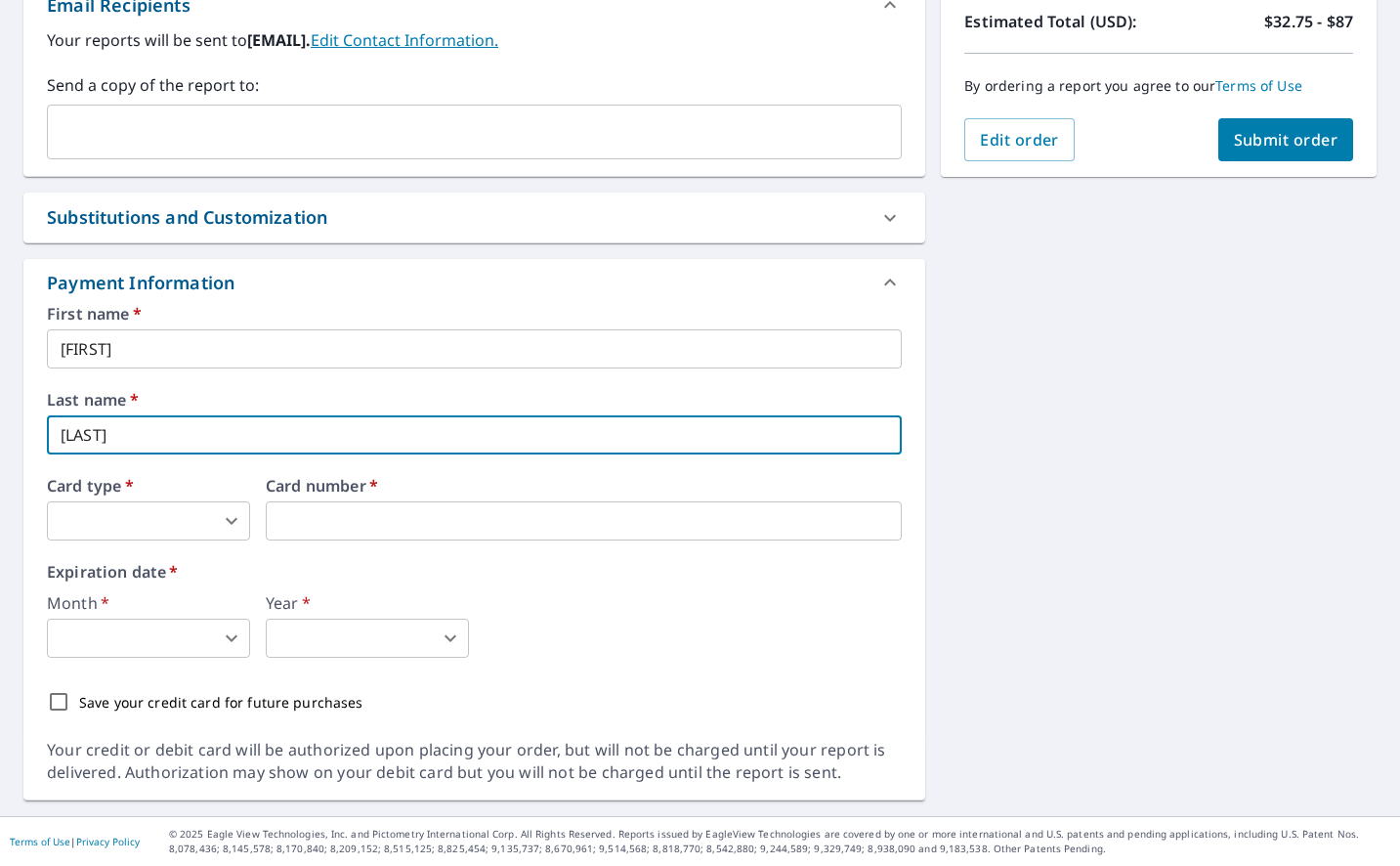 type on "[LAST]" 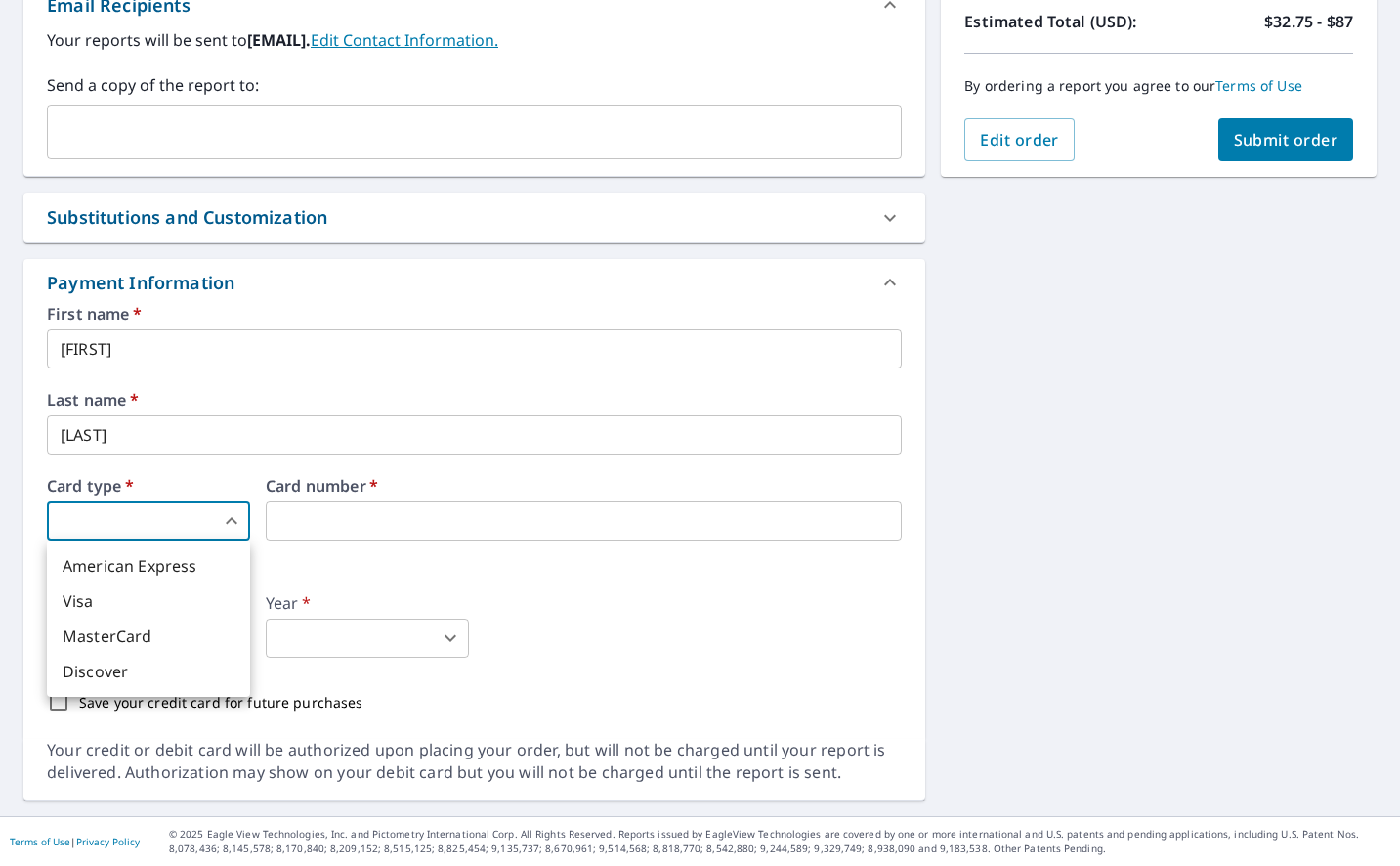 click on "American Express" at bounding box center (148, 566) 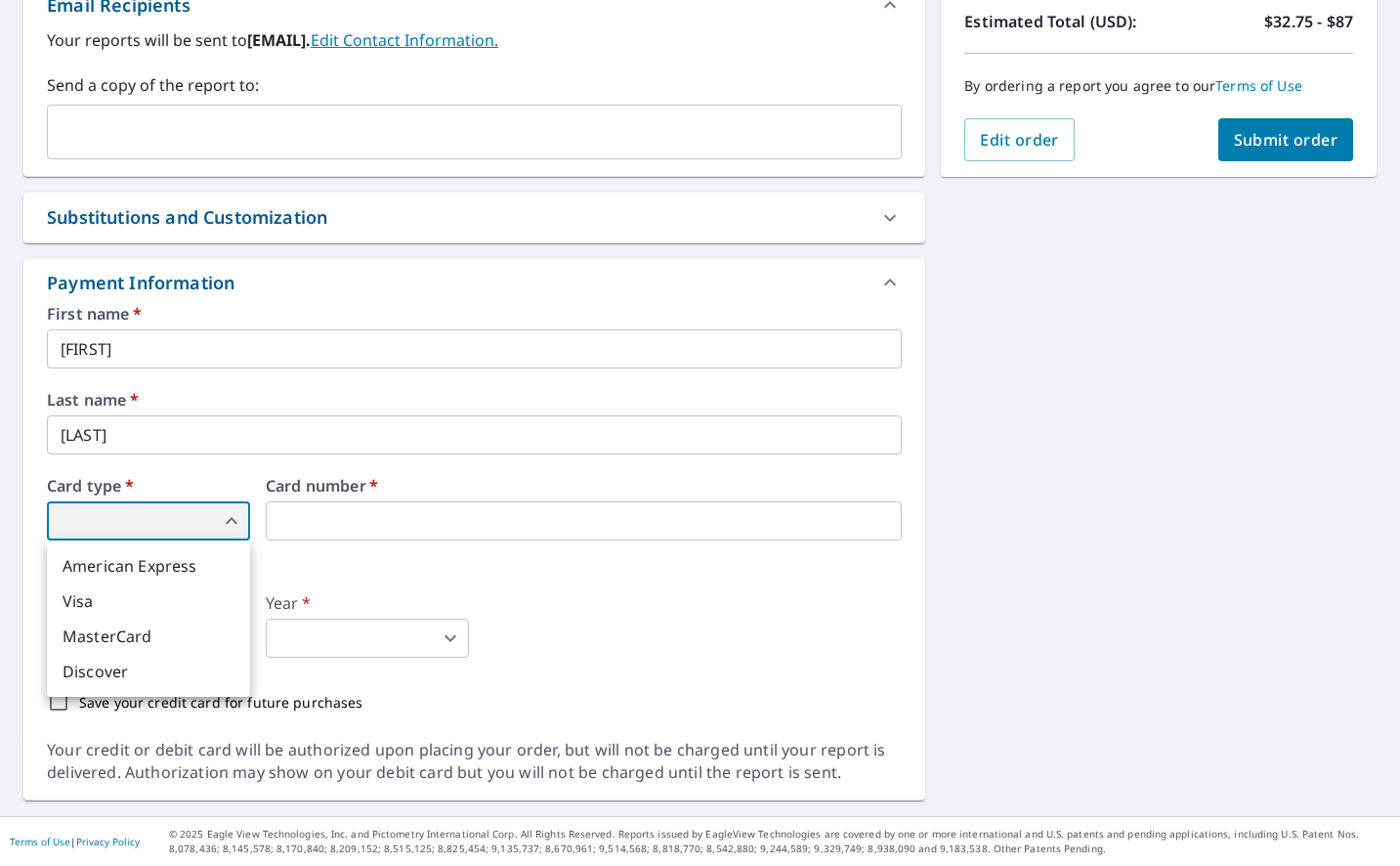 type on "1" 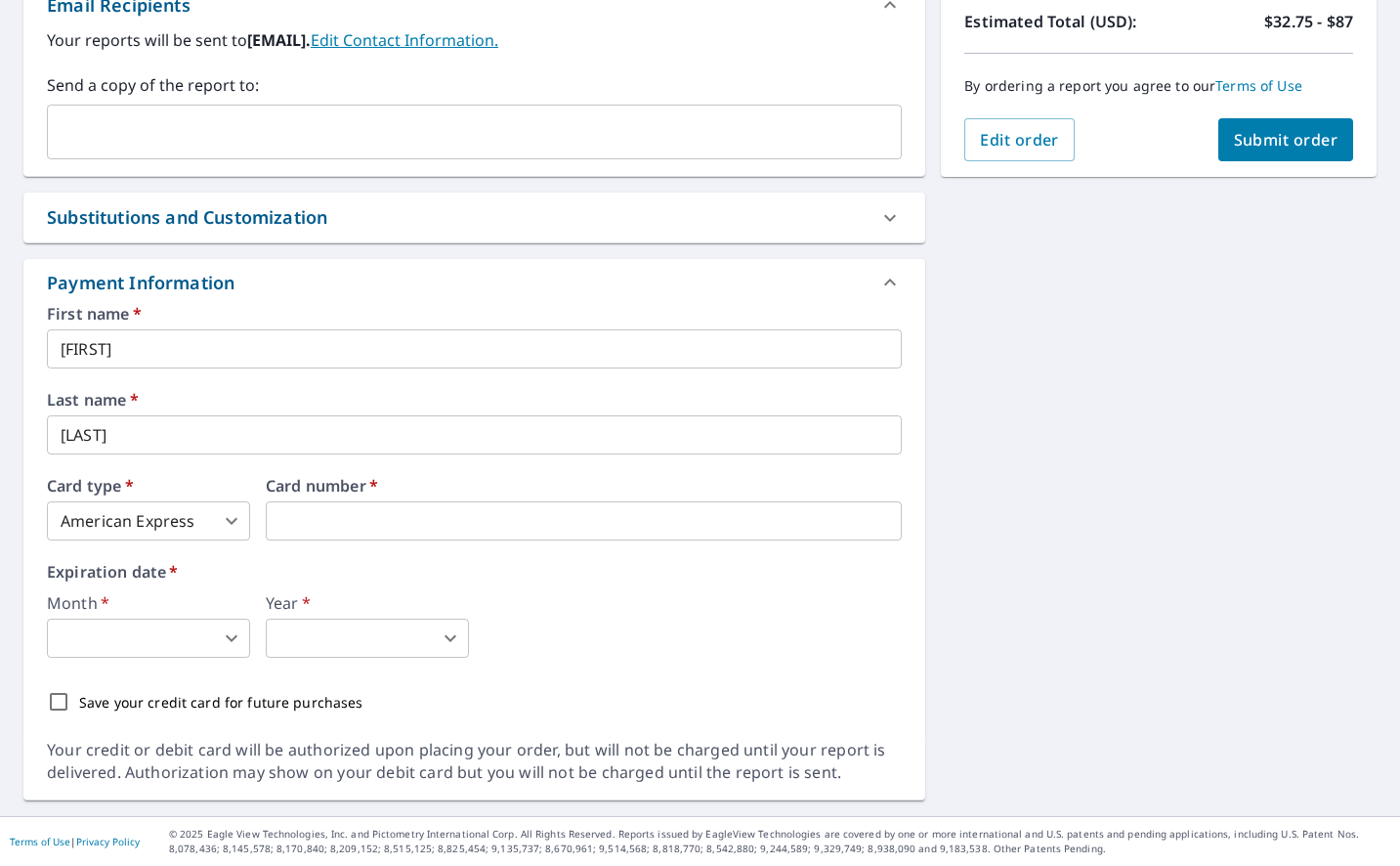 click on "4044 - [FIRST] [LAST] FINAL PDF.pdf Include Special Instructions x ​​ Email Recipients Your reports will be sent to  [EMAIL].  Edit Contact Information. Send a copy of the report to: ​​ Substitutions and Customization Additional Report Formats (Not available for all reports) DXF RXF XML Add-ons and custom cover page Property Owner Report Include custom cover page Payment Information First name ​​ * [FIRST] ​​ Last name ​​ * [LAST] ​​ Card type ​​ * American Express 1 ​​ Card number ​​ * Expiration date ​​ * Month ​​ * ​​ 0 ​​ Year ​​ * ​​ 0 ​​ Save your credit card for future purchases Your credit or debit card will be authorized upon placing your order, but will not be charged until your report is delivered. Authorization may show on your debit card but you will not be charged until the report is sent. Order Summary Premium $0" at bounding box center (700, 433) 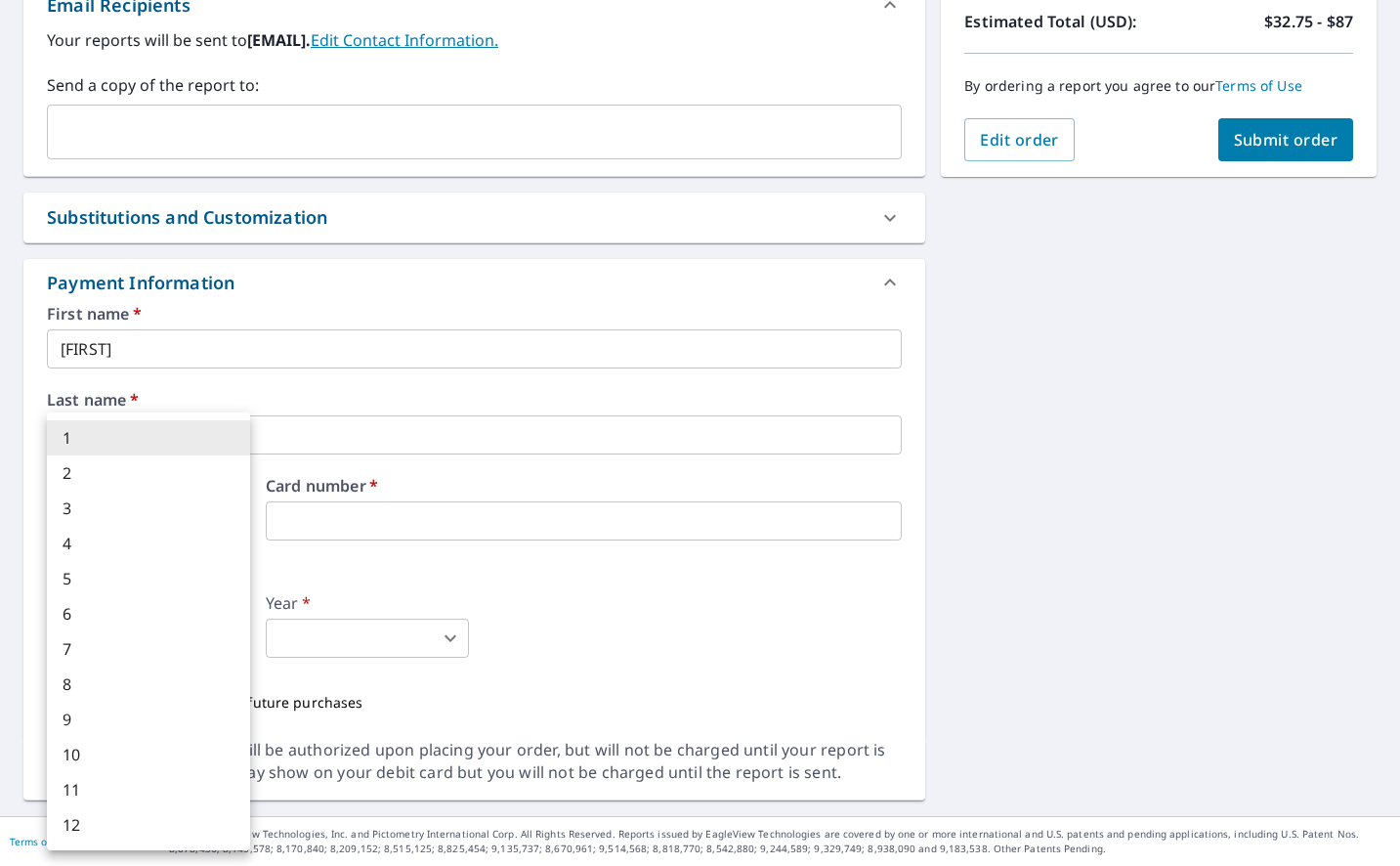 click on "6" at bounding box center (148, 614) 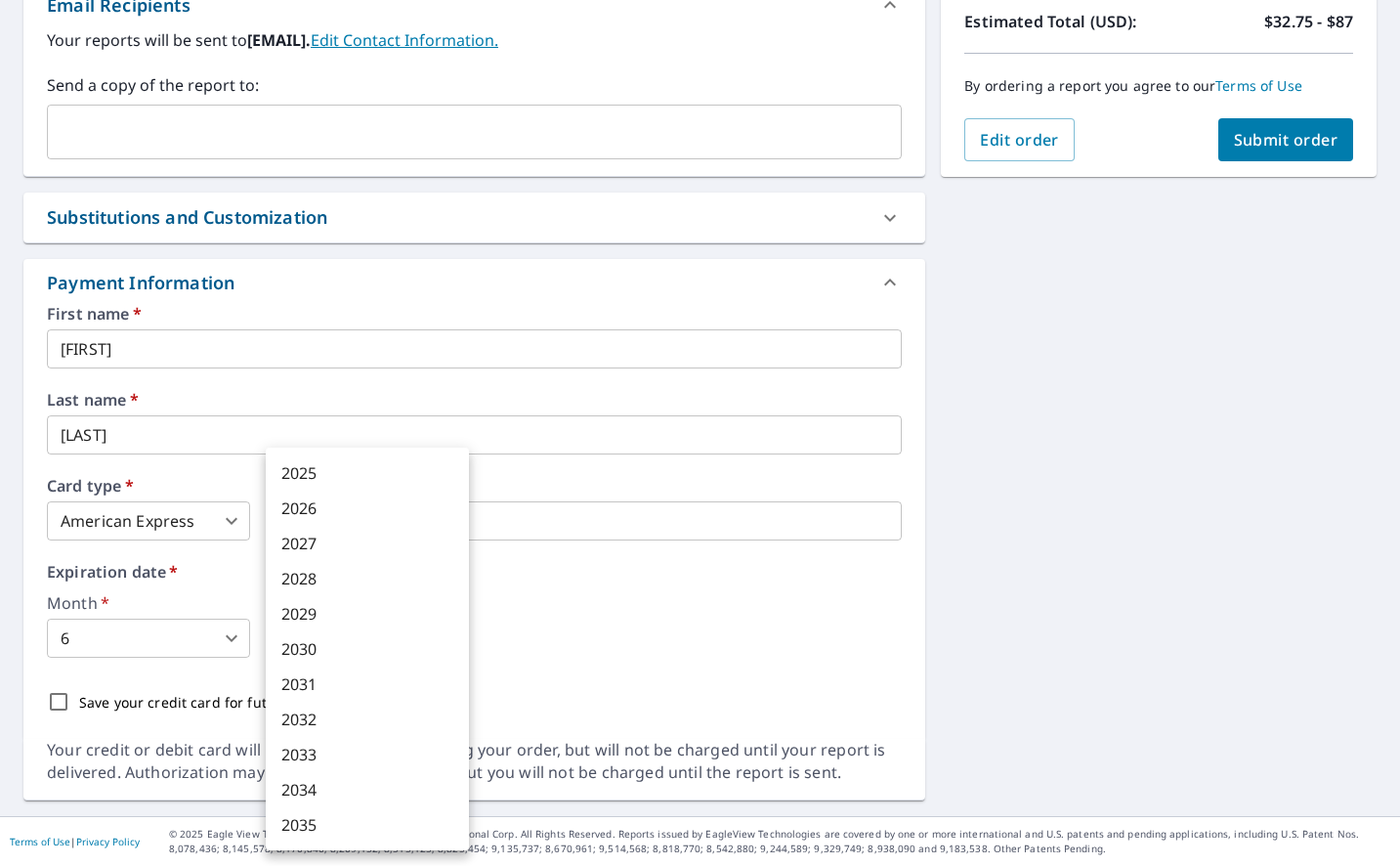 click on "4044 - [FIRST] [LAST] FINAL PDF.pdf Include Special Instructions x ​​ Email Recipients Your reports will be sent to  [EMAIL].  Edit Contact Information. Send a copy of the report to: ​​ Substitutions and Customization Additional Report Formats (Not available for all reports) DXF RXF XML Add-ons and custom cover page Property Owner Report Include custom cover page Payment Information First name ​​ * [FIRST] ​​ Last name ​​ * [LAST] ​​ Card type ​​ * American Express 1 ​​ Card number ​​ * Expiration date ​​ * Month ​​ * 6 6 ​​ Year ​​ * ​​ 0 ​​ Save your credit card for future purchases Your credit or debit card will be authorized upon placing your order, but will not be charged until your report is delivered. Authorization may show on your debit card but you will not be charged until the report is sent. Order Summary Premium $0" at bounding box center [700, 433] 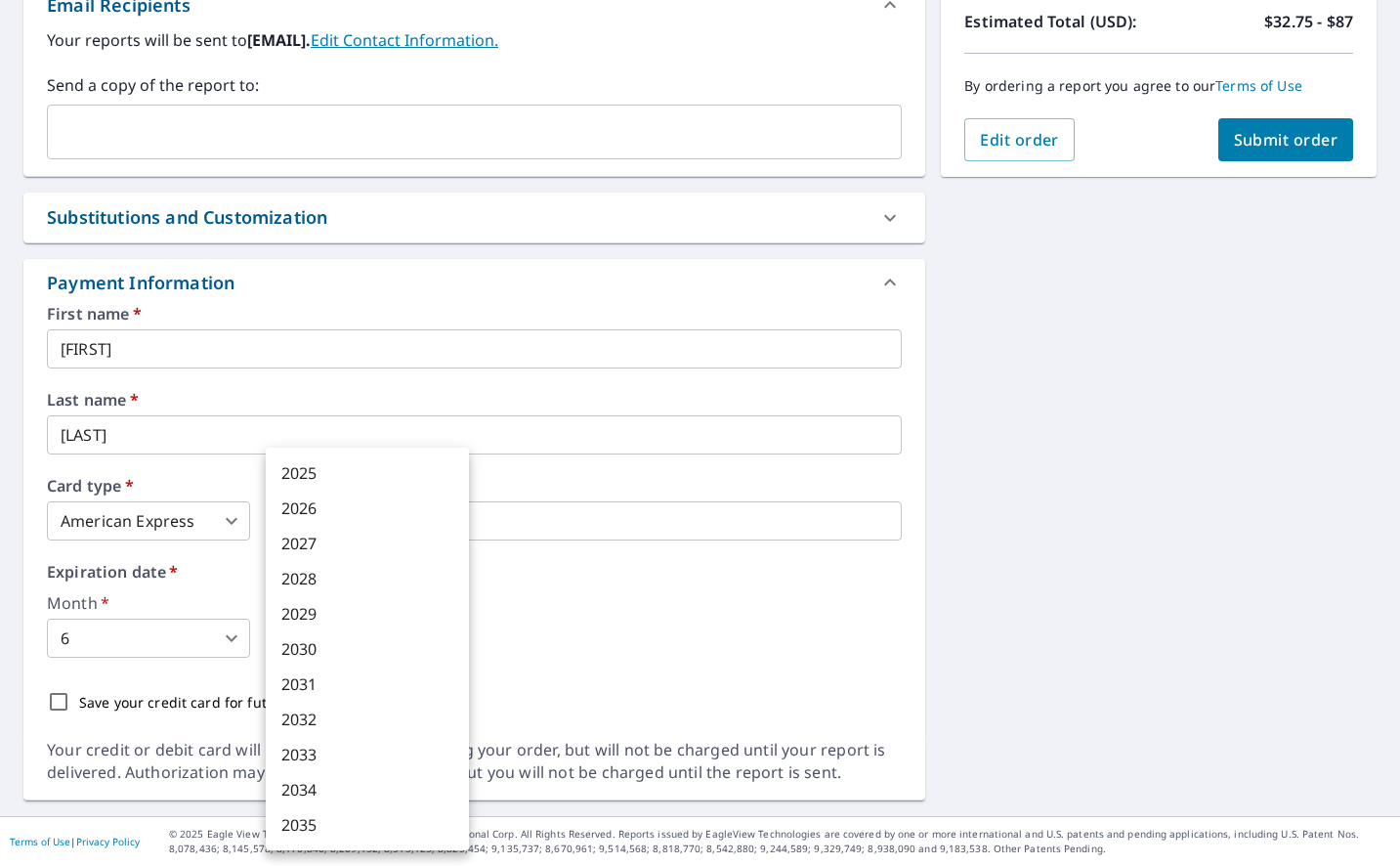 click on "2029" at bounding box center [367, 614] 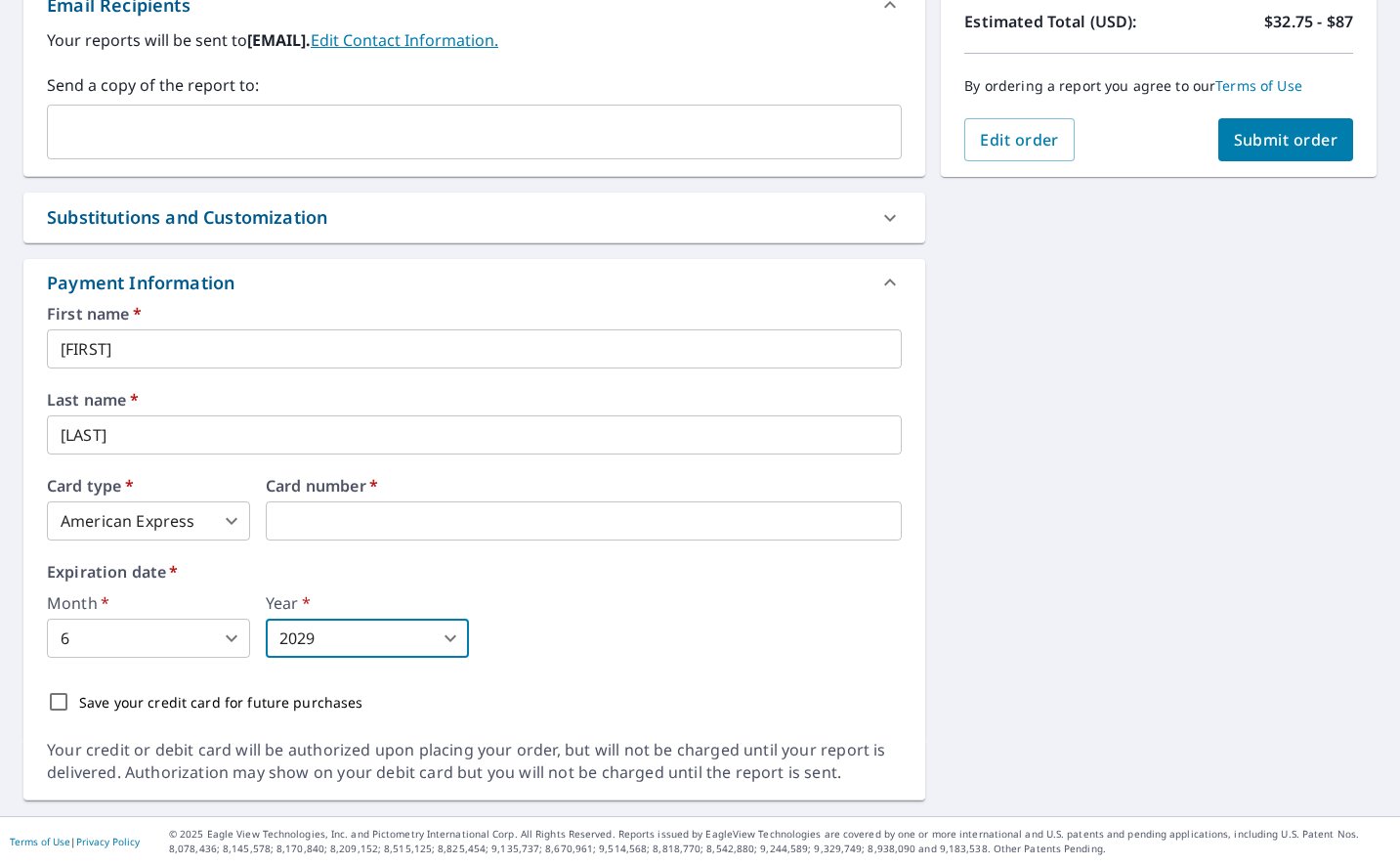 click on "Save your credit card for future purchases" at bounding box center [221, 702] 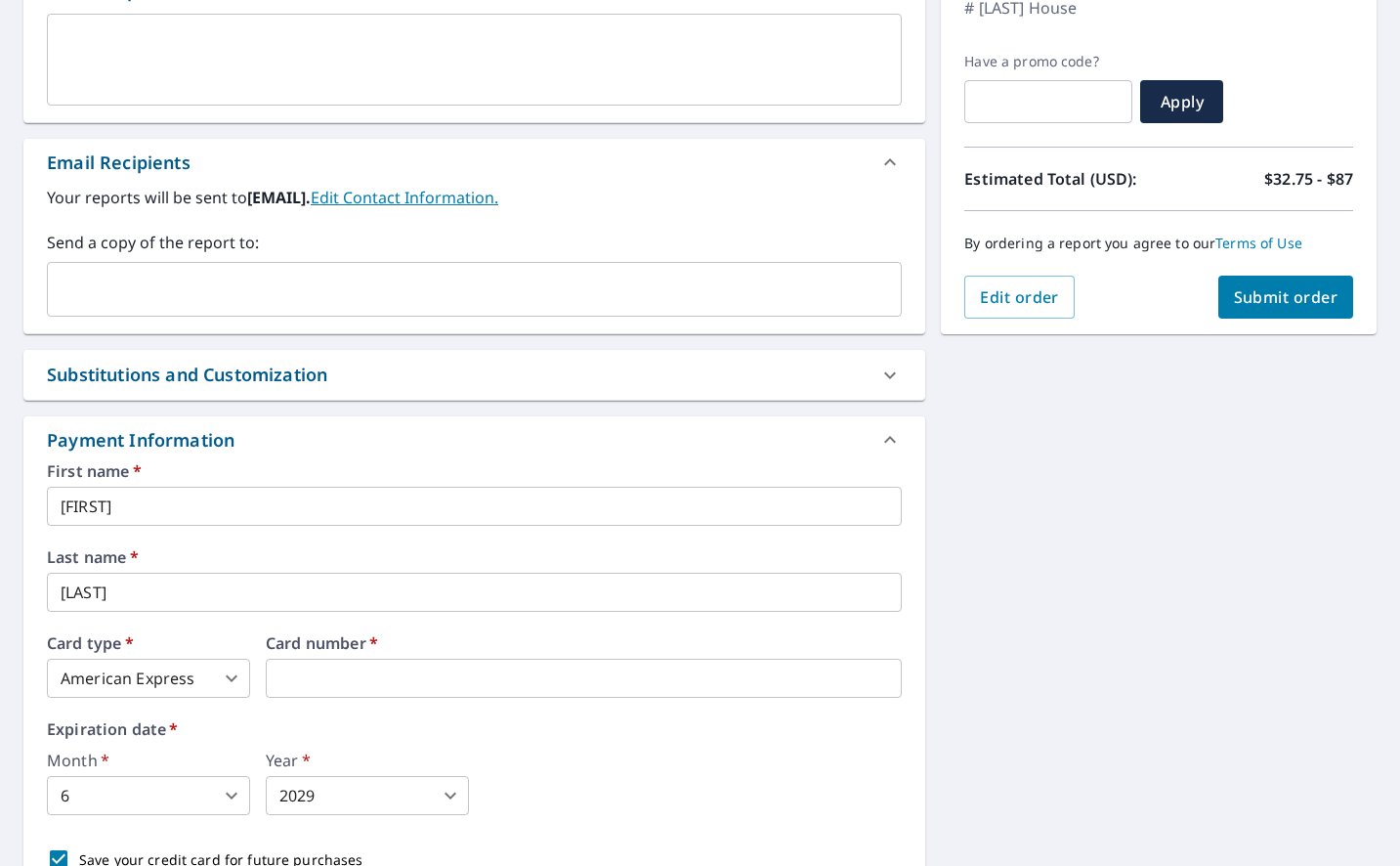 scroll, scrollTop: 365, scrollLeft: 0, axis: vertical 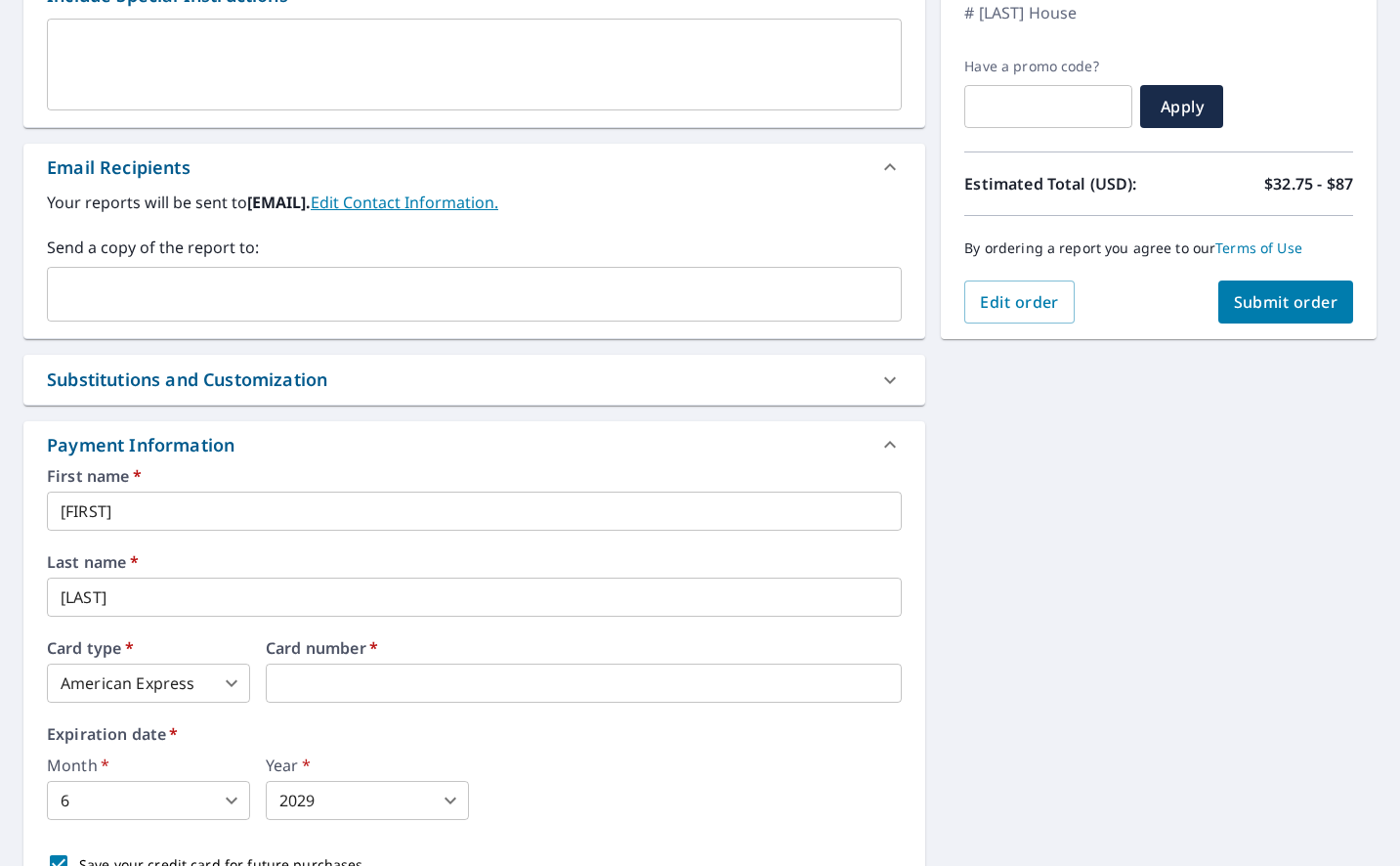 click at bounding box center [459, 294] 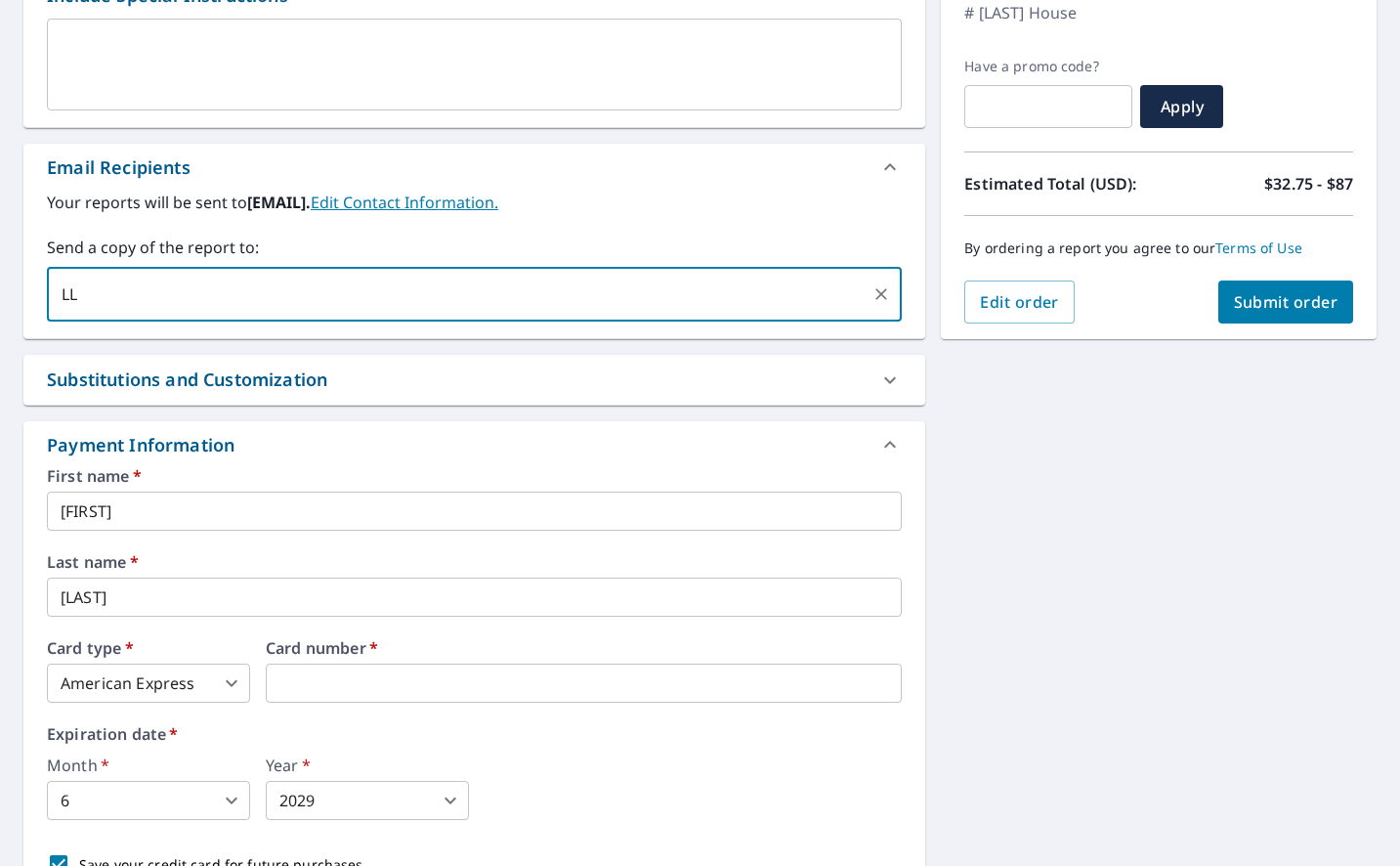 type on "L" 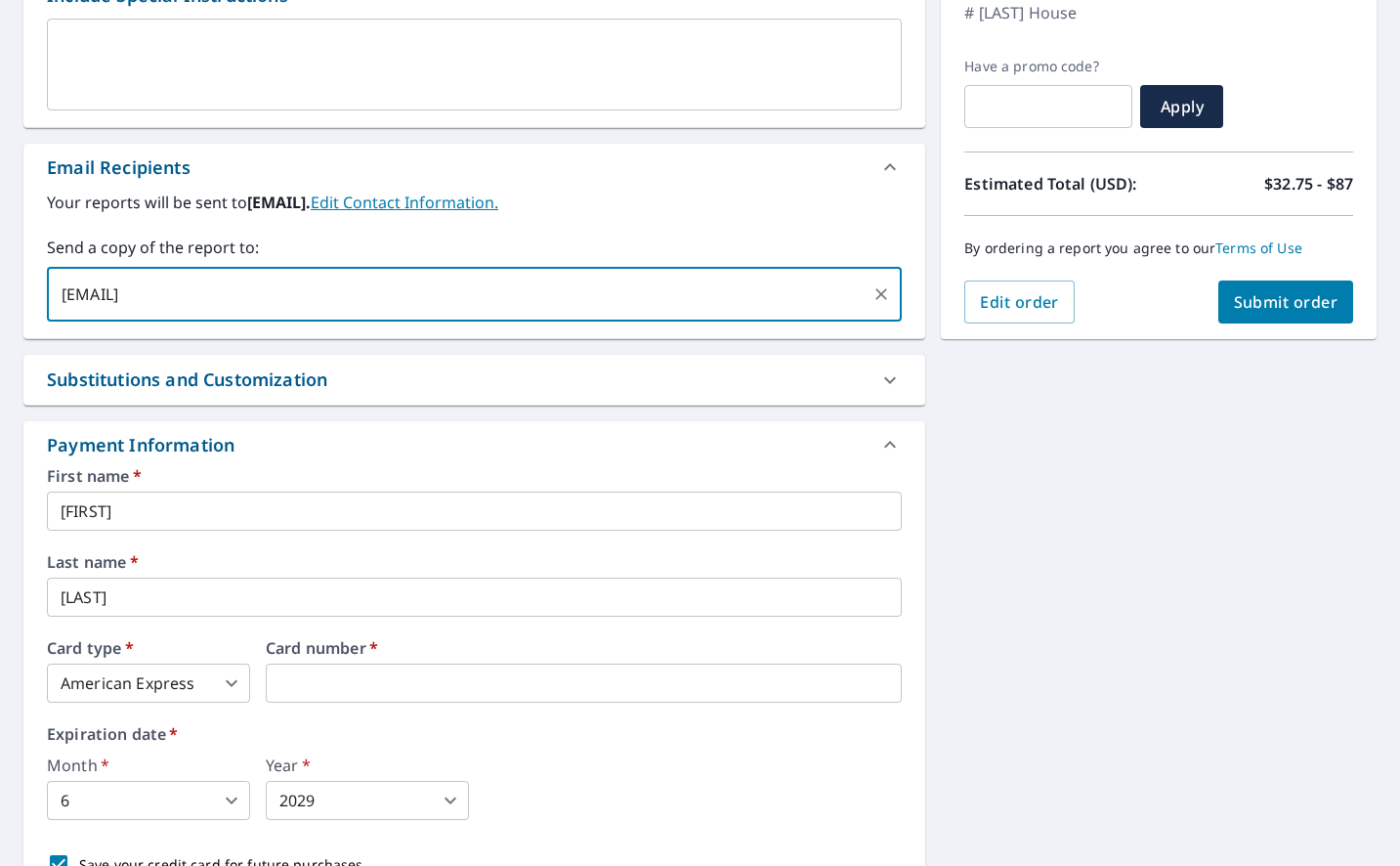 type on "[EMAIL]" 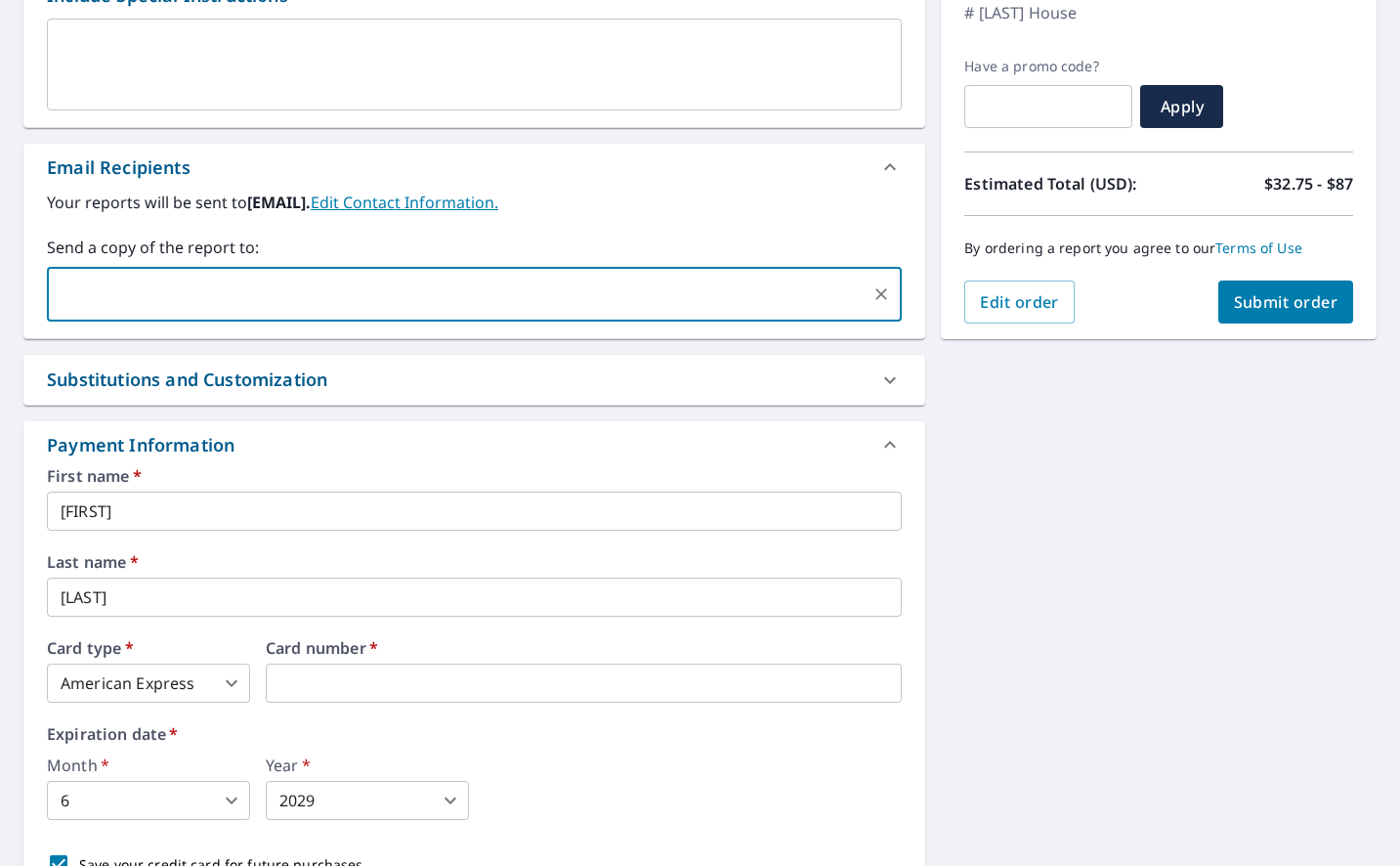 click on "4044 - [FIRST] [LAST] FINAL PDF.pdf Include Special Instructions x ​​ Email Recipients Your reports will be sent to  [EMAIL].  Edit Contact Information. Send a copy of the report to: ​​ Substitutions and Customization Additional Report Formats (Not available for all reports) DXF RXF XML Add-ons and custom cover page Property Owner Report Include custom cover page Payment Information First name ​​ * [FIRST] ​​ Last name ​​ * [LAST] ​​ Card type ​​ * American Express 1 ​​ Card number ​​ * Expiration date ​​ * Month ​​ * 6 6 ​​ Year ​​ * 2029 2029 ​​ Save your credit card for future purchases Your credit or debit card will be authorized upon placing your order, but will not be charged until your report is delivered. Authorization may show on your debit card but you will not be charged until the report is sent. Order Summary Premium $32.75  -  $87 Regular Delivery $0 Blueprint ID # [LAST] House Have a promo code? ​​ Apply" at bounding box center (700, 397) 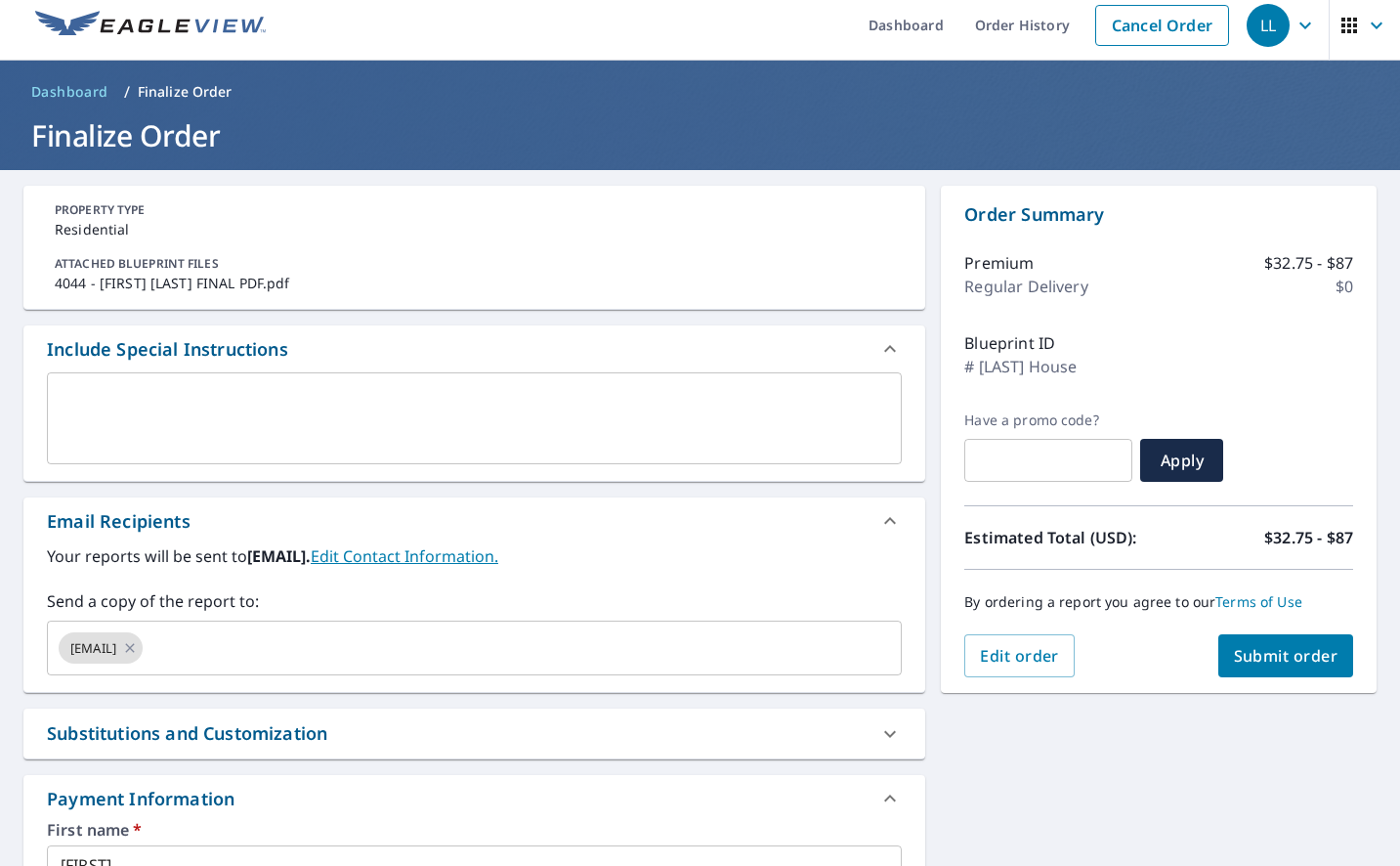 scroll, scrollTop: 0, scrollLeft: 0, axis: both 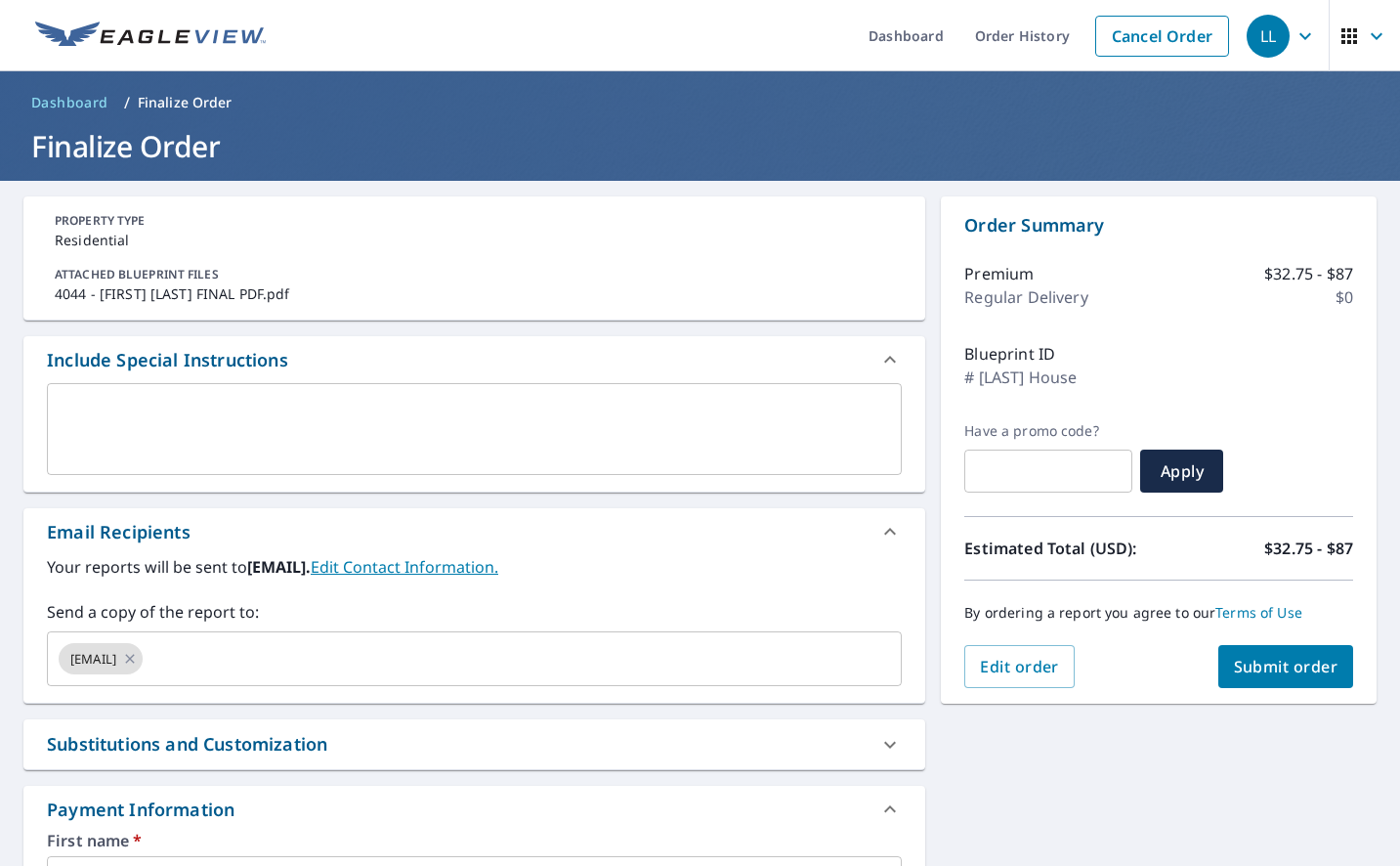 click on "x ​" at bounding box center (474, 429) 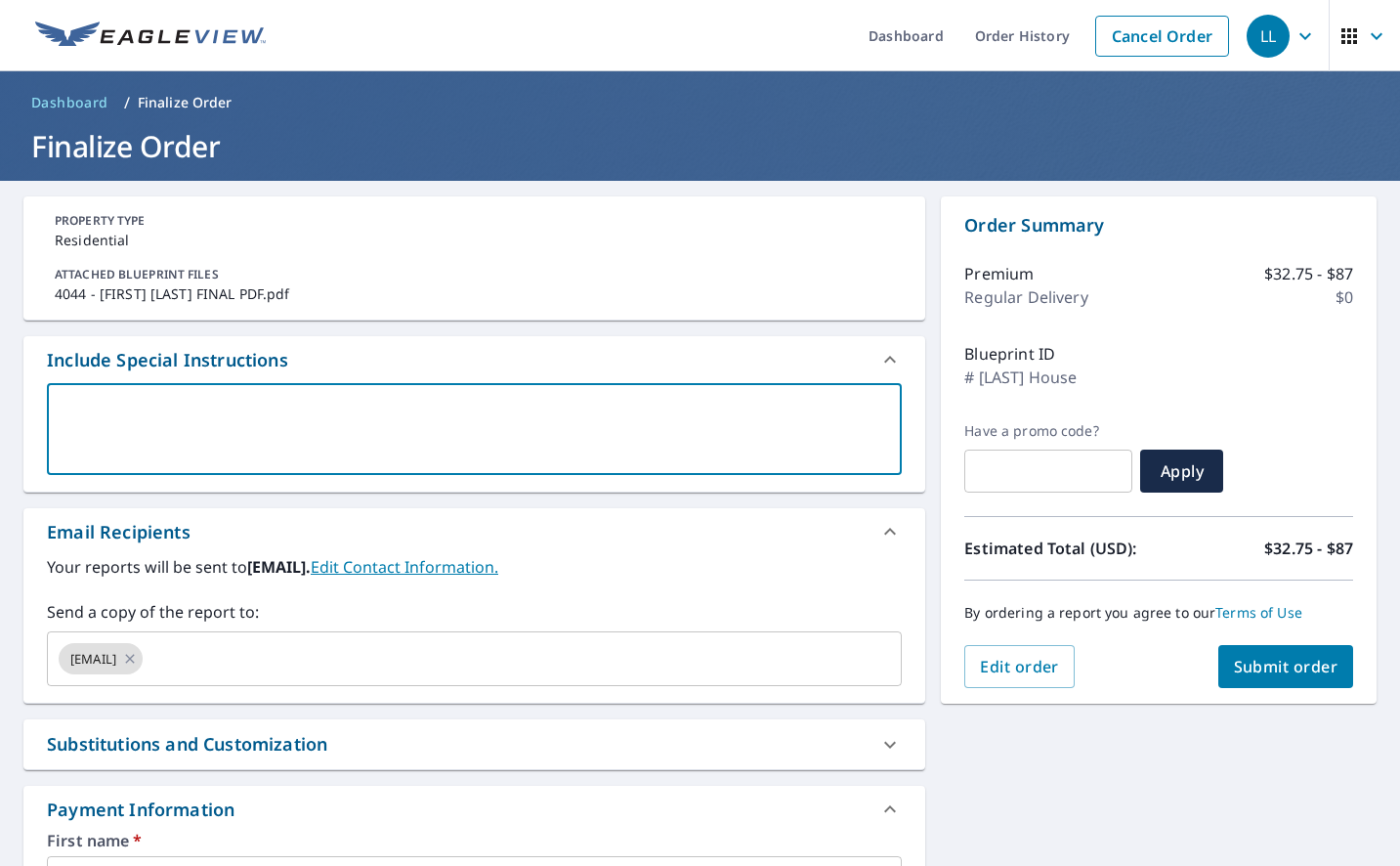 type on "W" 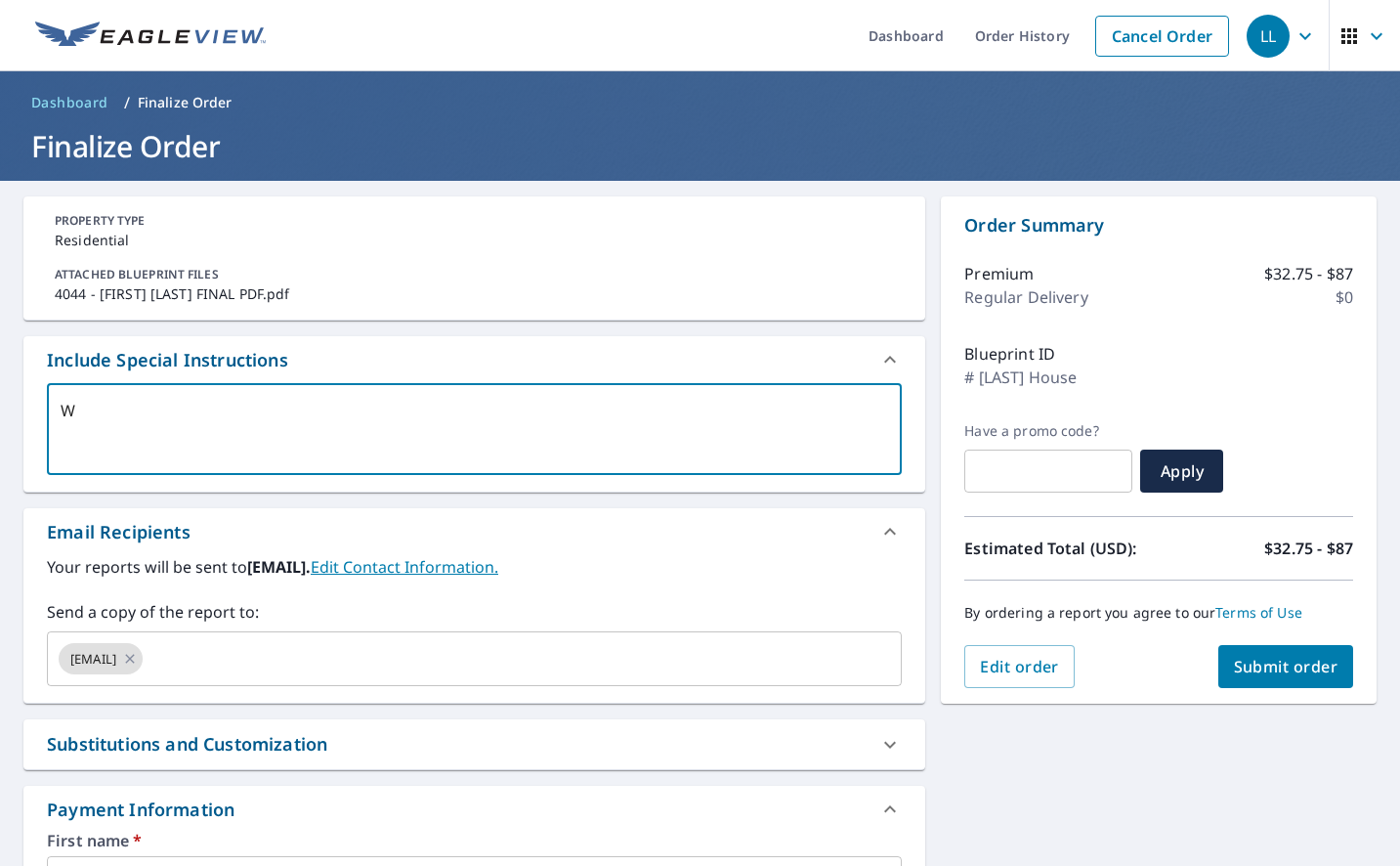 type on "Wa" 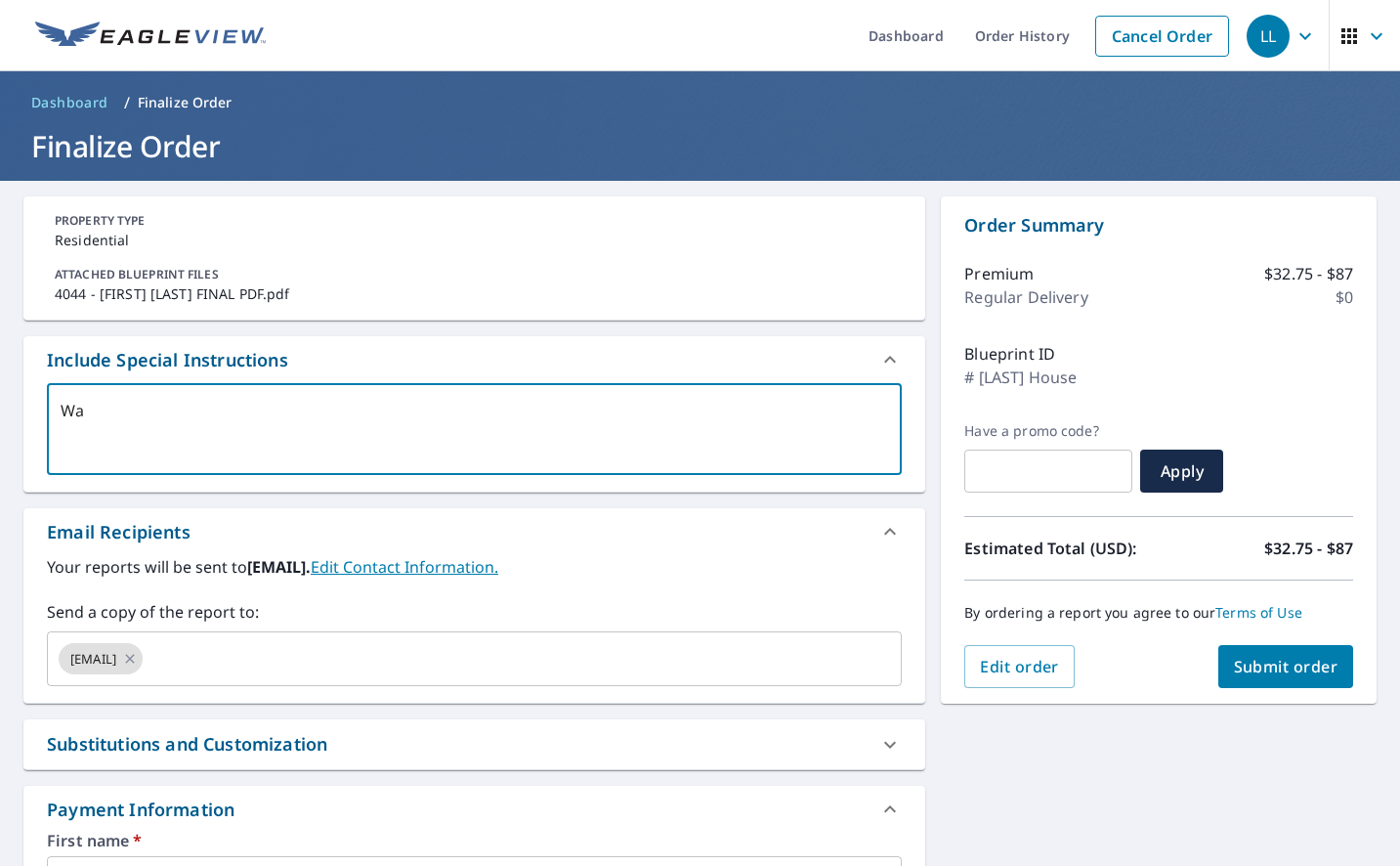 type on "Wal" 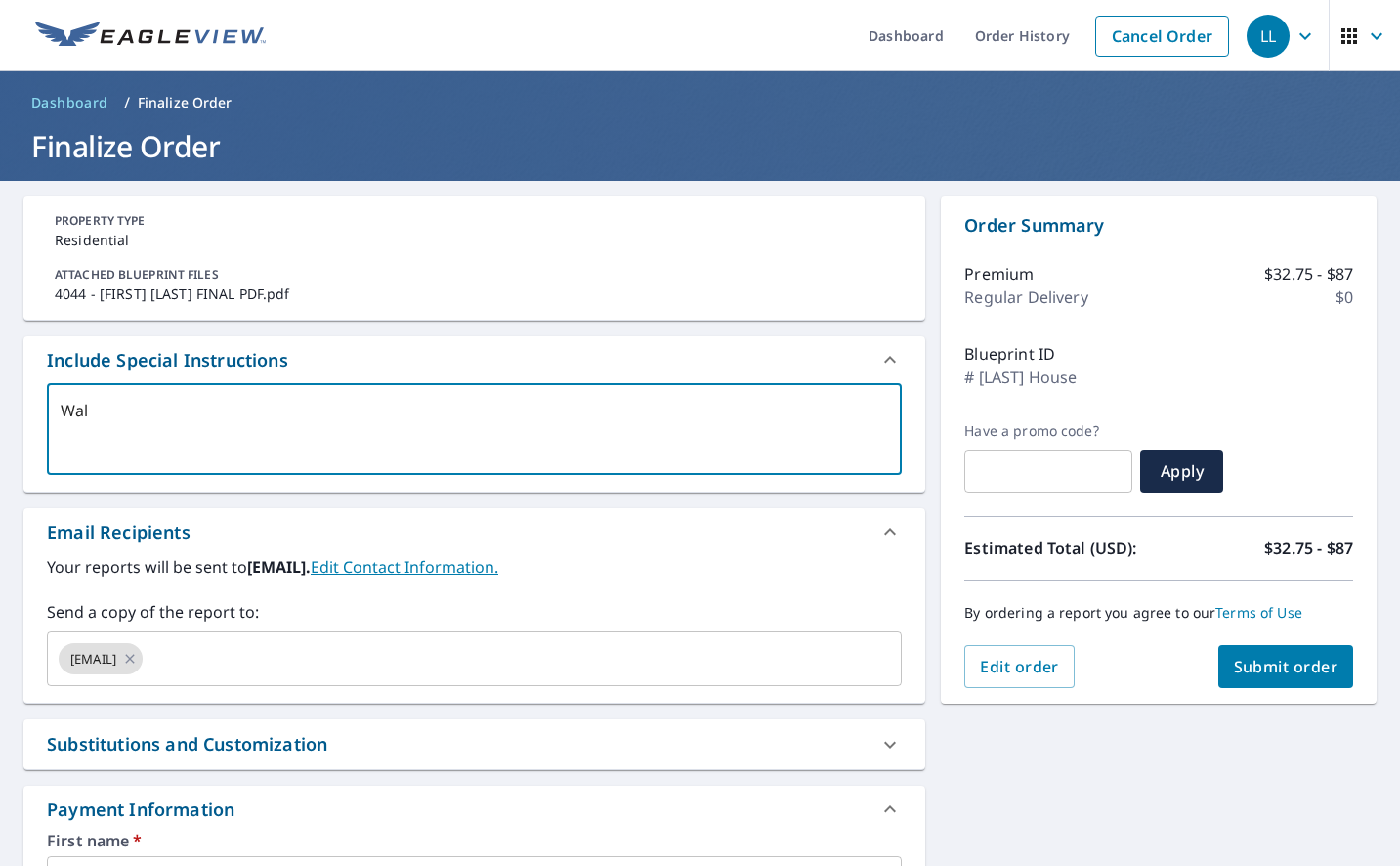 type on "x" 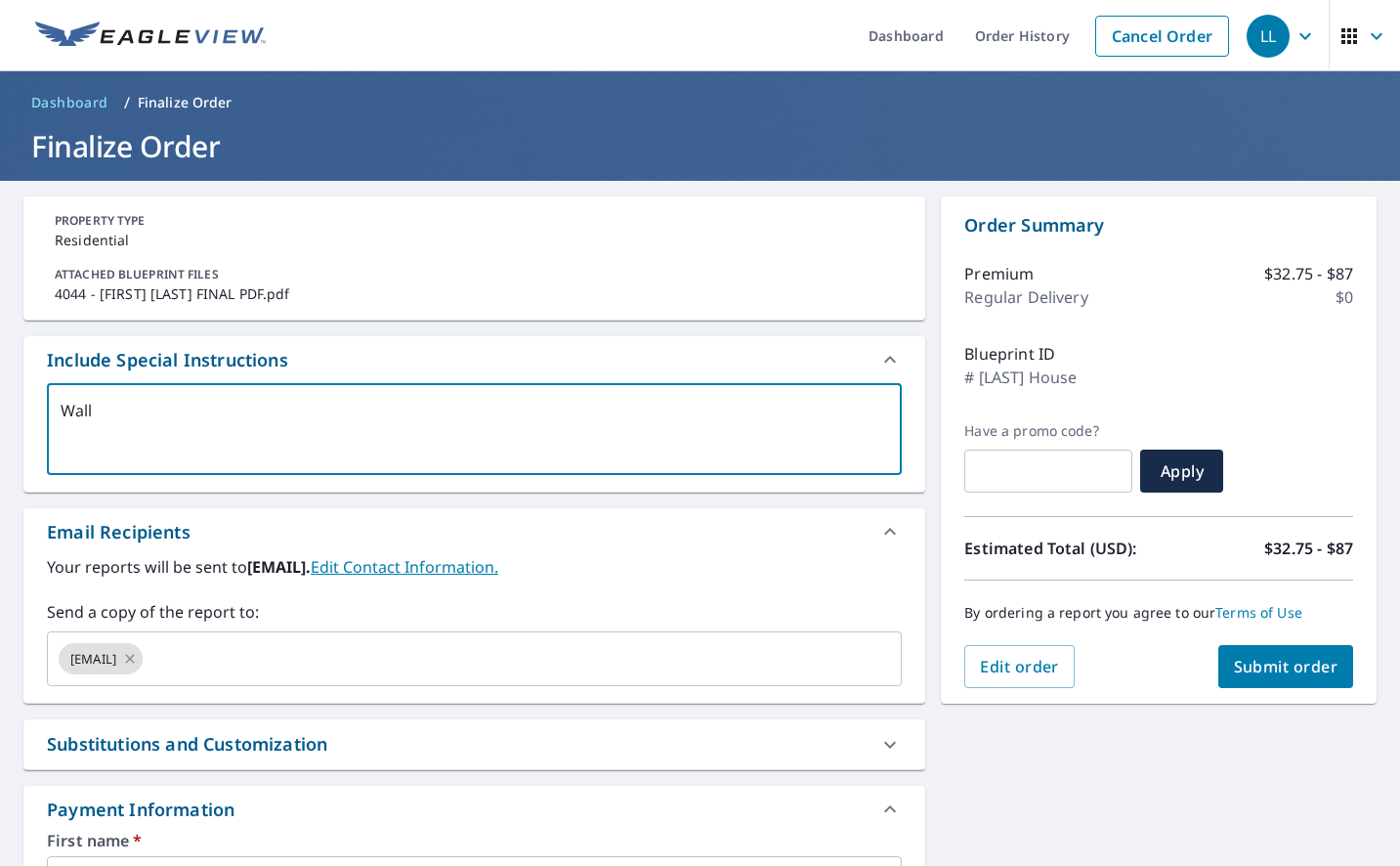 type on "Walls" 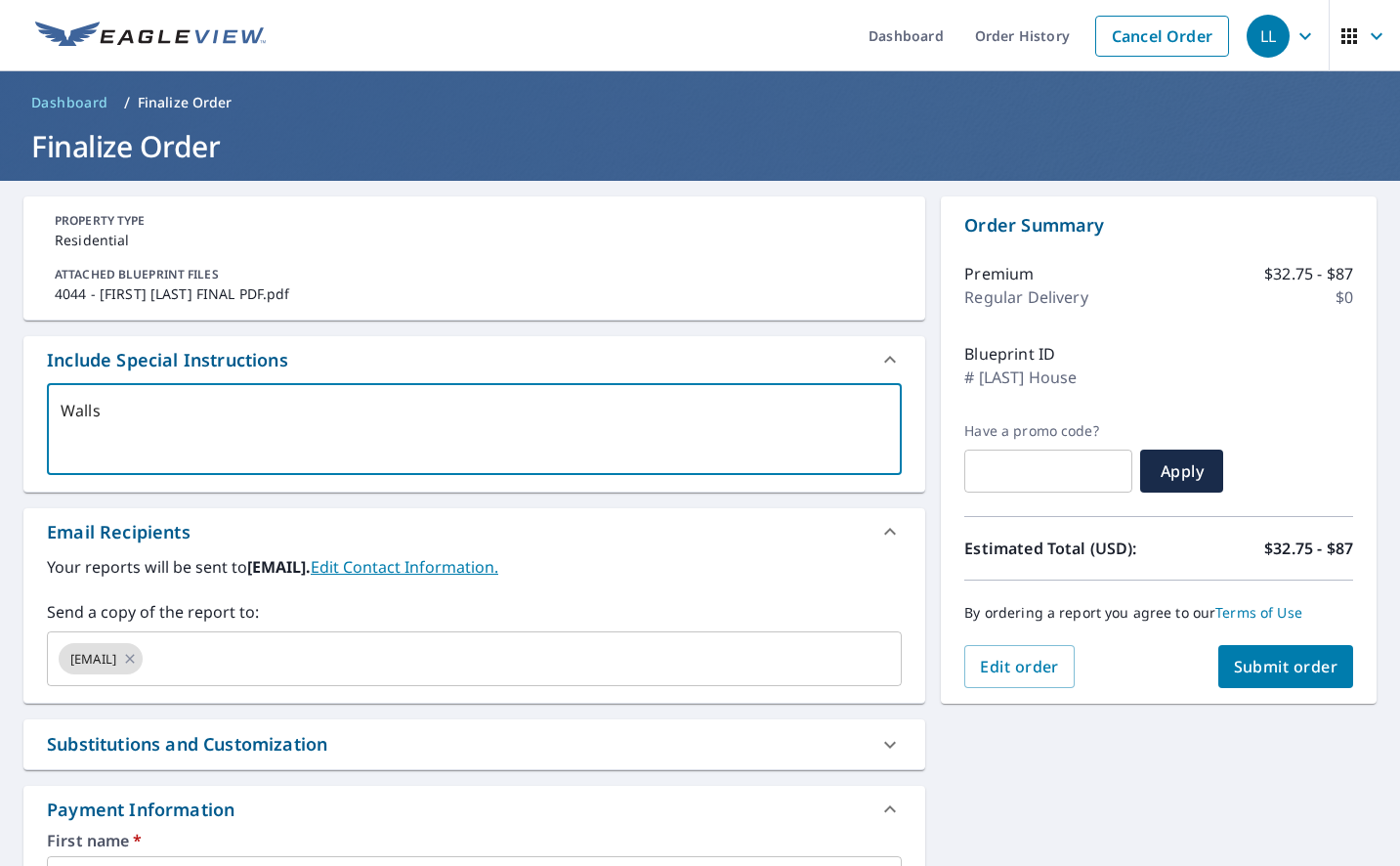 type on "Walls," 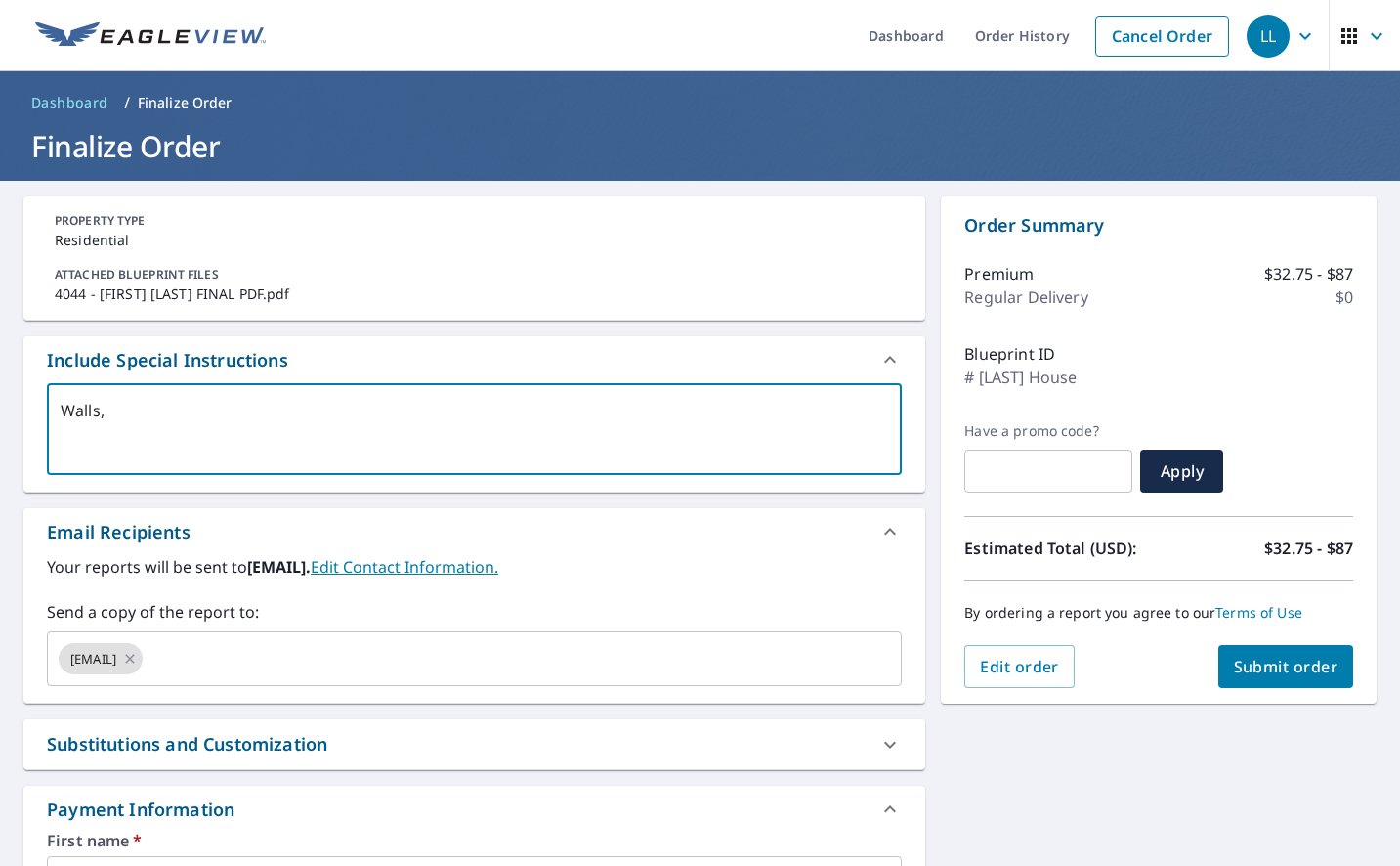 type on "Walls," 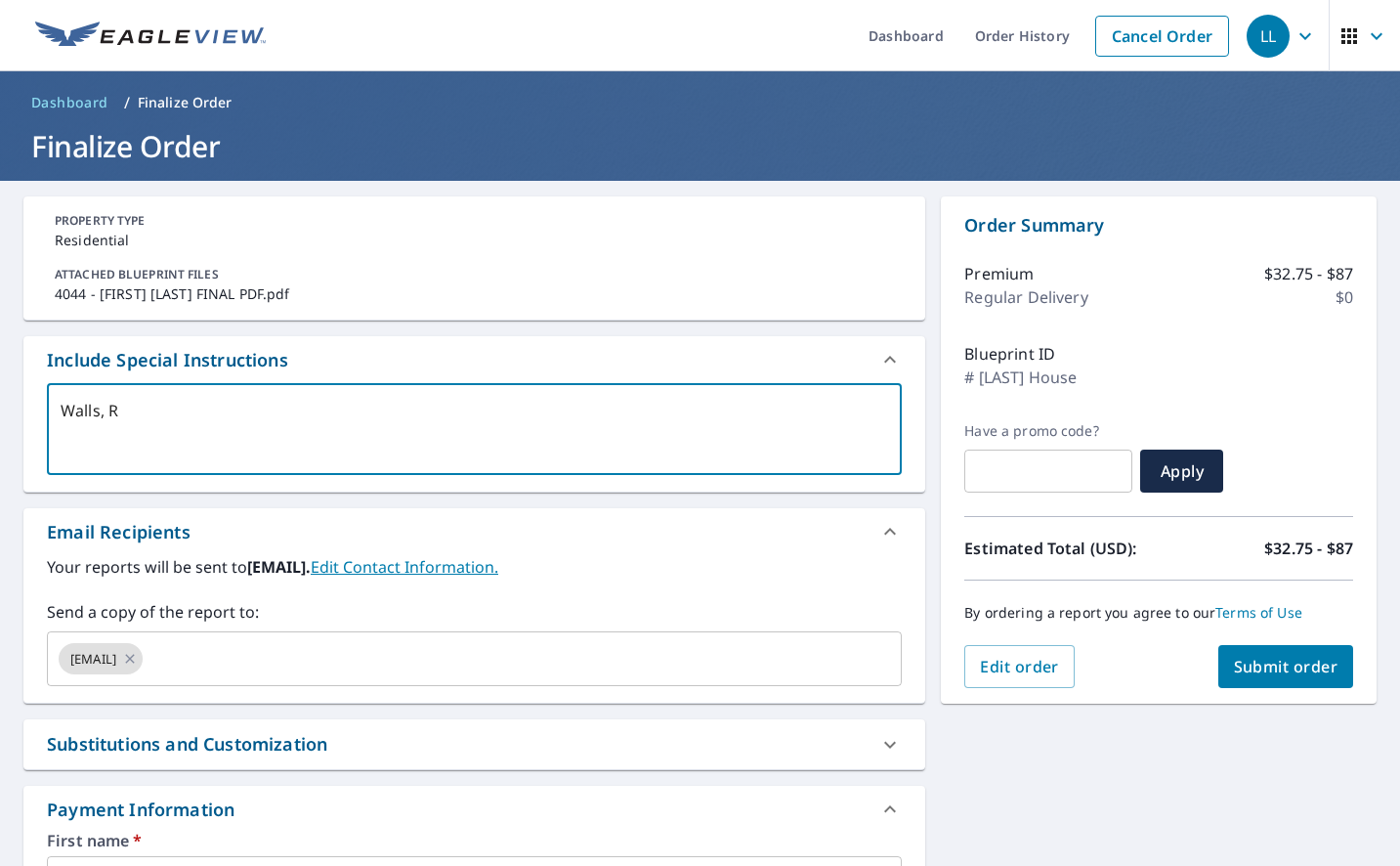 type on "Walls, Ro" 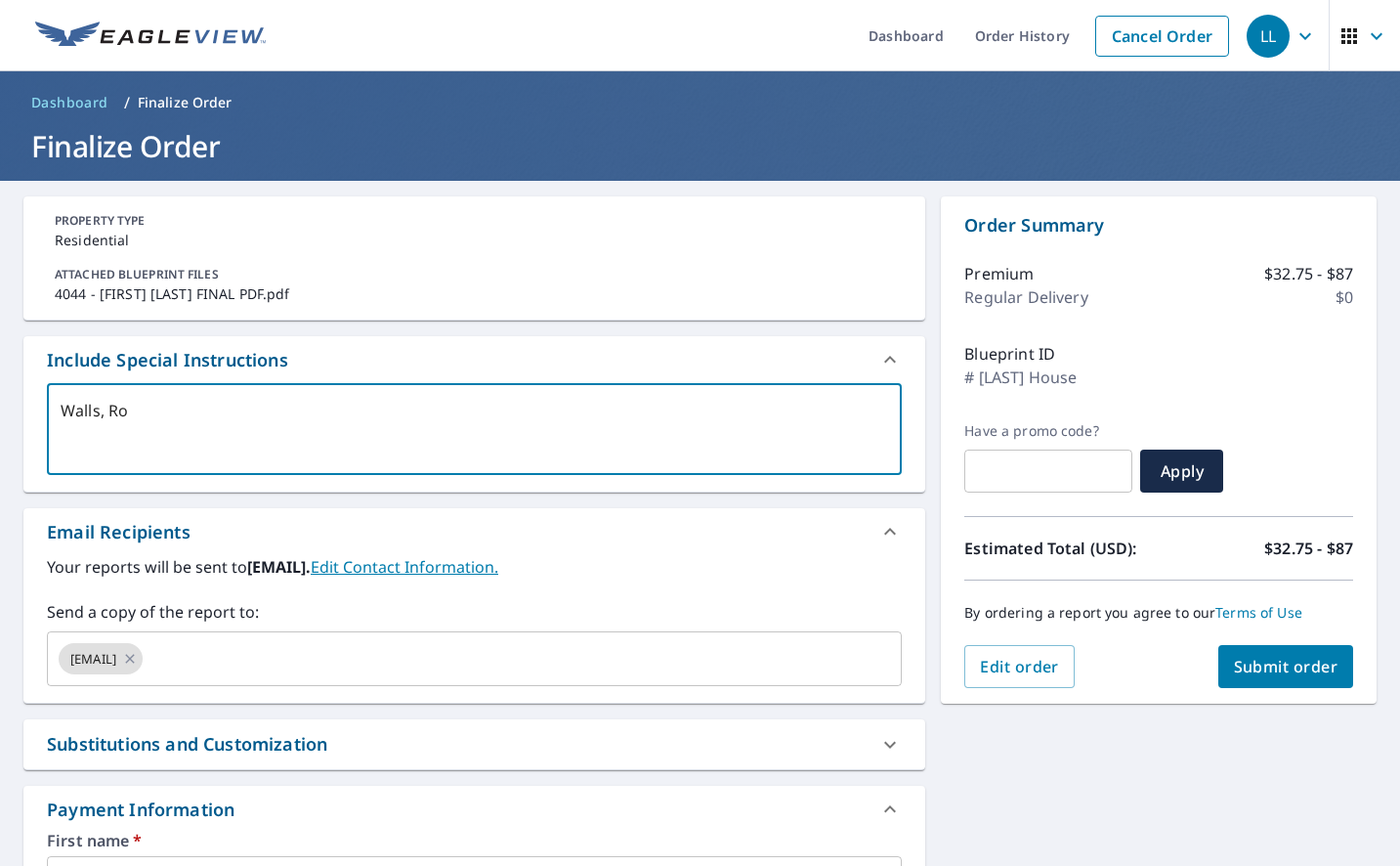 type on "Walls, Roo" 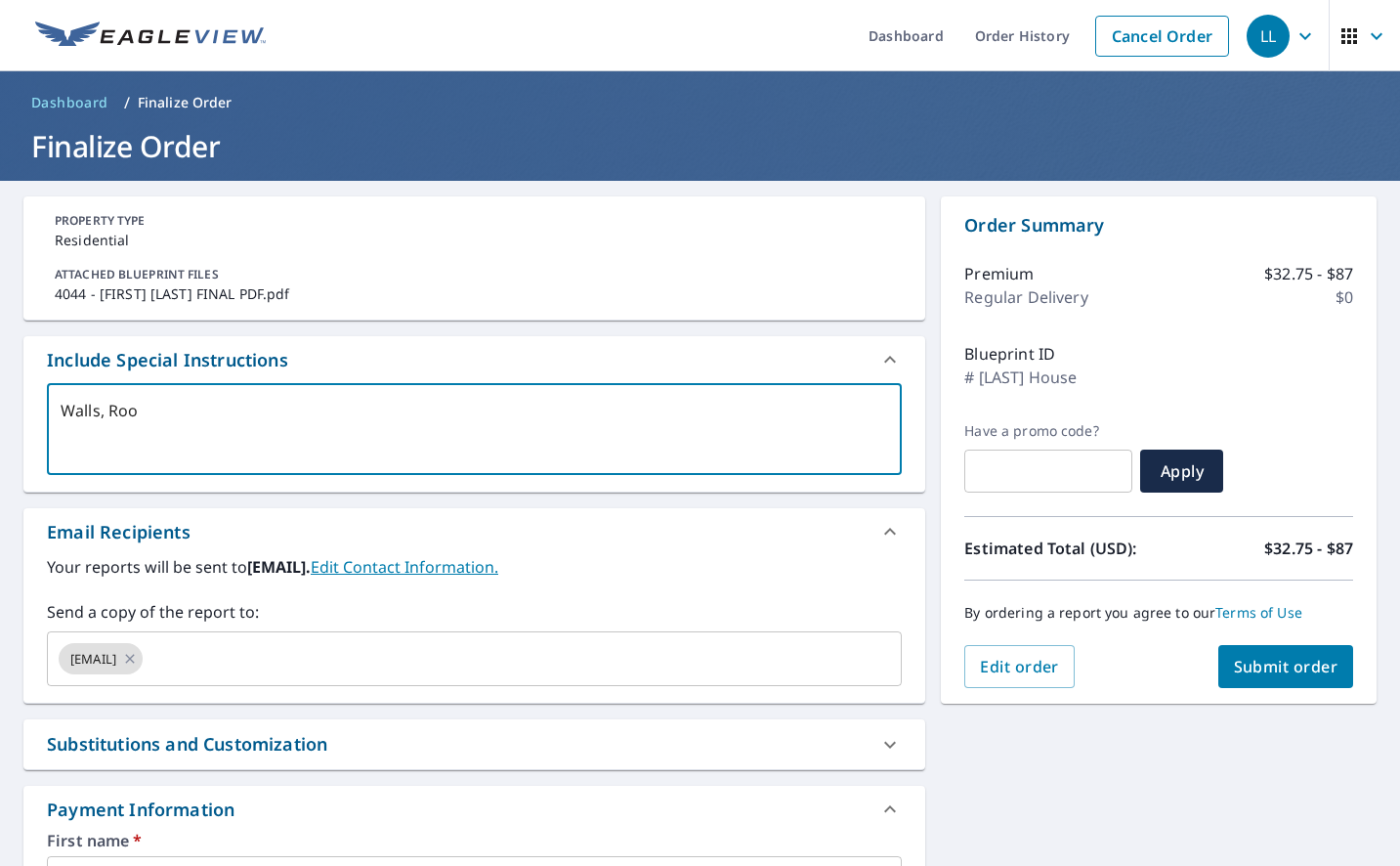 type on "Walls, Roof" 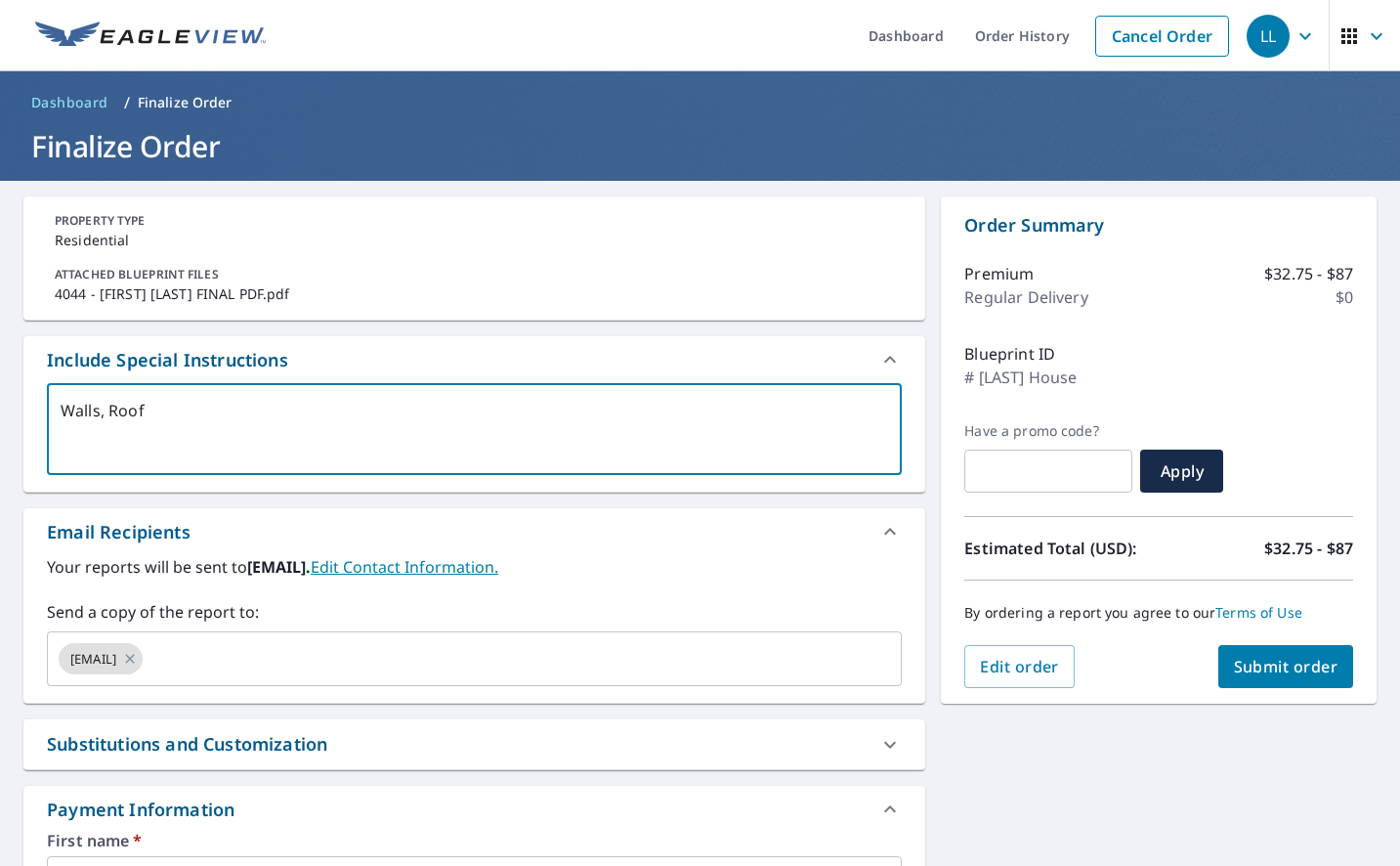 type on "x" 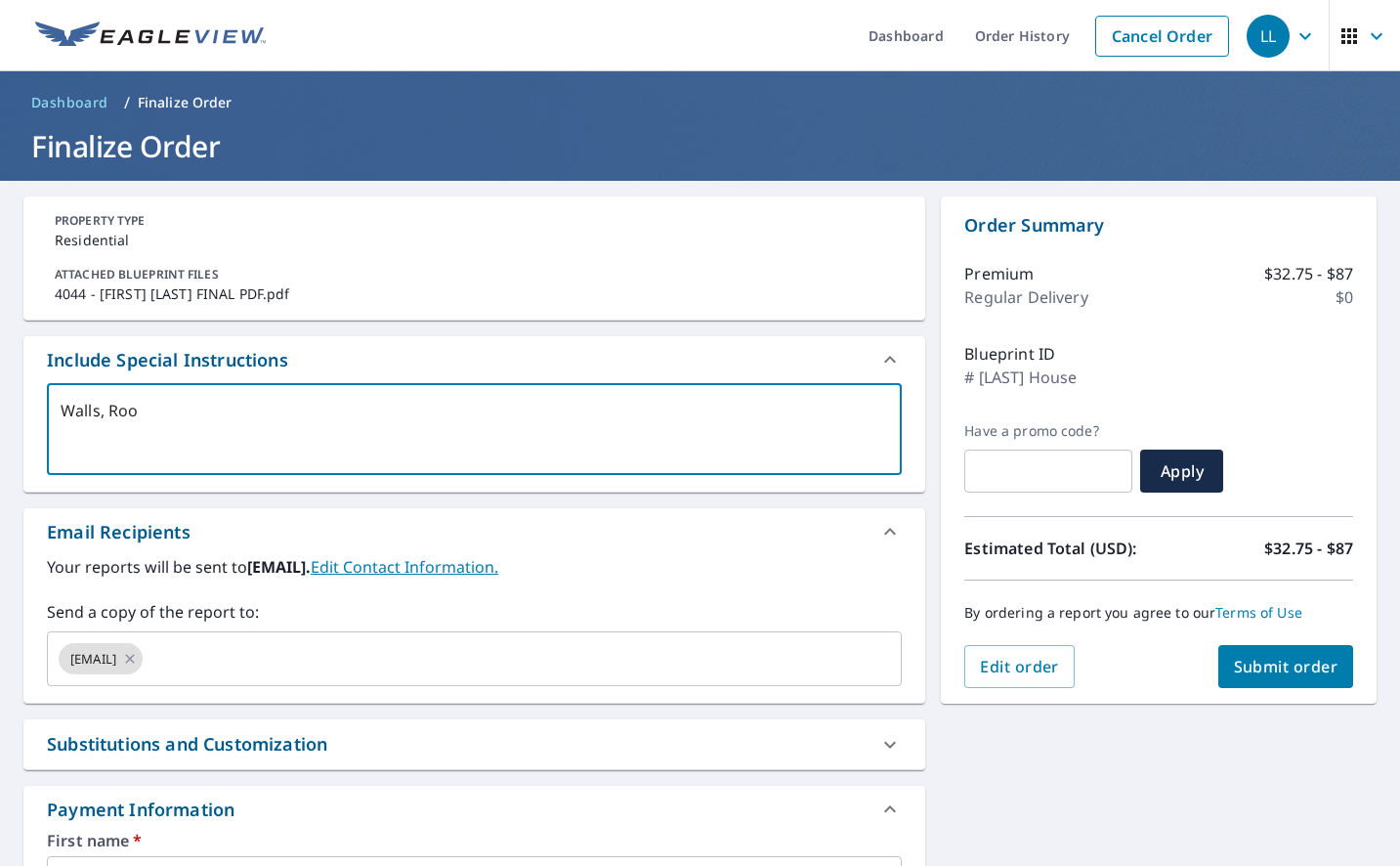 type on "Walls, Ro" 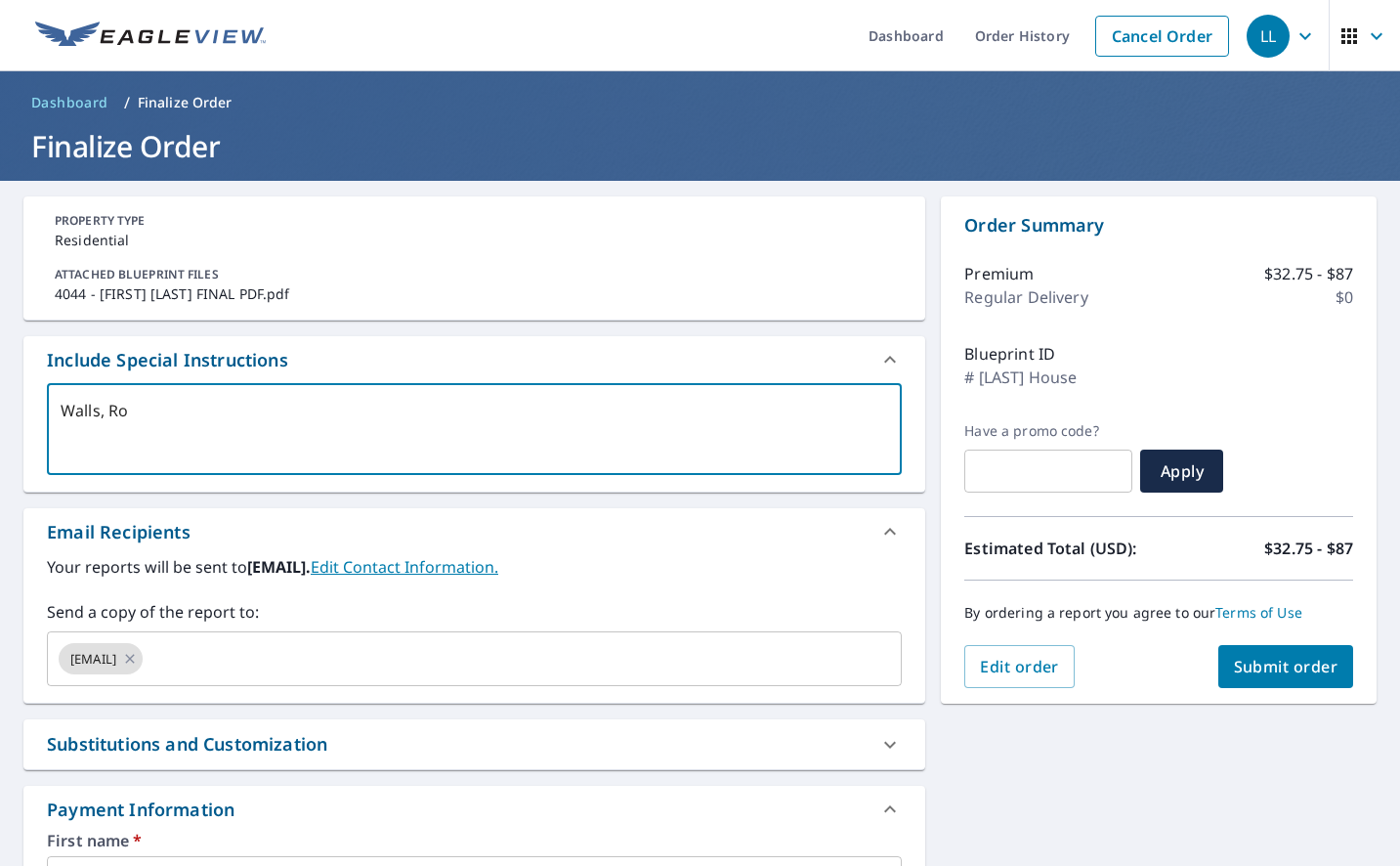 type on "Walls, R" 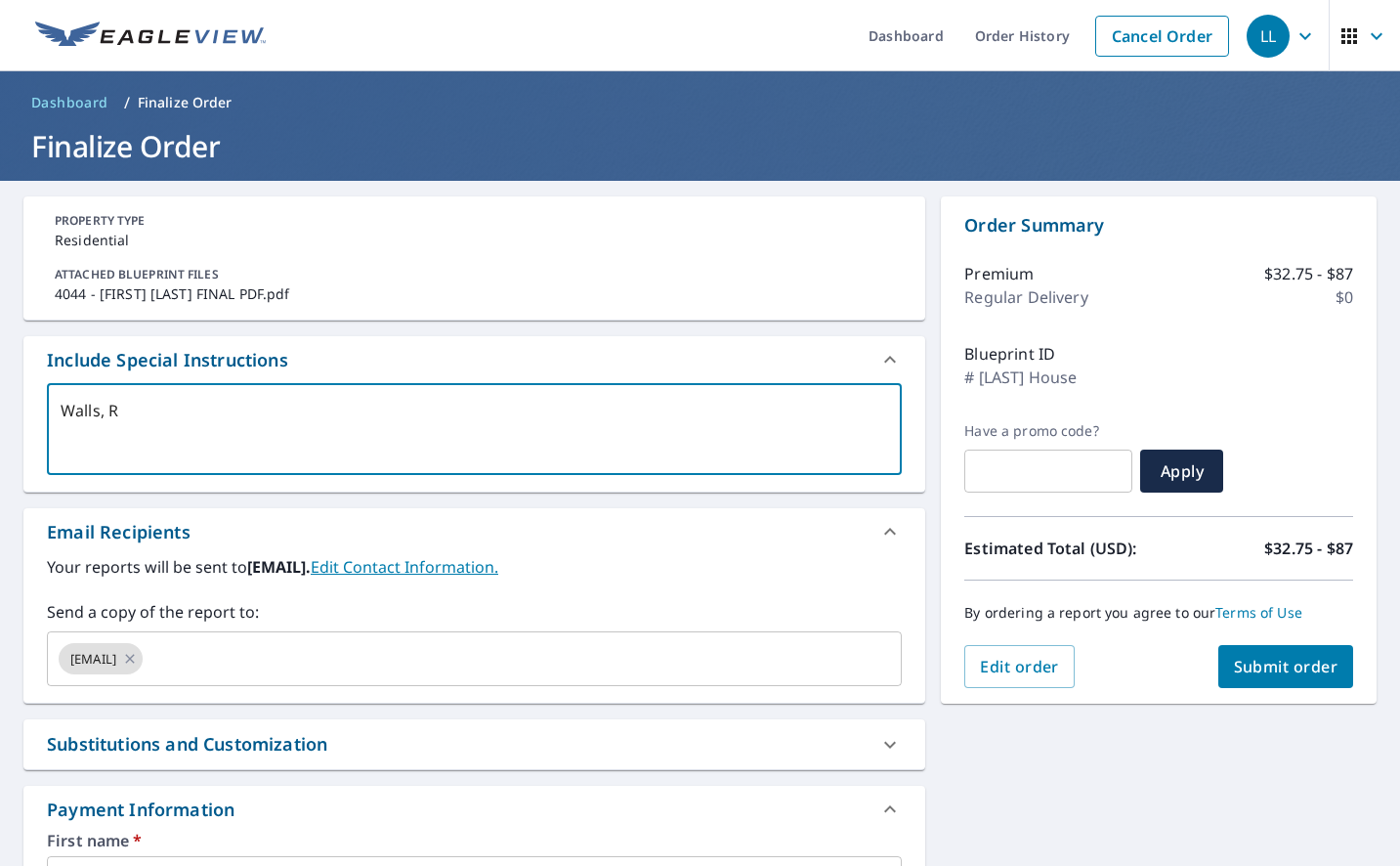 type on "Walls," 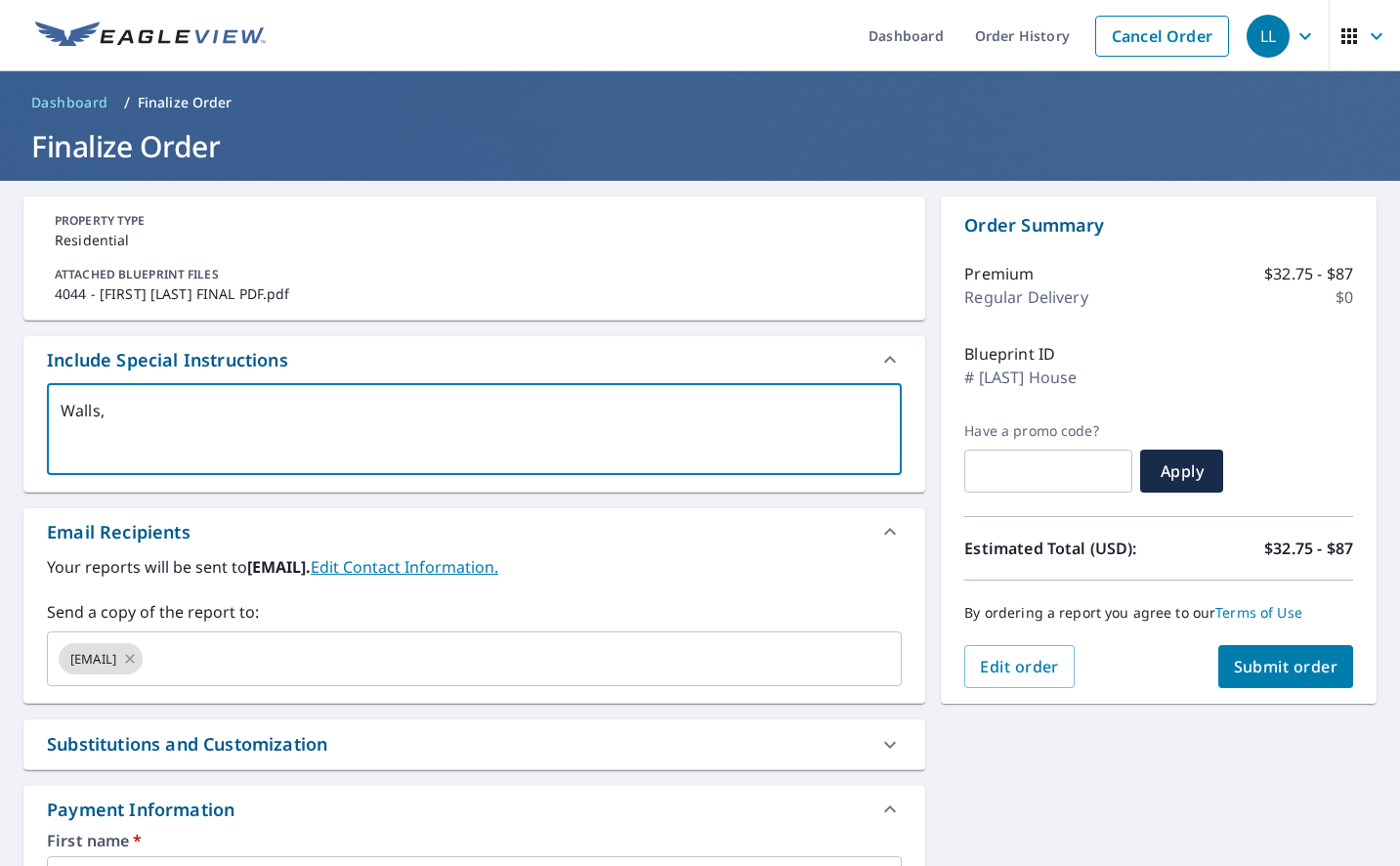 type on "Walls," 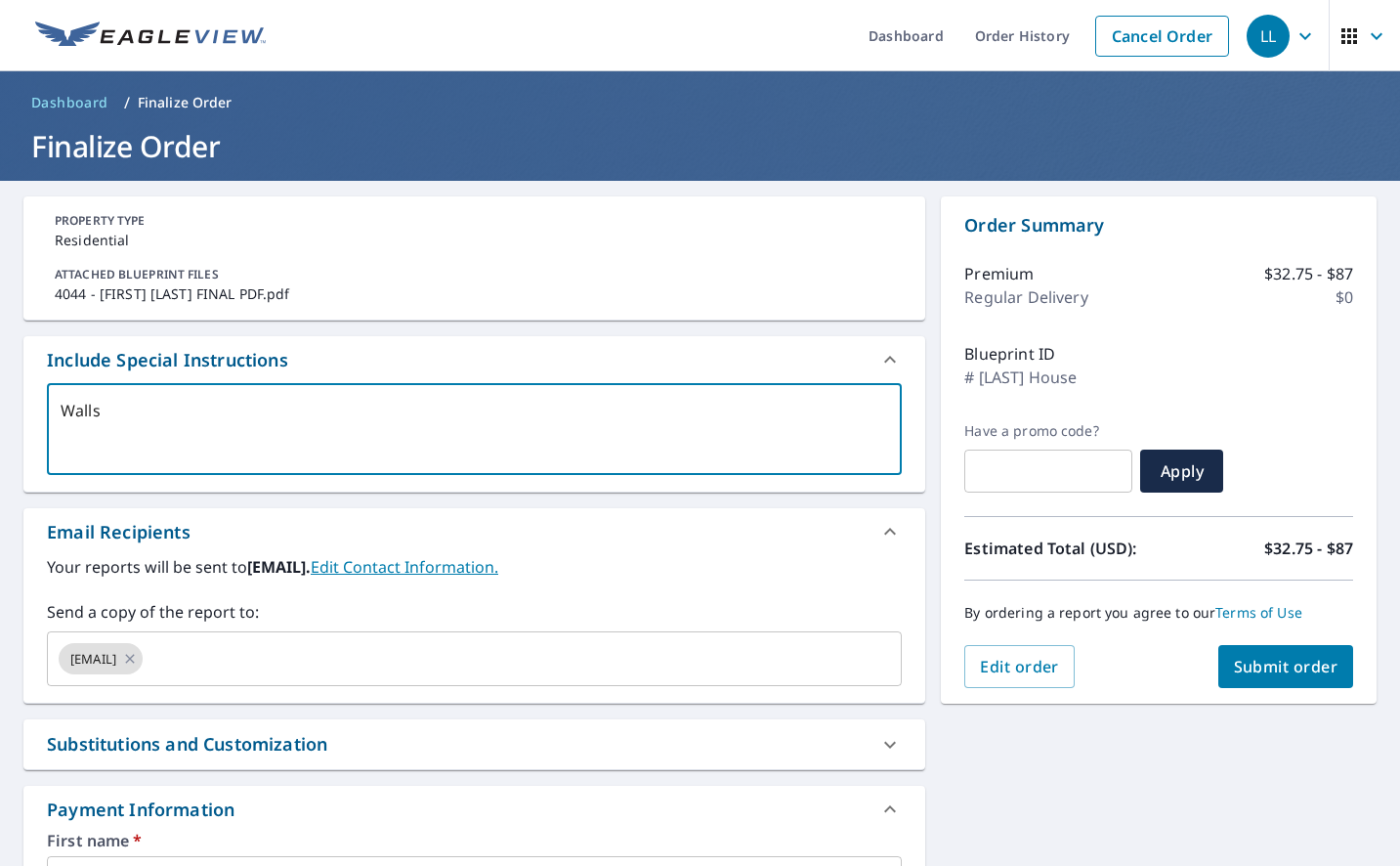 type on "Walls" 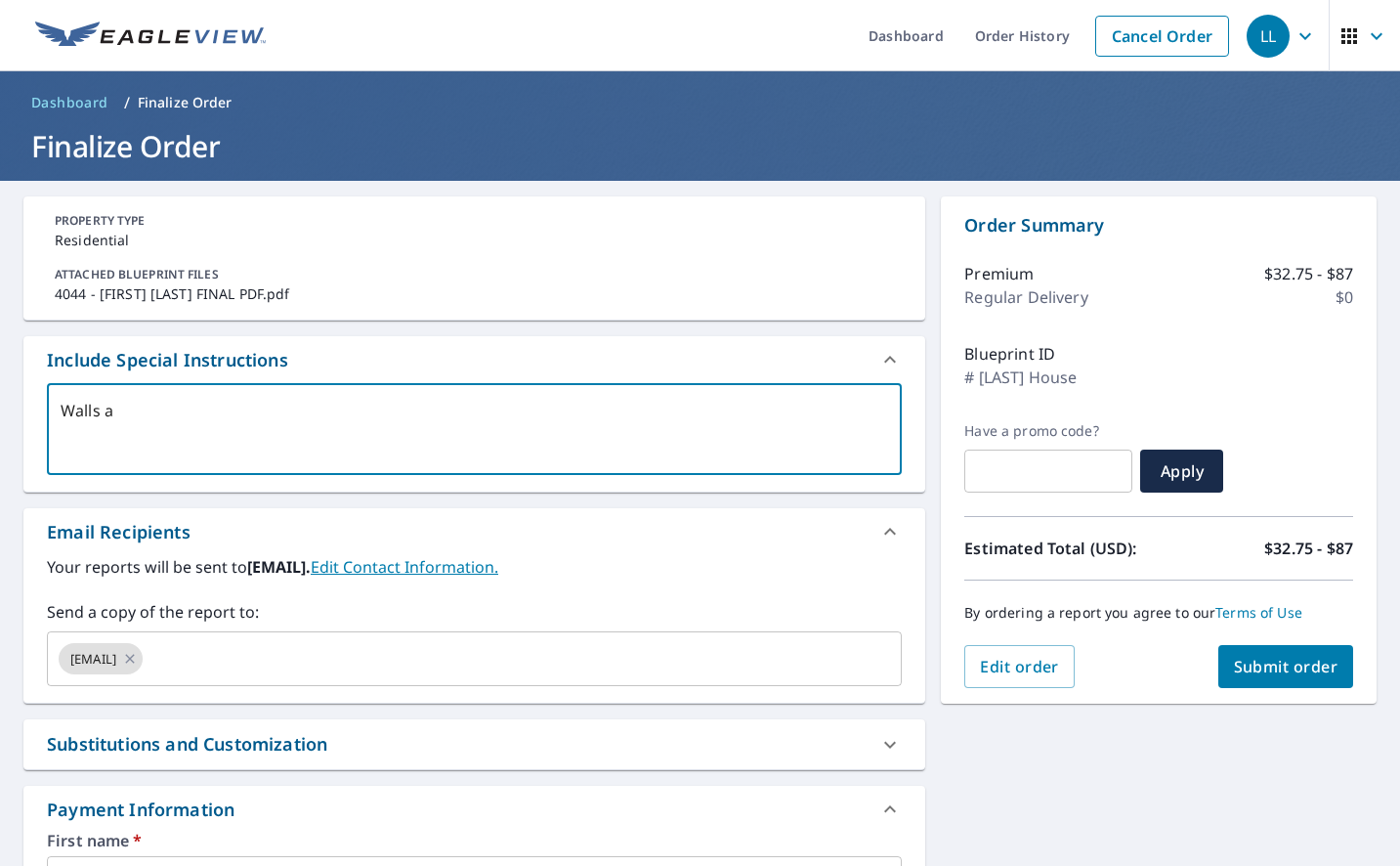 type on "Walls an" 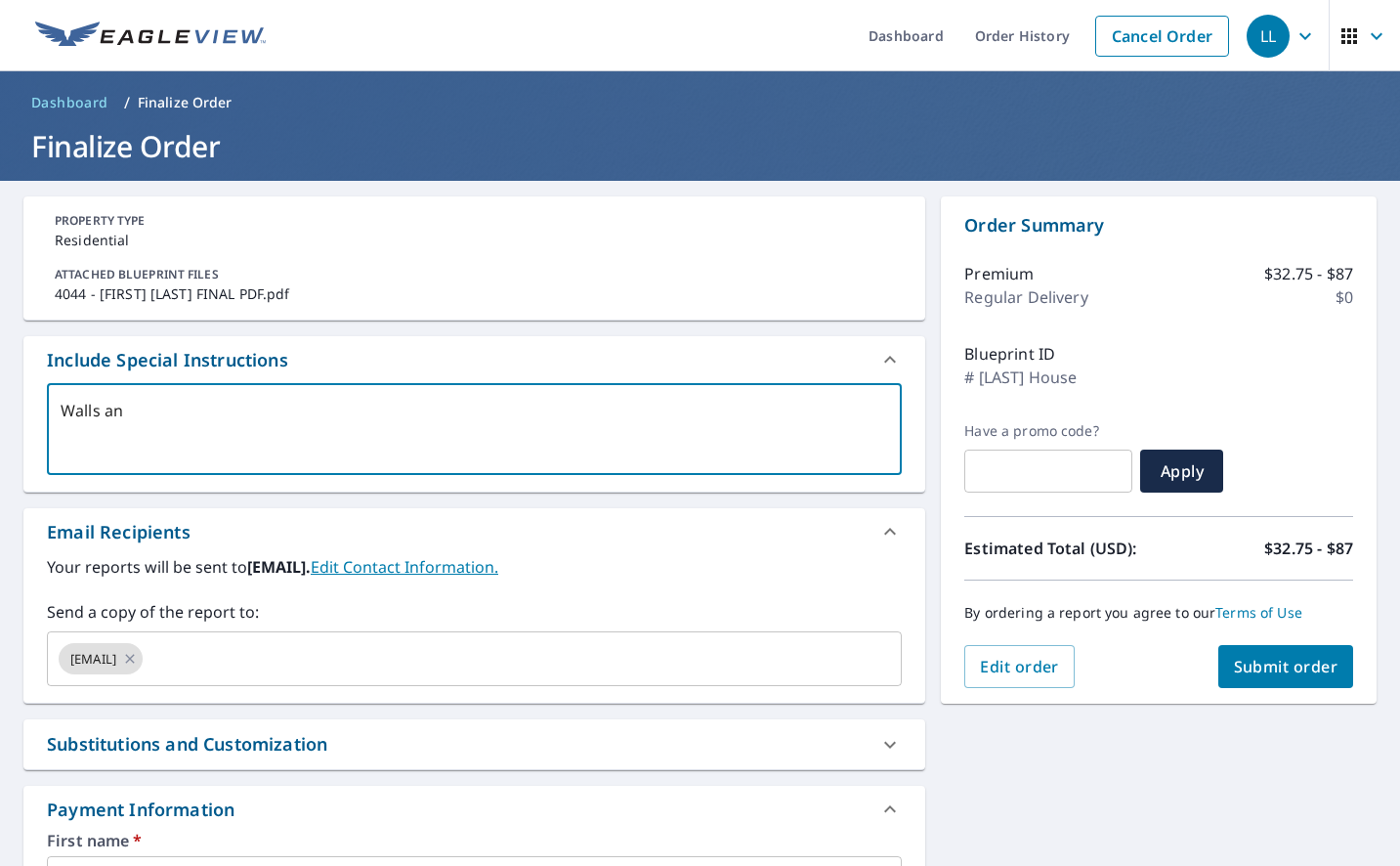 type on "x" 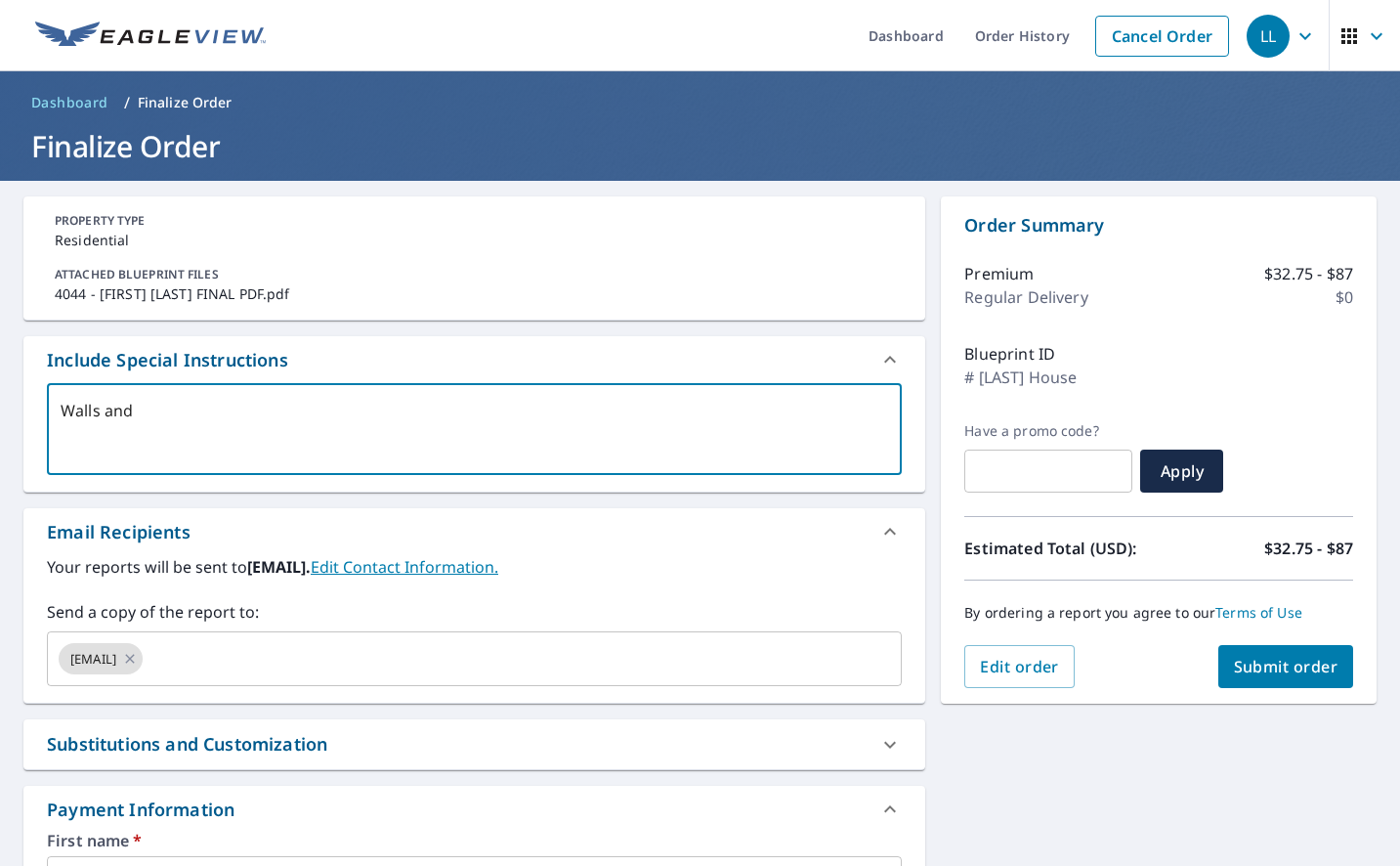 type on "Walls and" 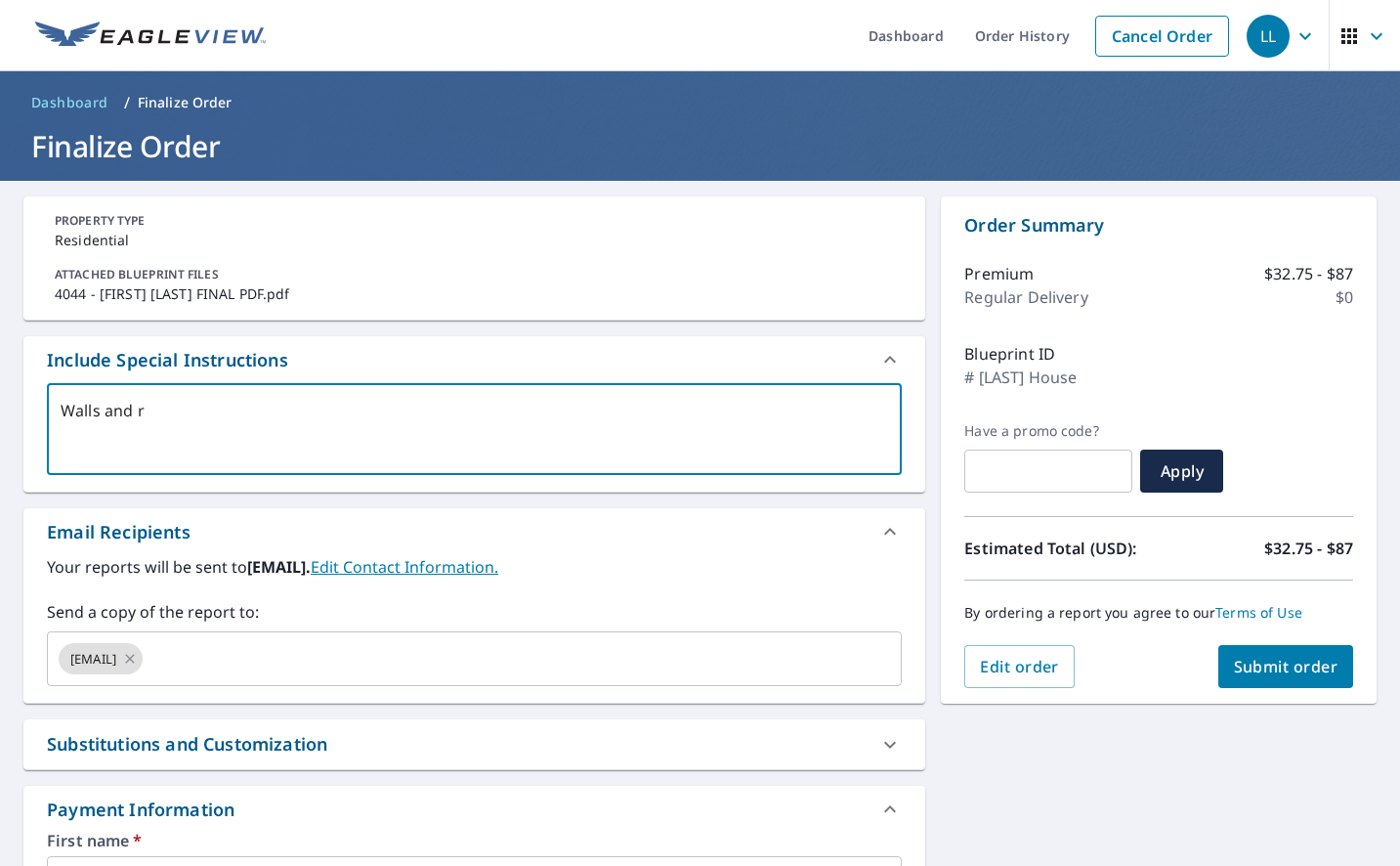 type on "Walls and ro" 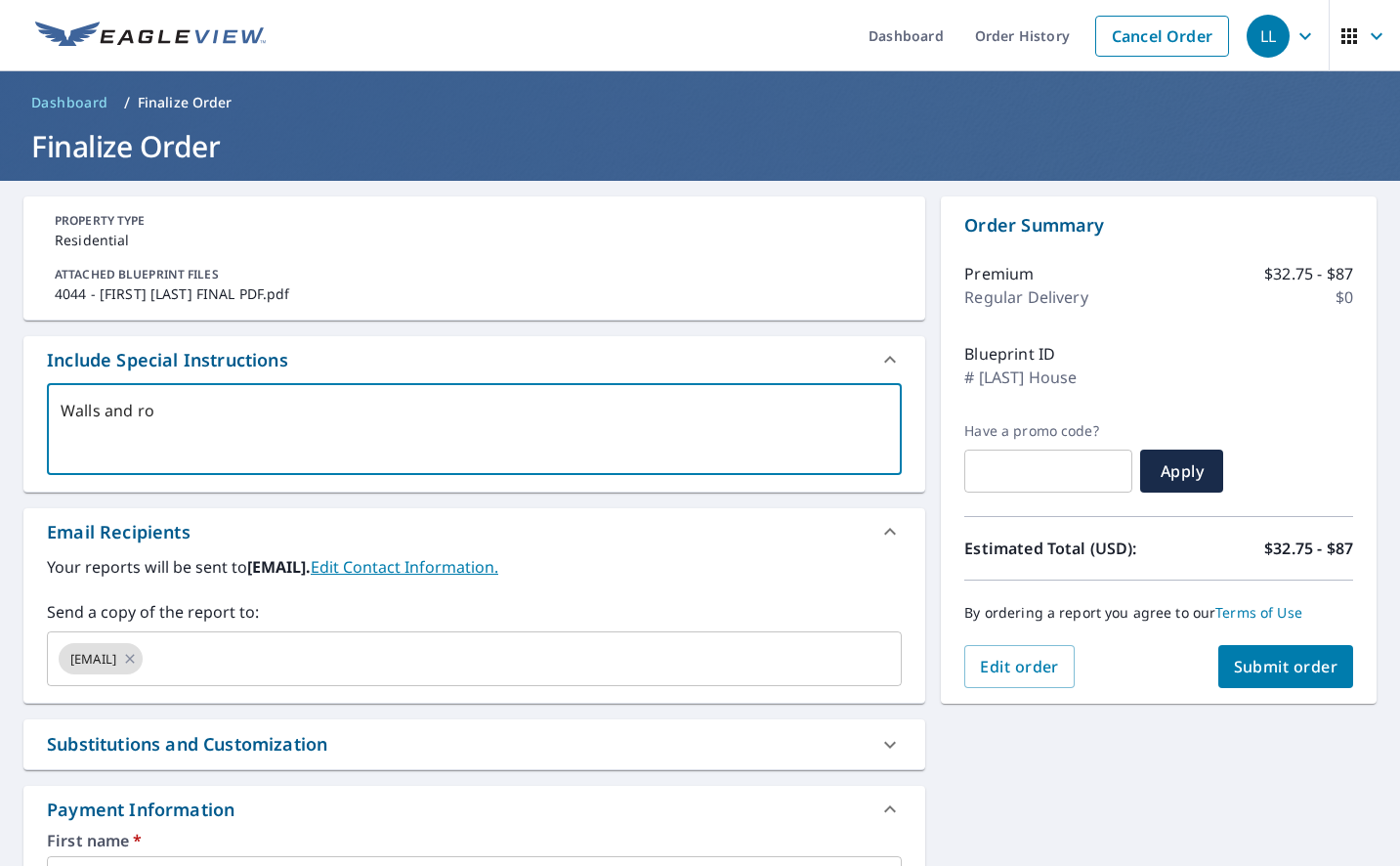 type on "Walls and roo" 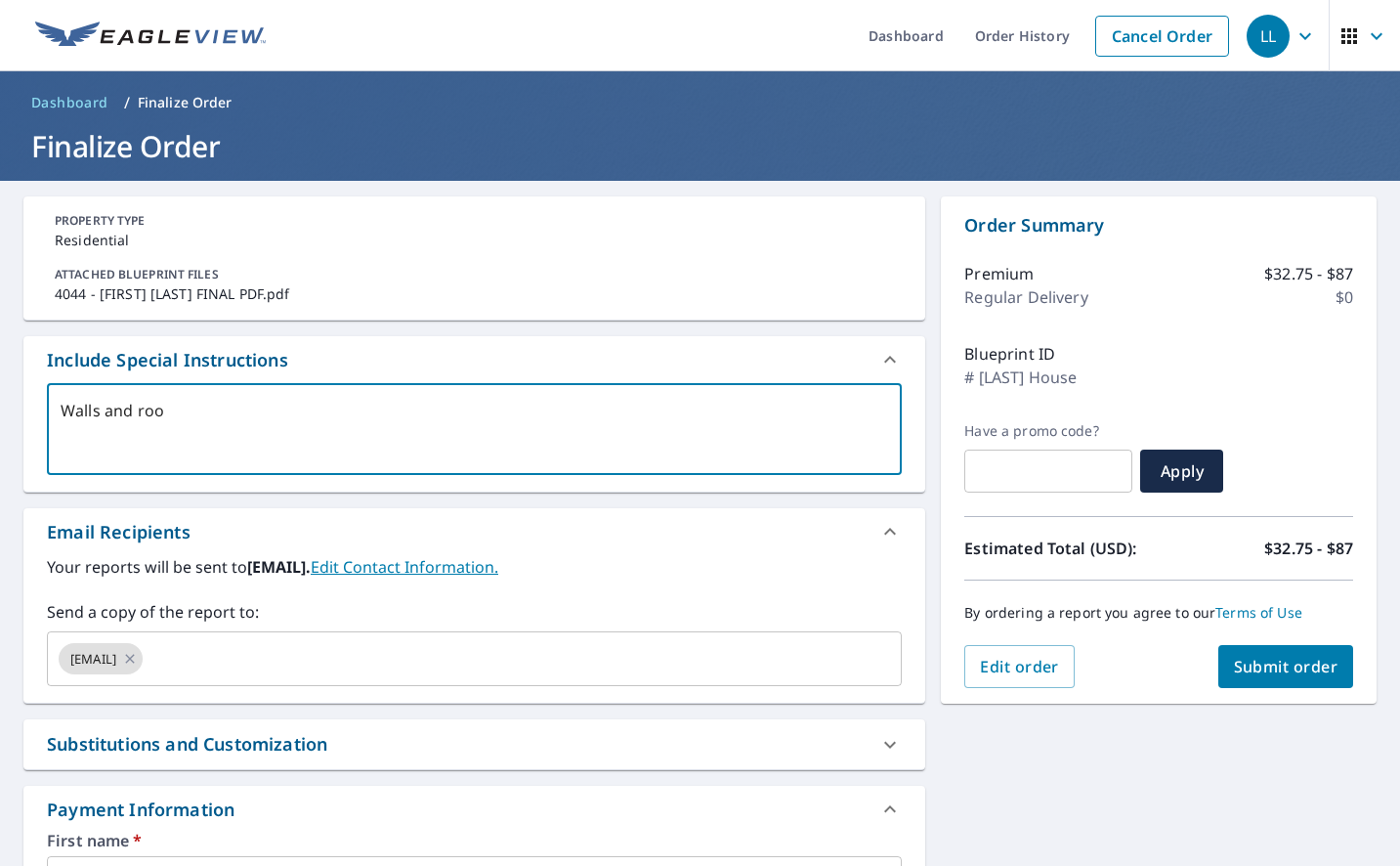 type on "Walls and roof" 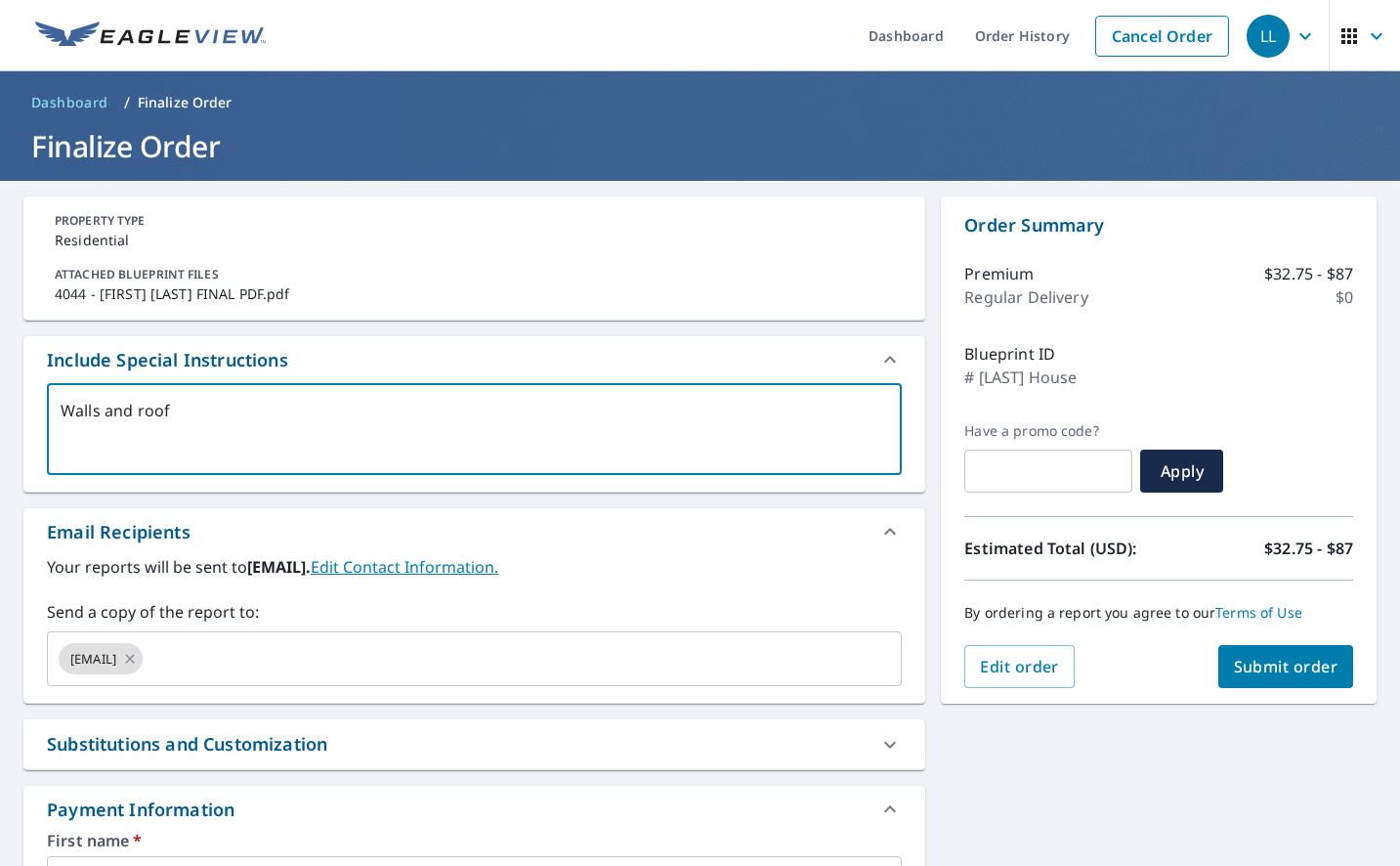 type on "Walls and roof" 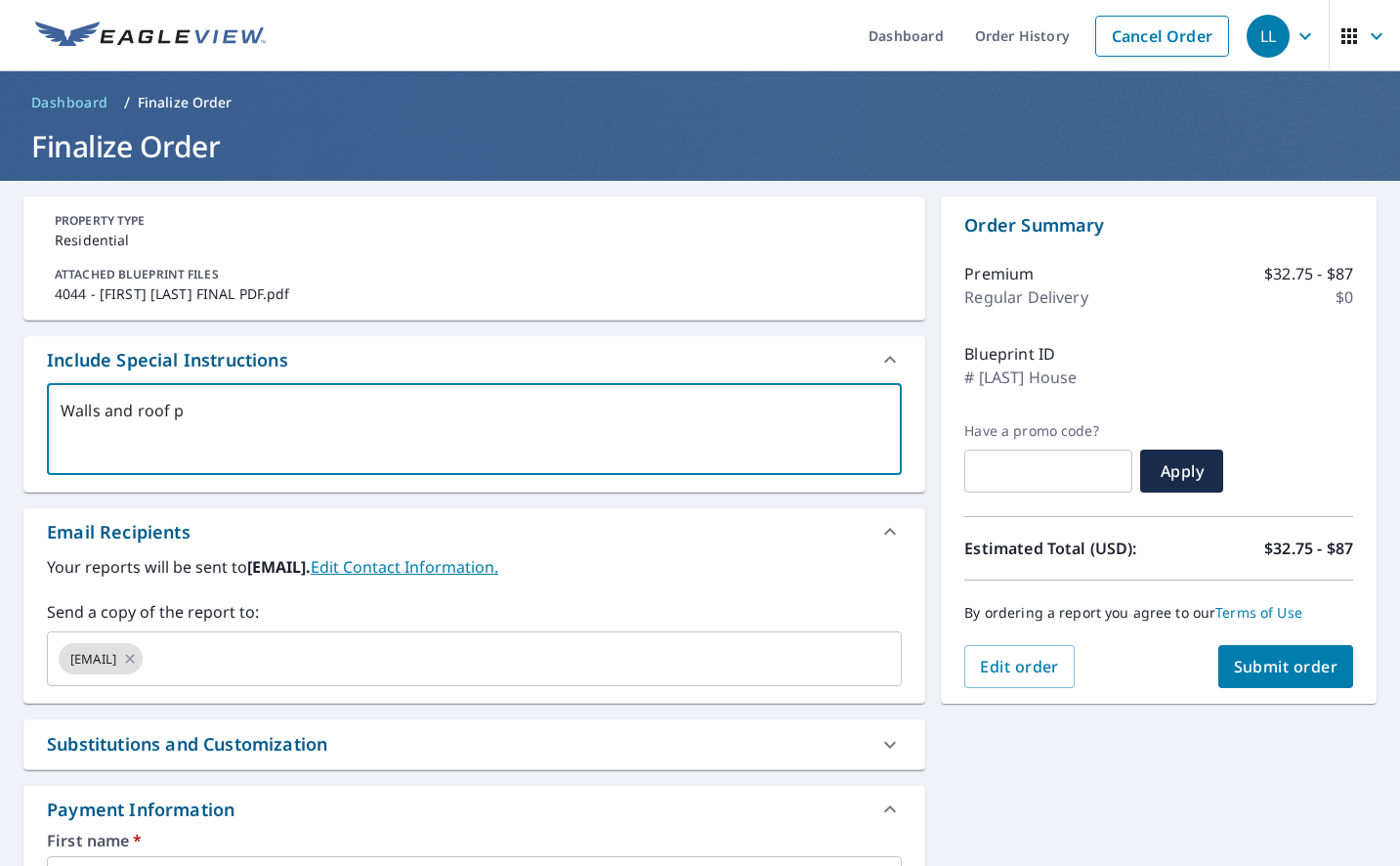 type on "Walls and roof pl" 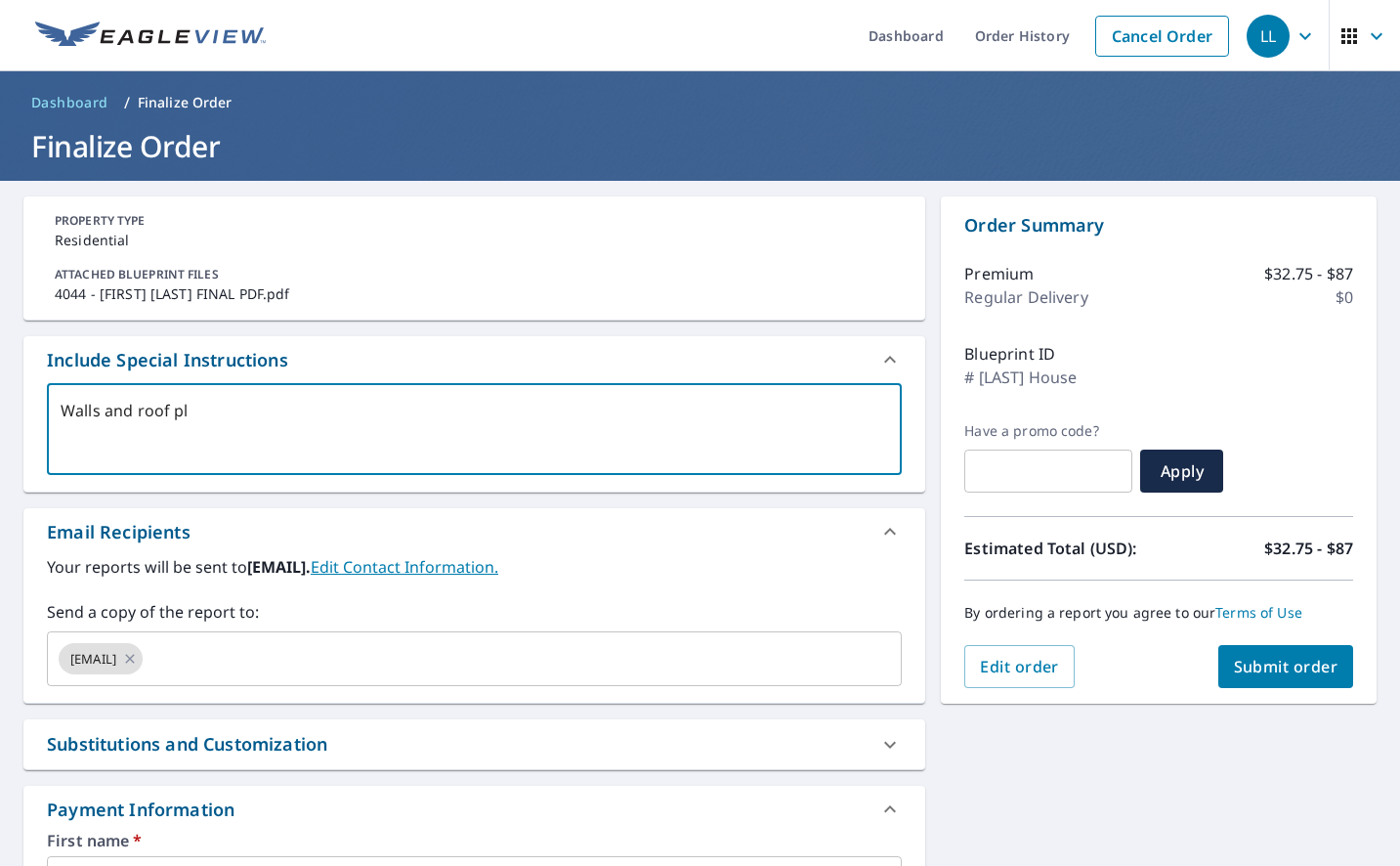 type on "x" 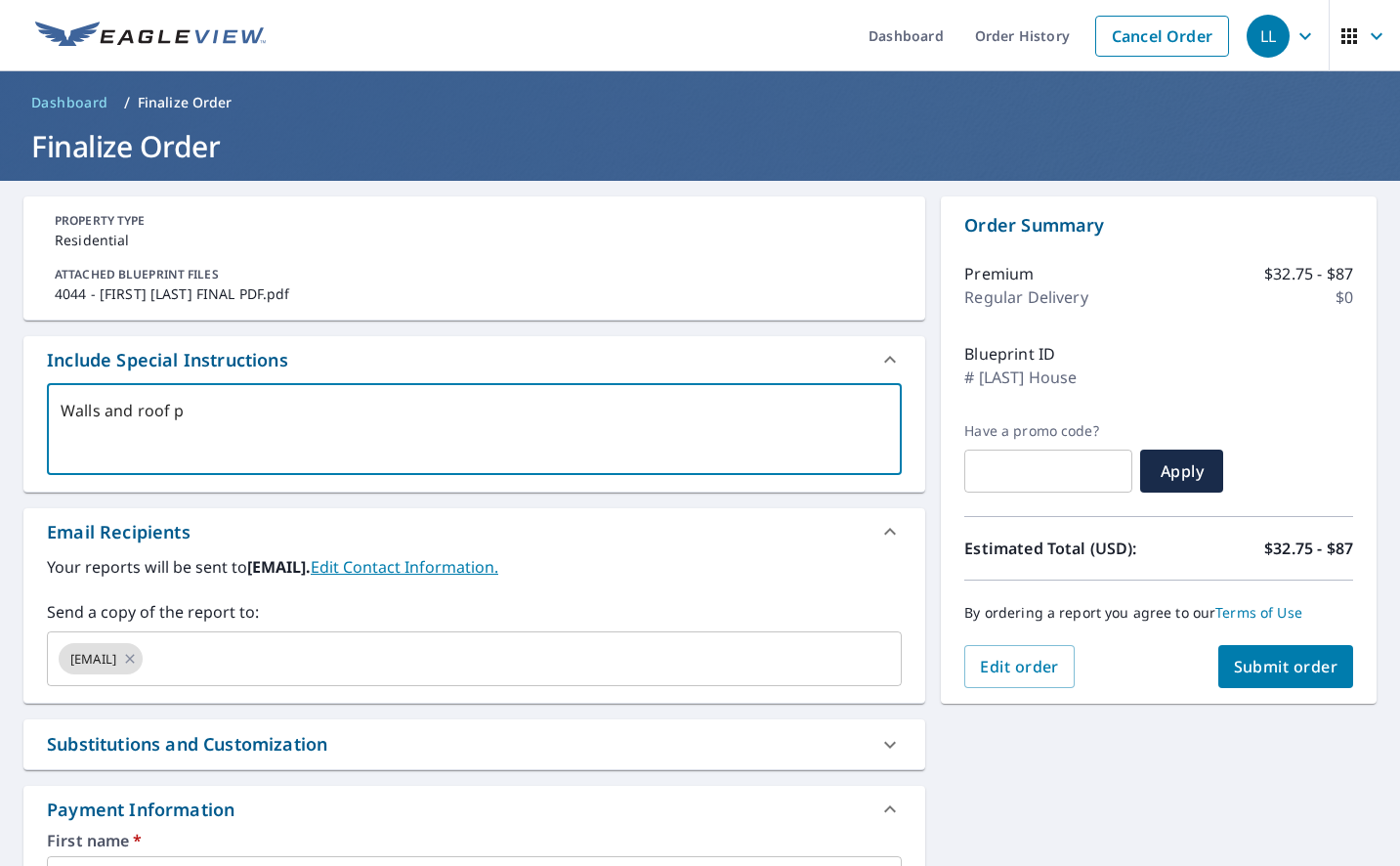 type on "Walls and roof" 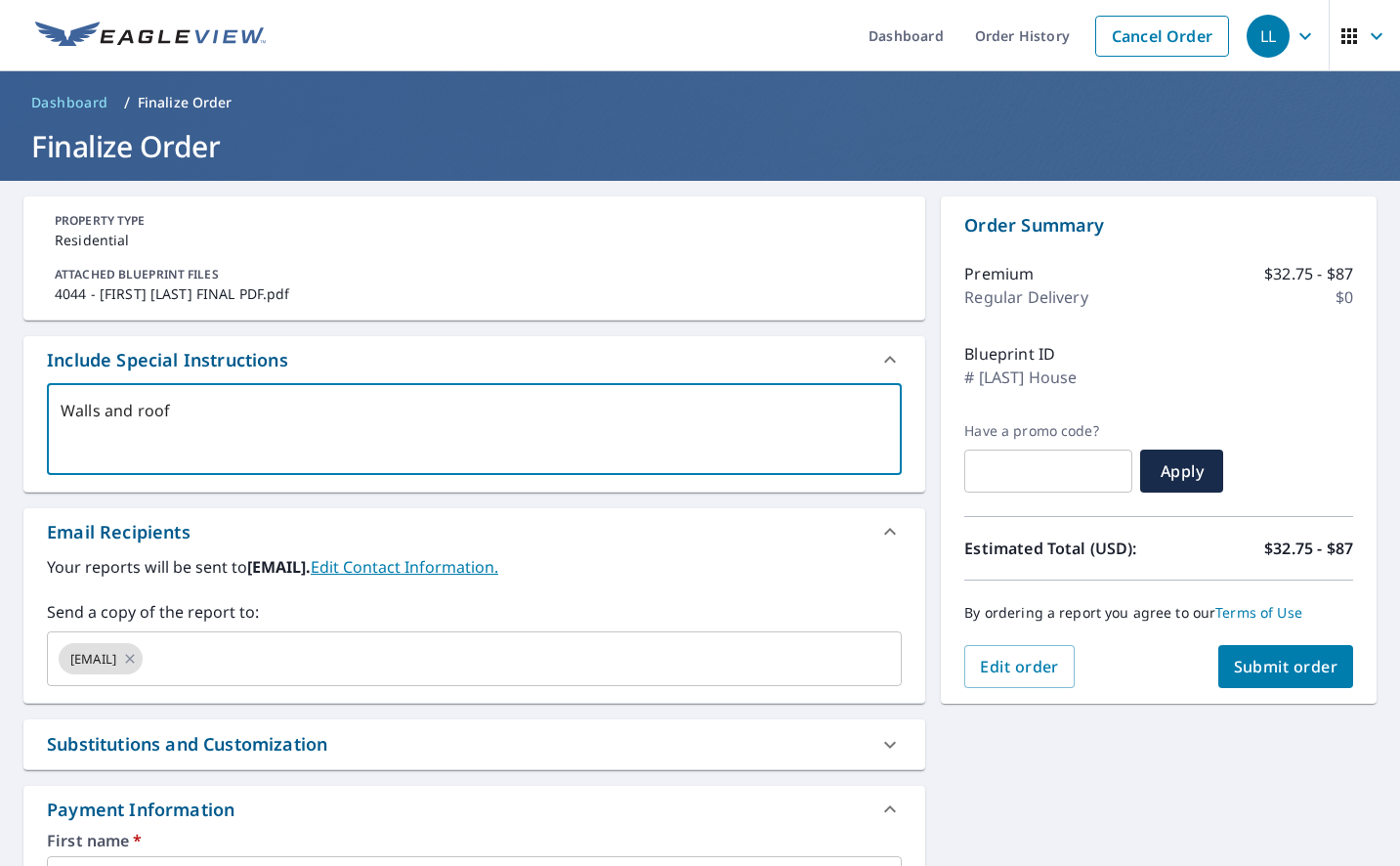type on "Walls and roof" 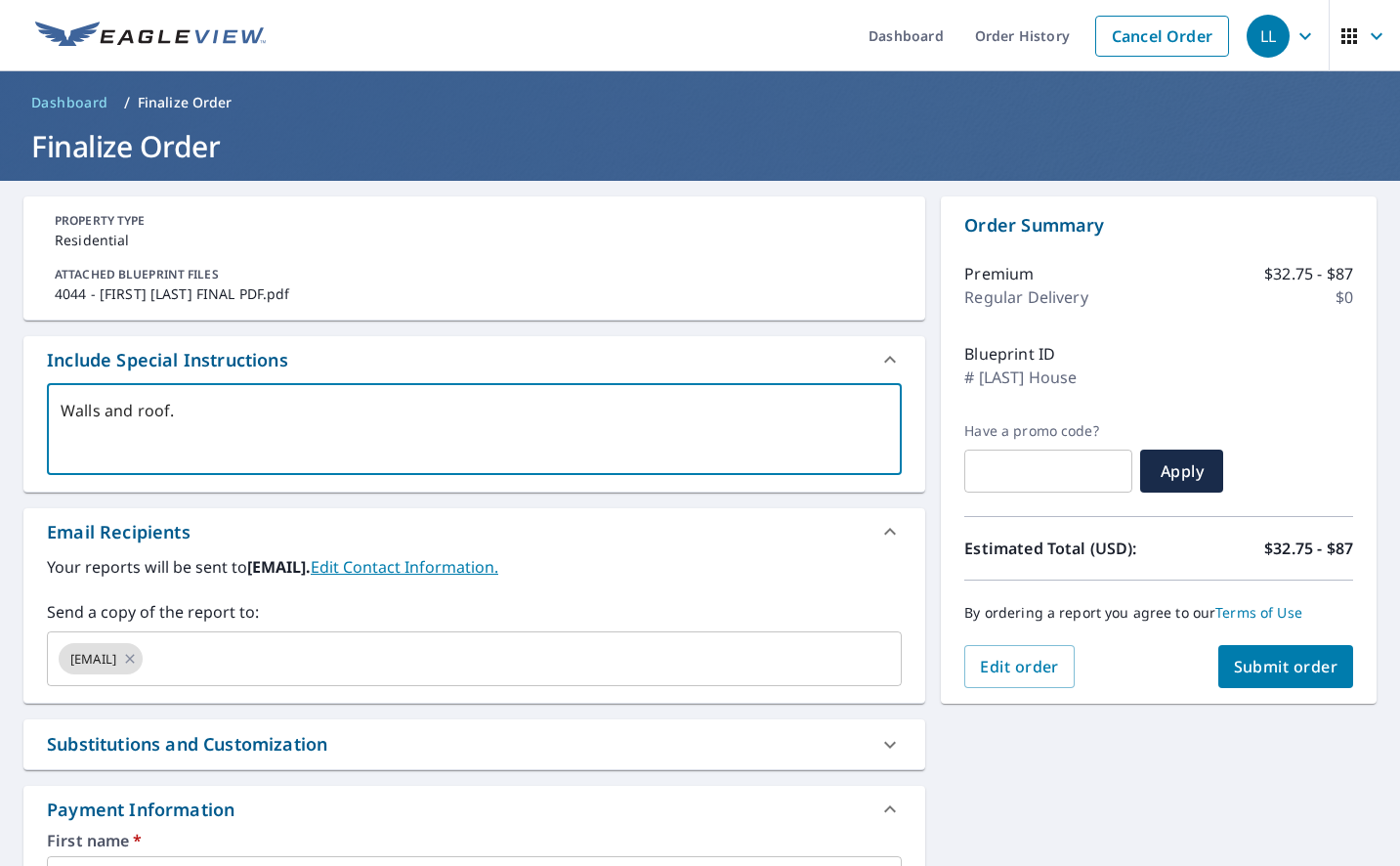 type on "Walls and roof." 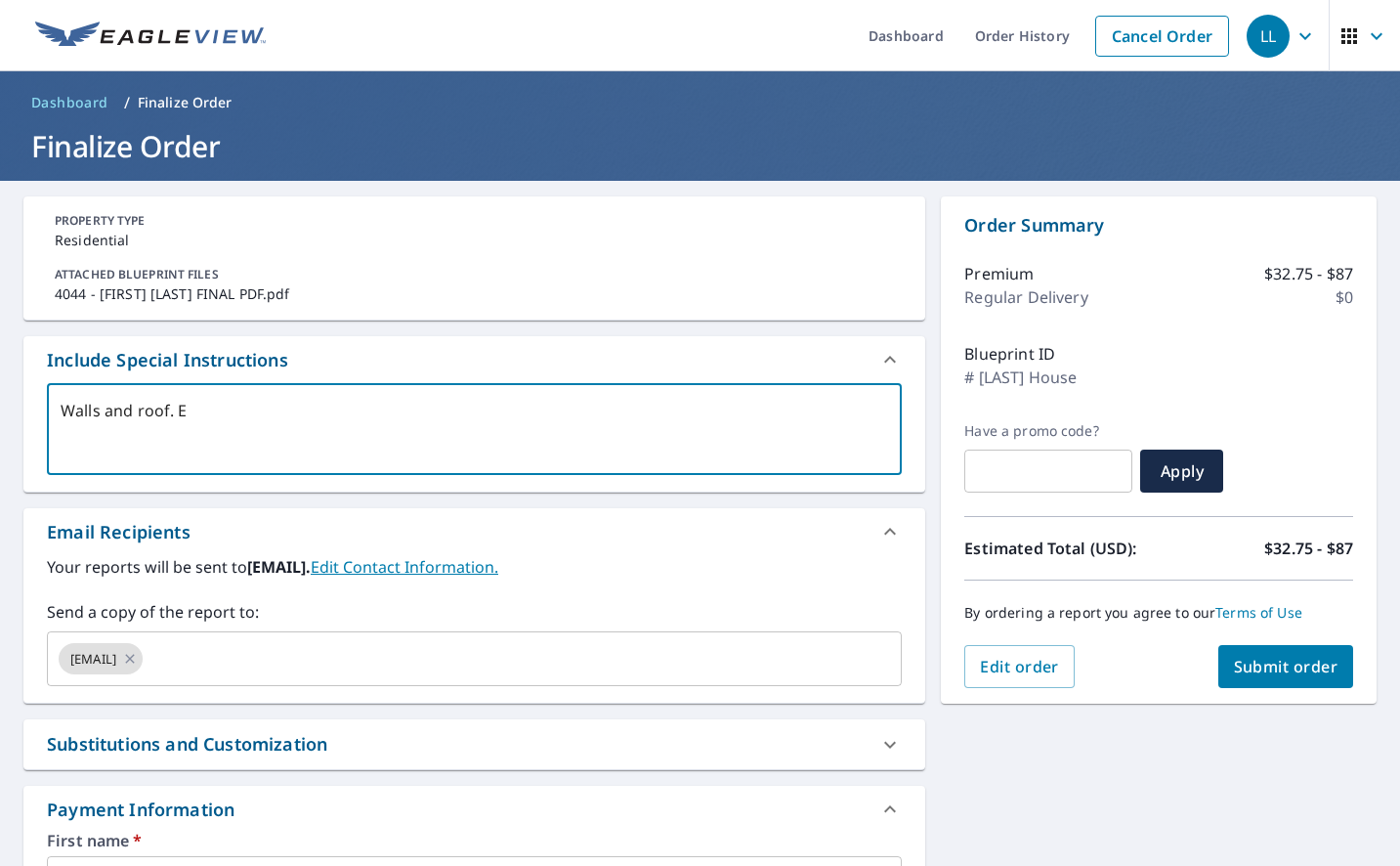 type on "Walls and roof. Ev" 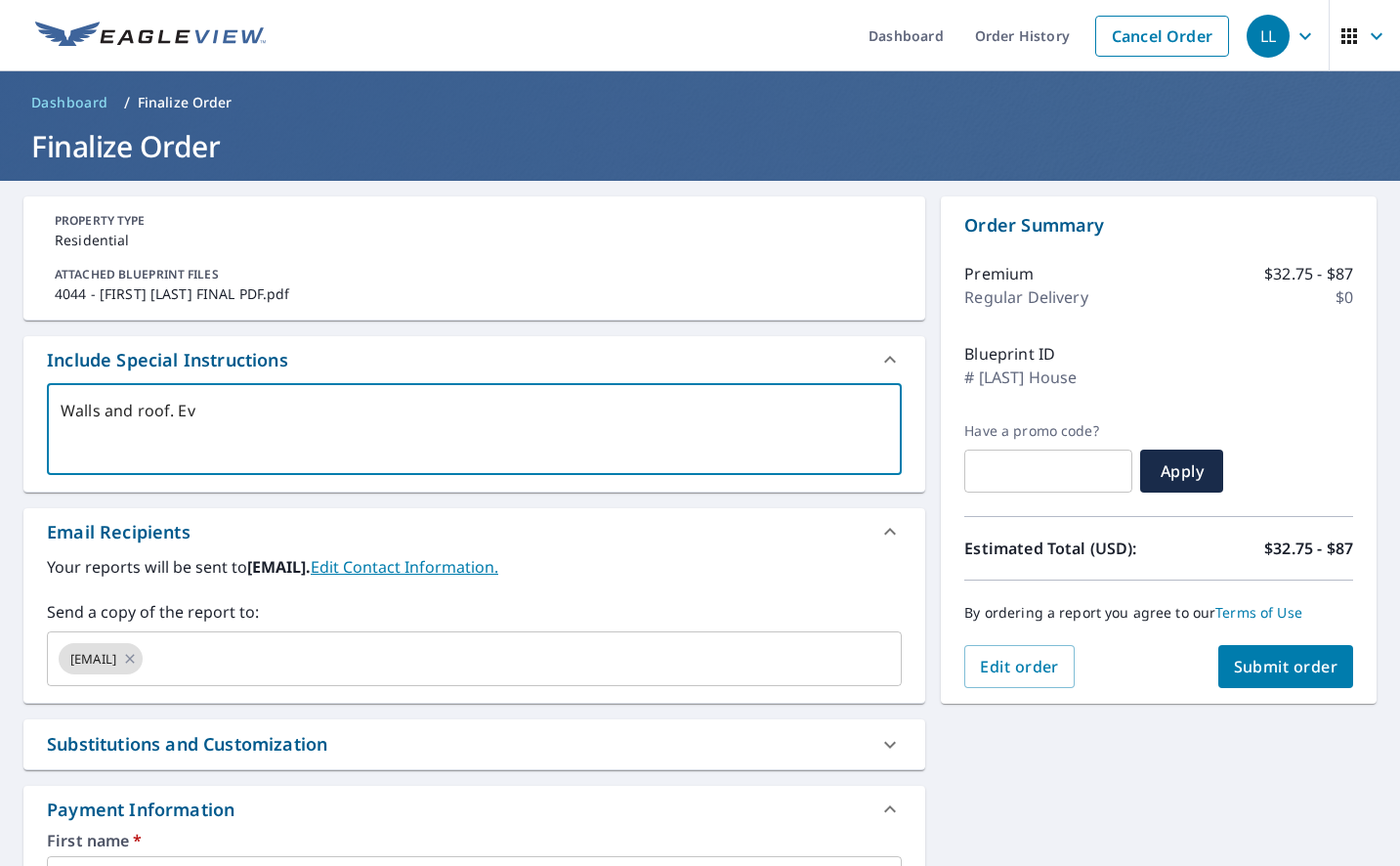 type on "Walls and roof. Eve" 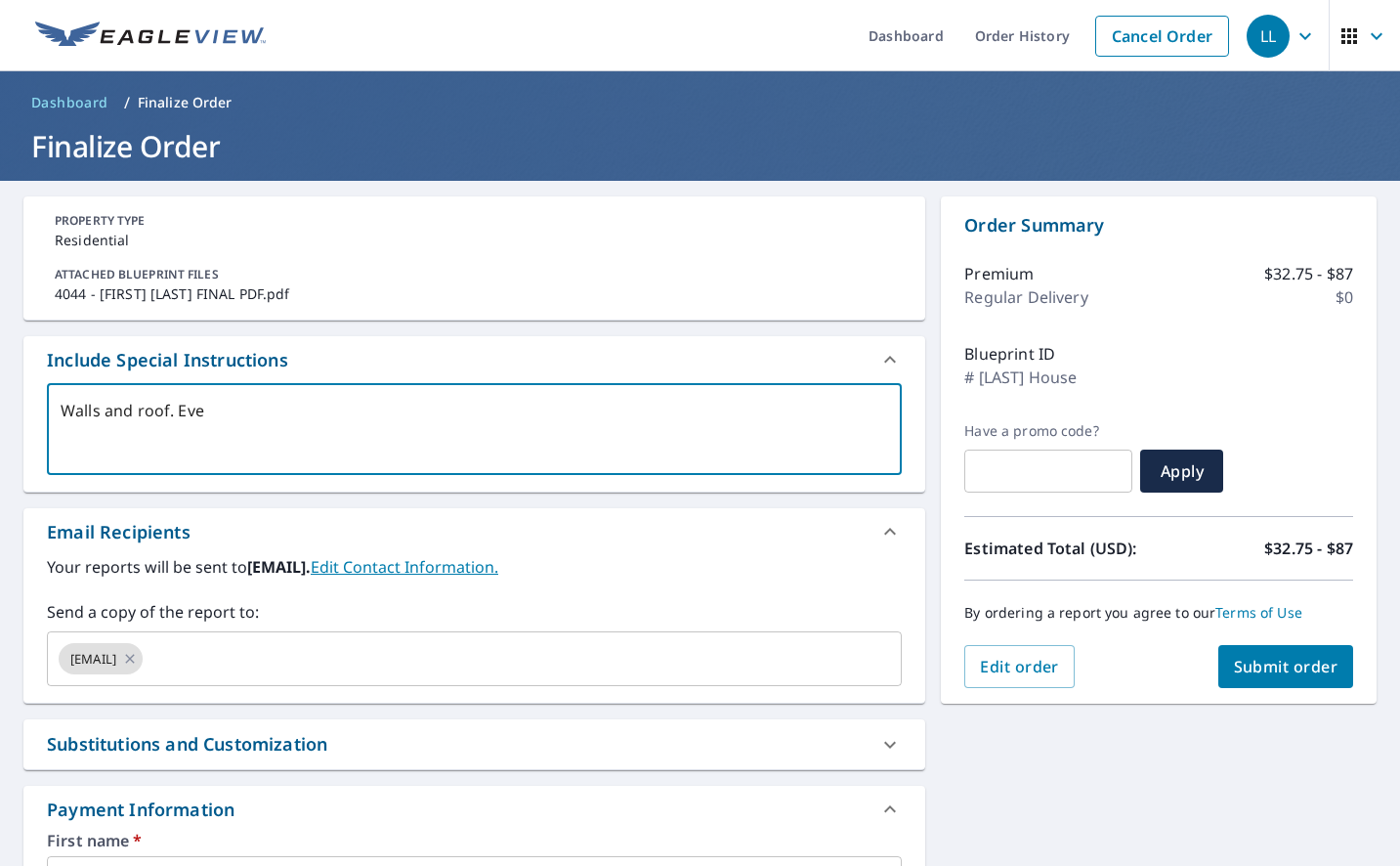 type on "Walls and roof. Ev" 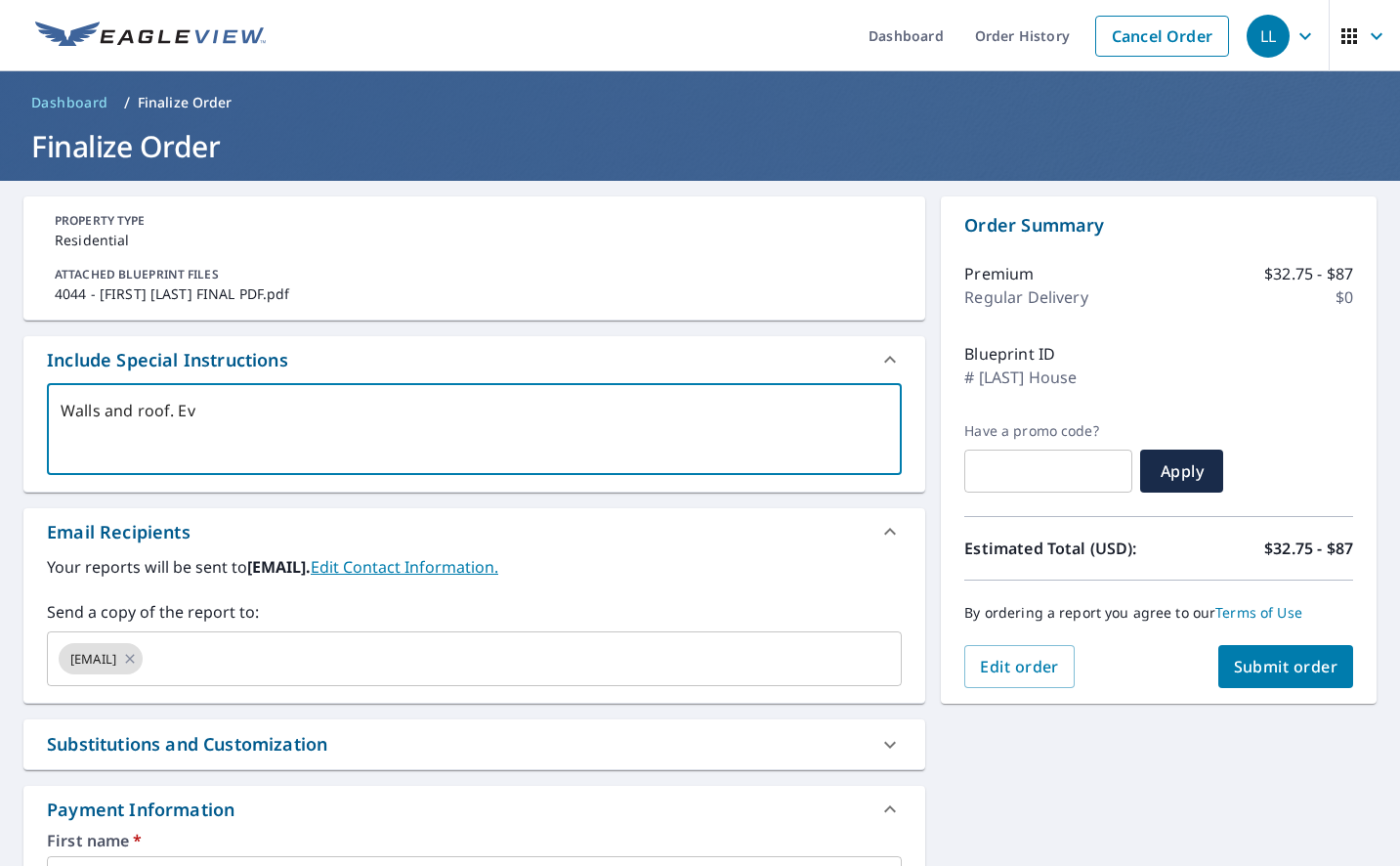 type on "Walls and roof. E" 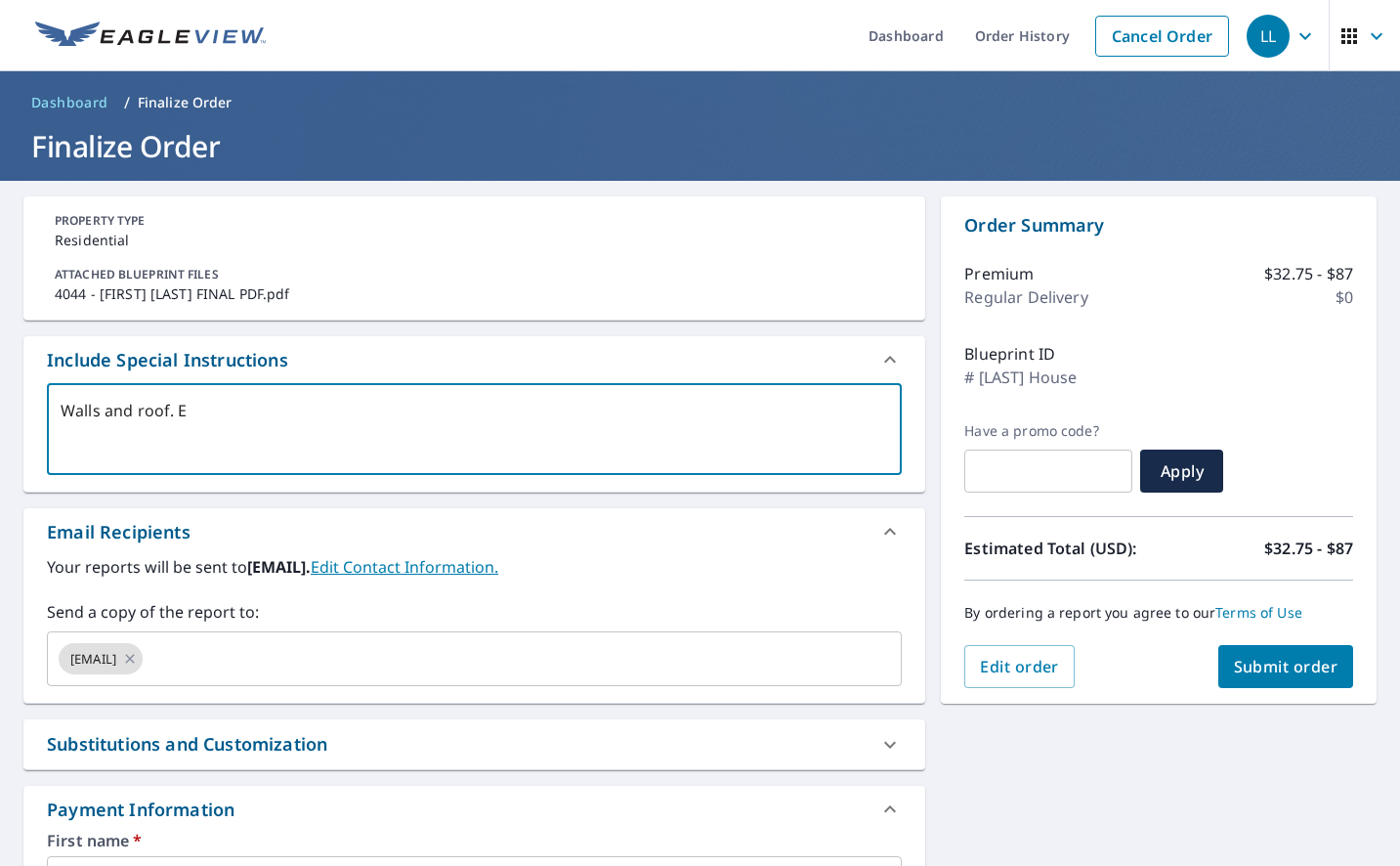 type on "Walls and roof." 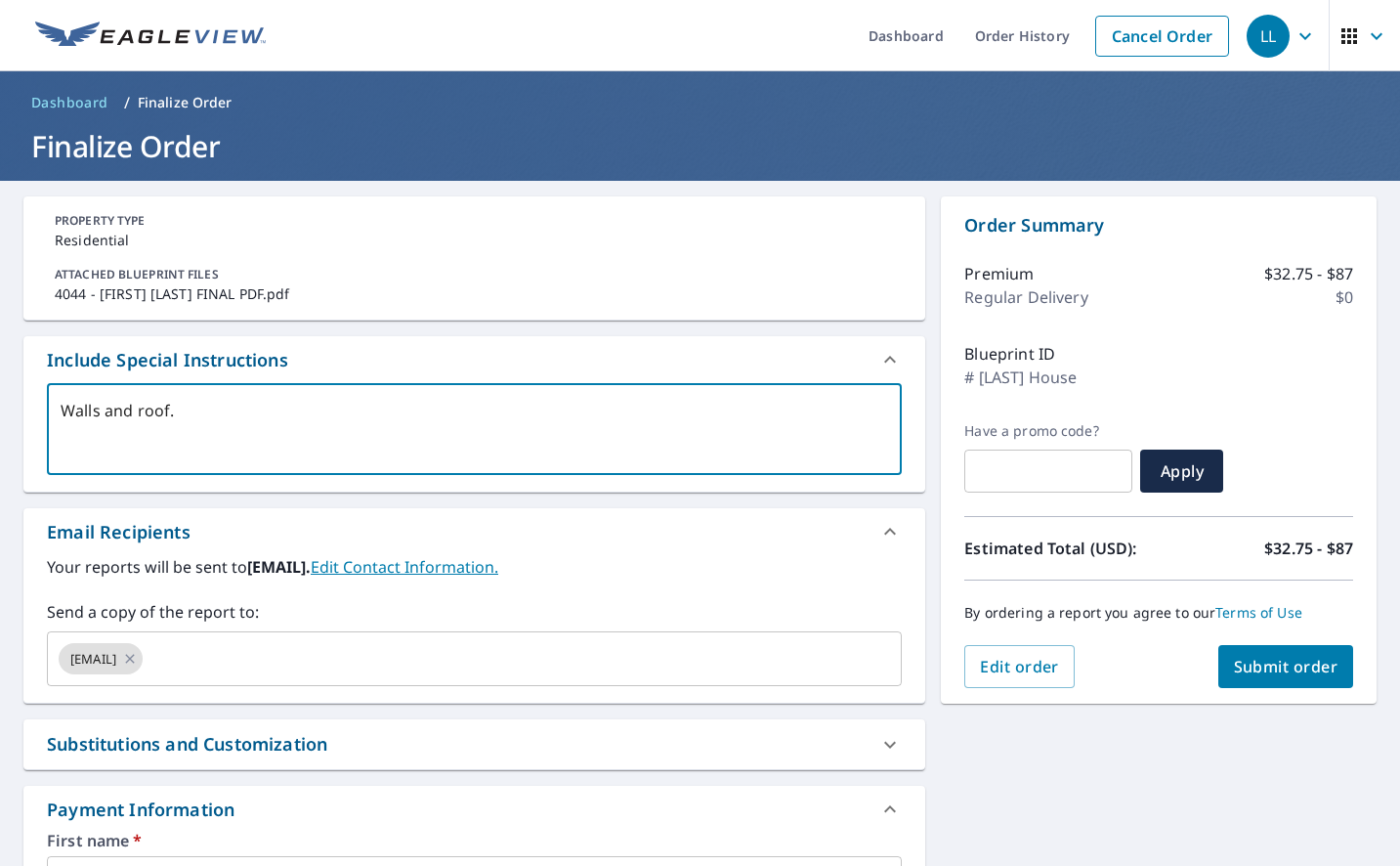 type on "Walls and roof." 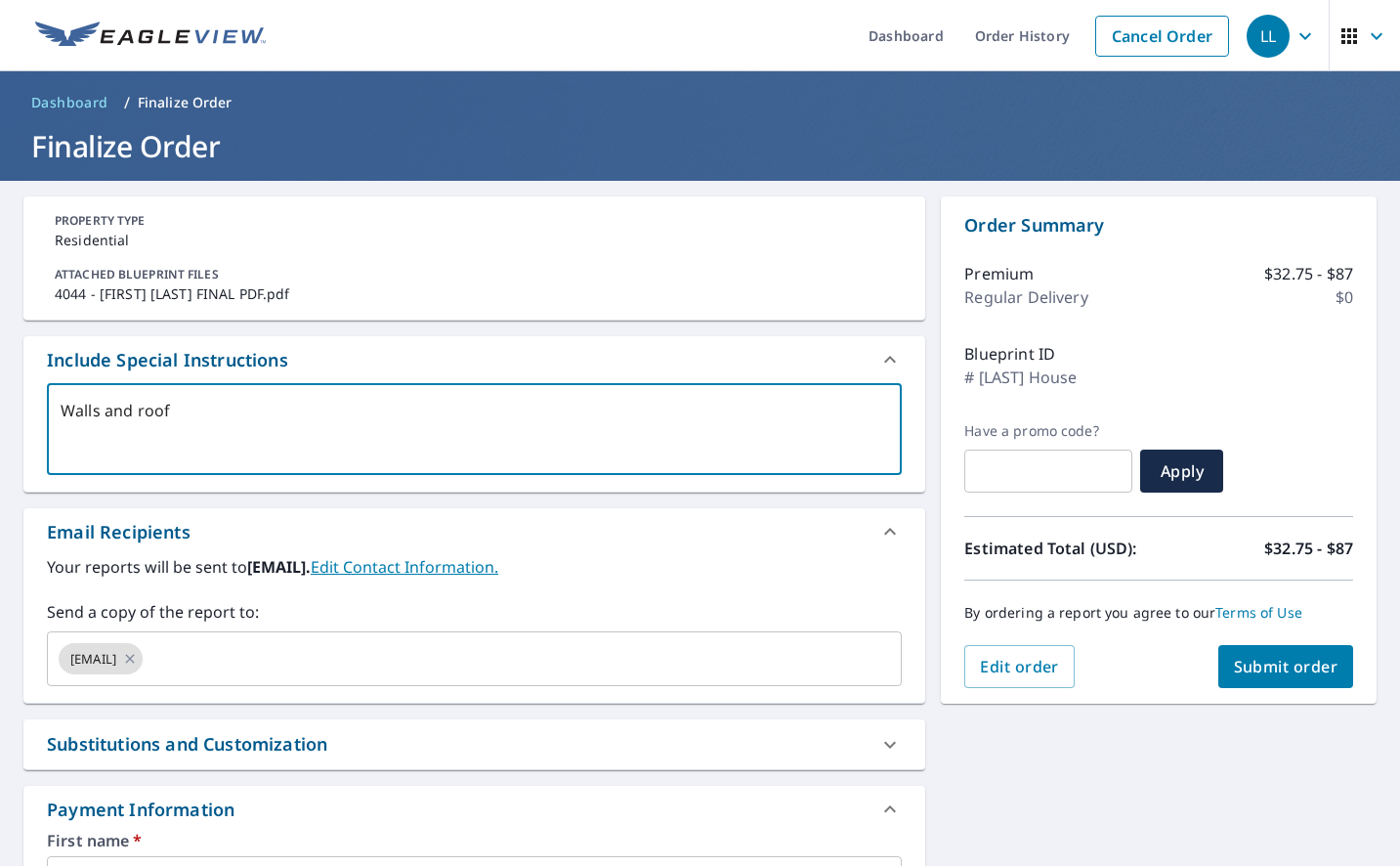 type on "Walls and roof-" 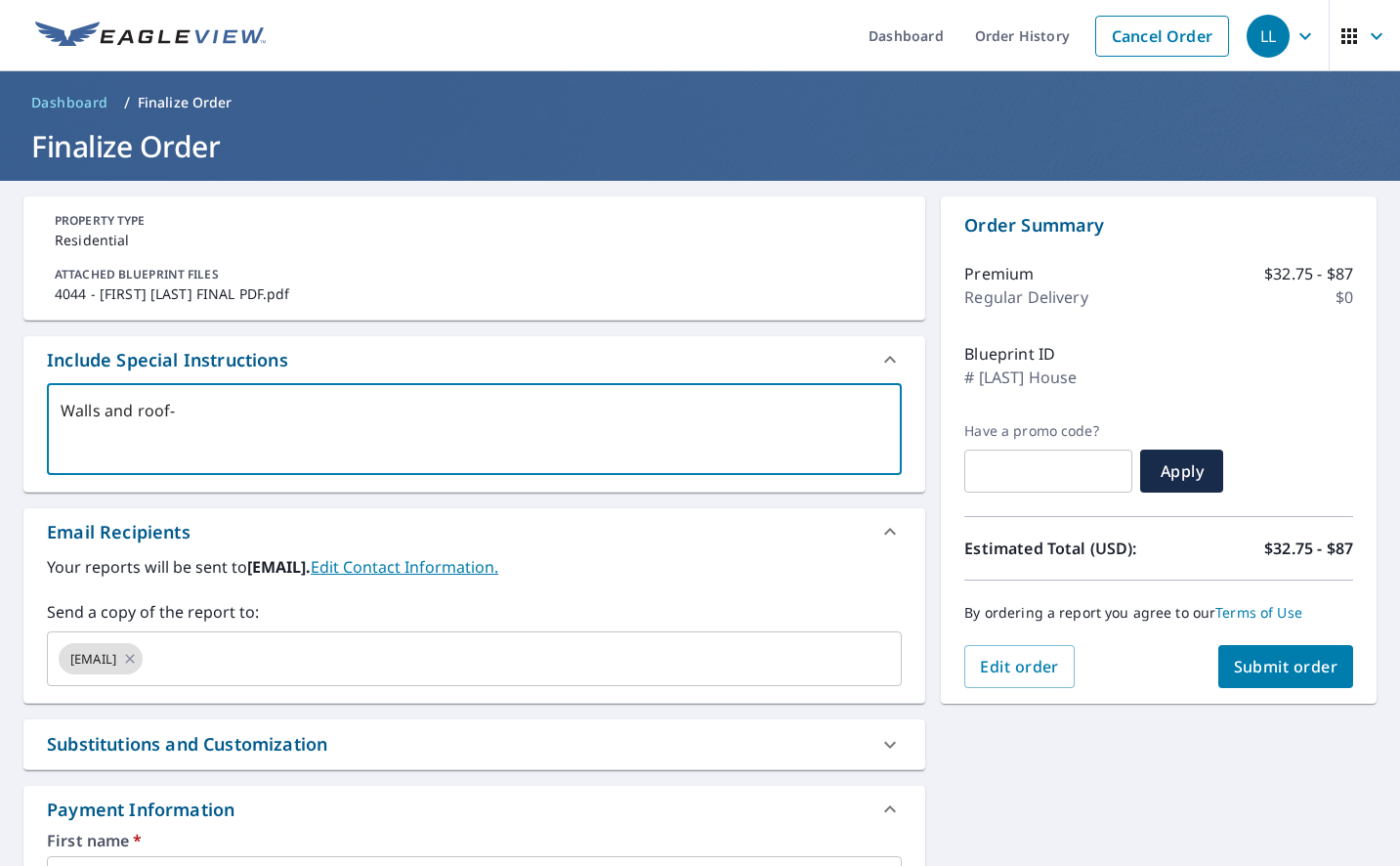 type on "Walls and roof-" 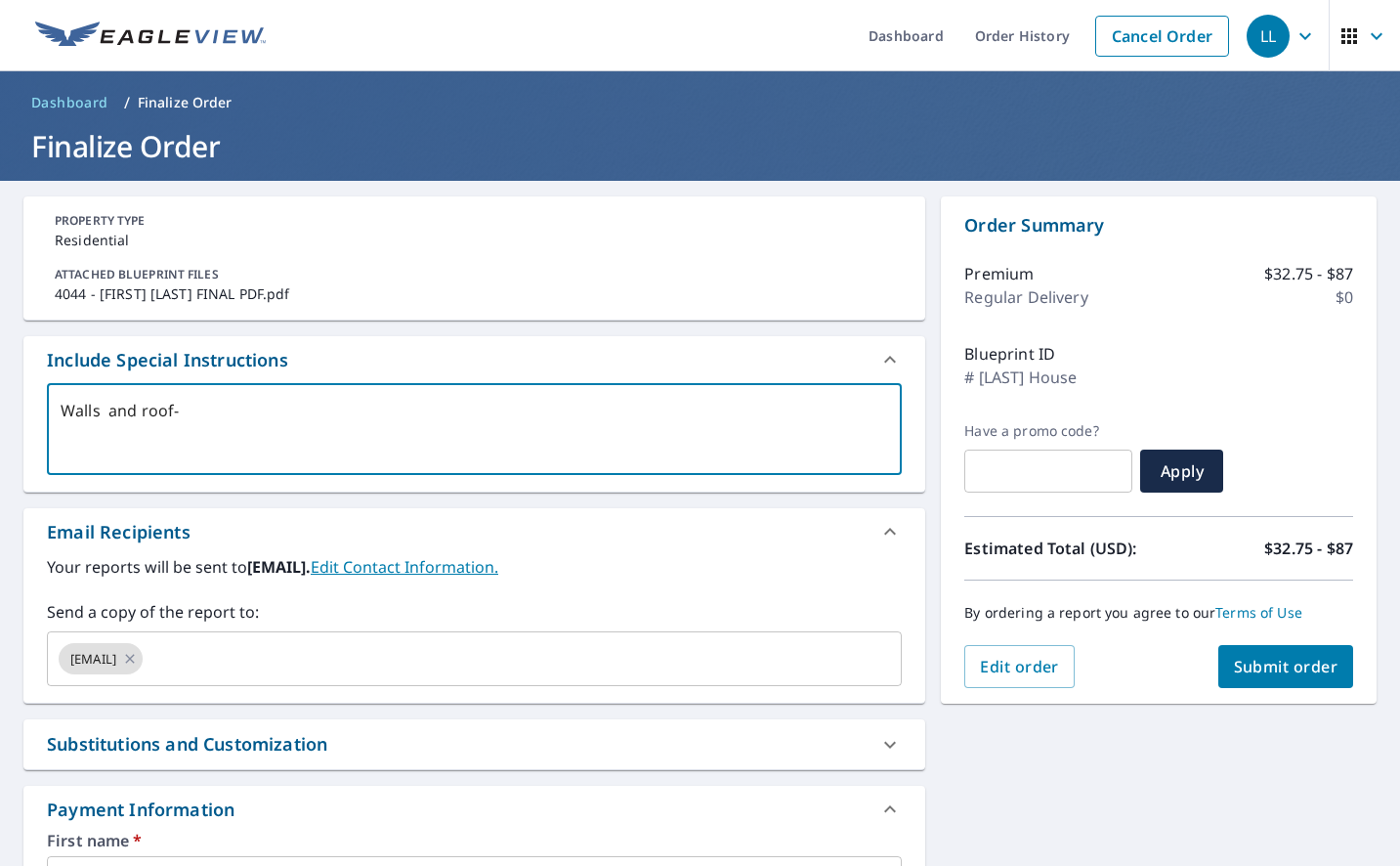 type on "Walls e and roof-" 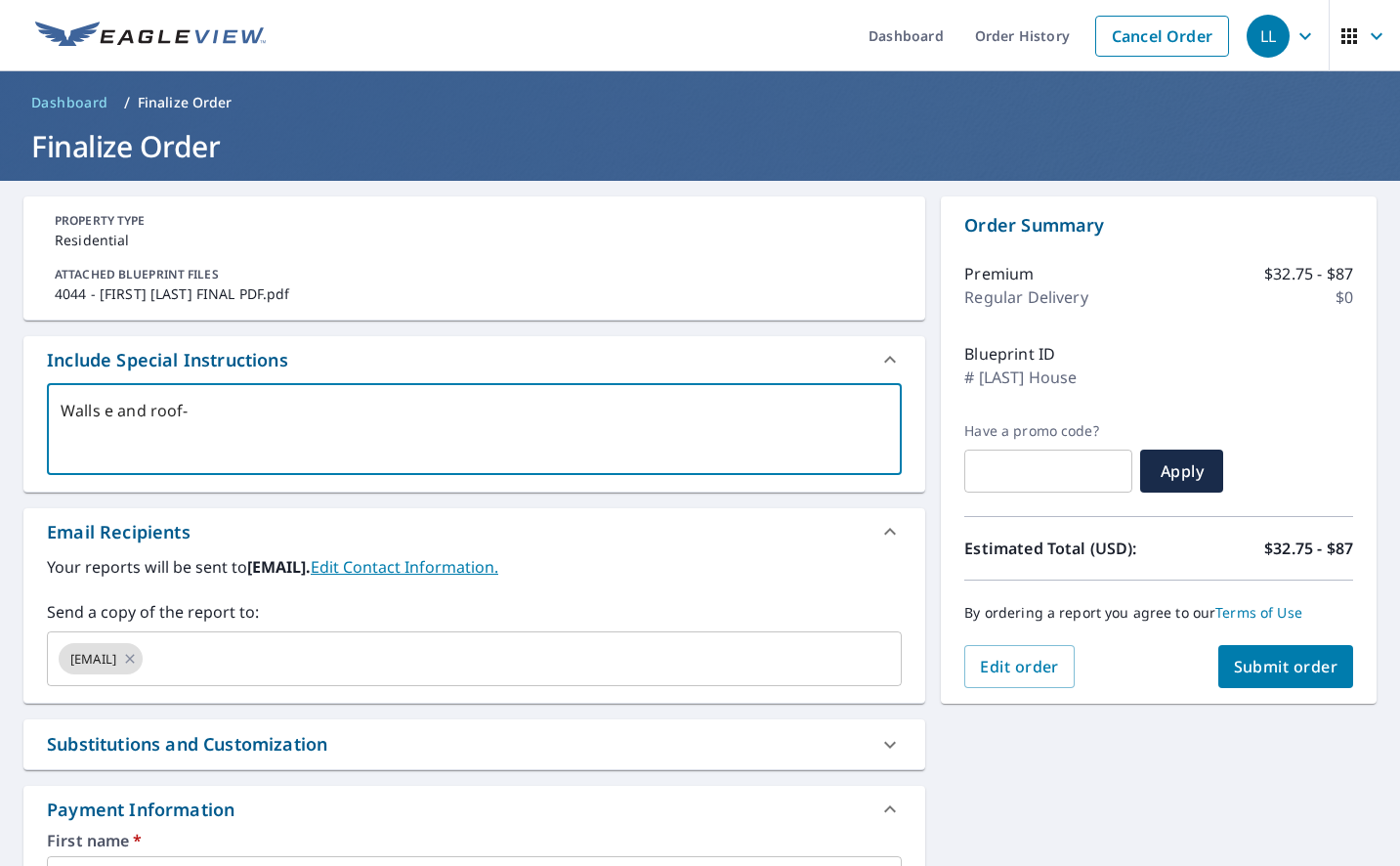 type on "Walls  and roof-" 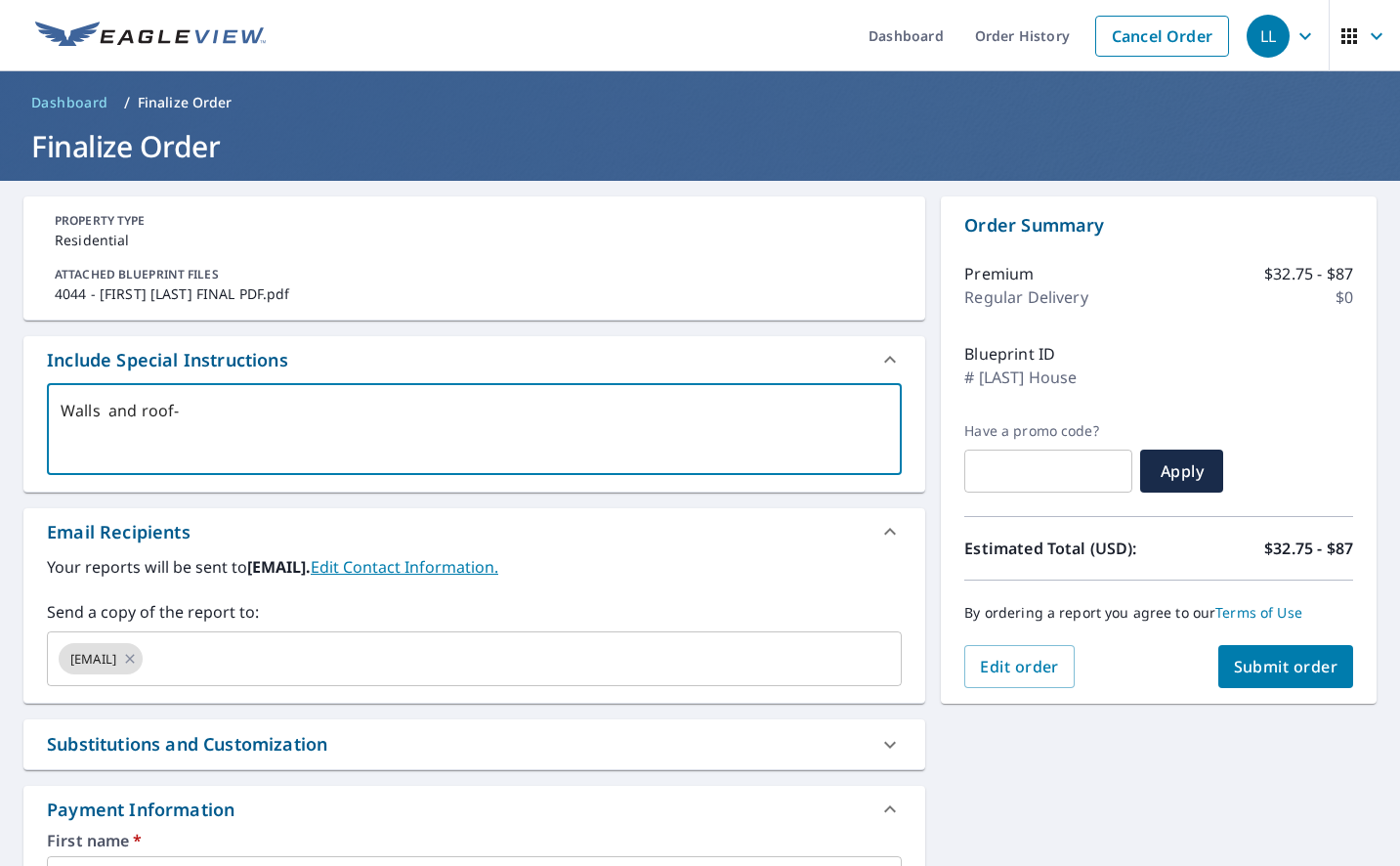type on "Walls m and roof-" 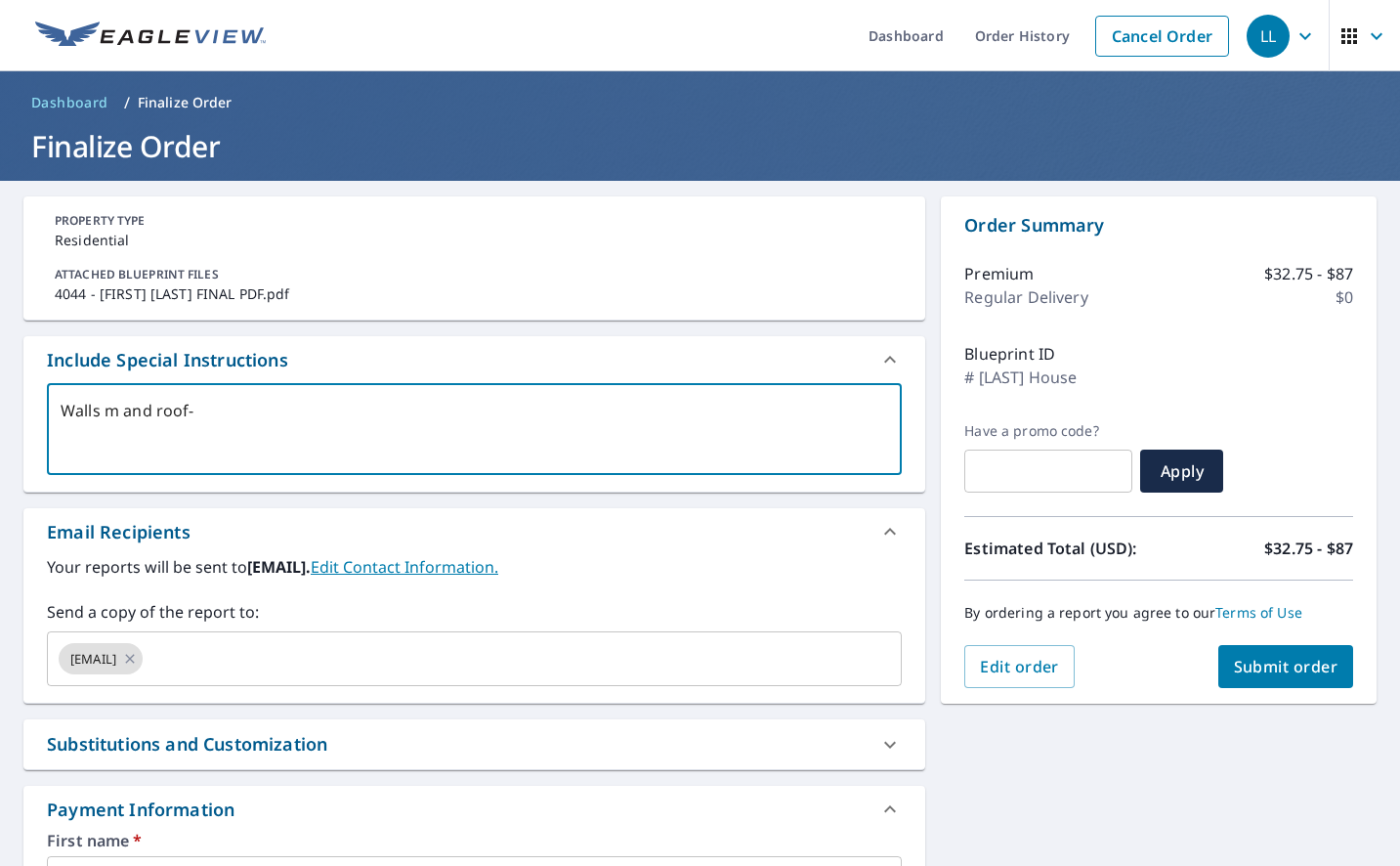 type on "Walls me and roof-" 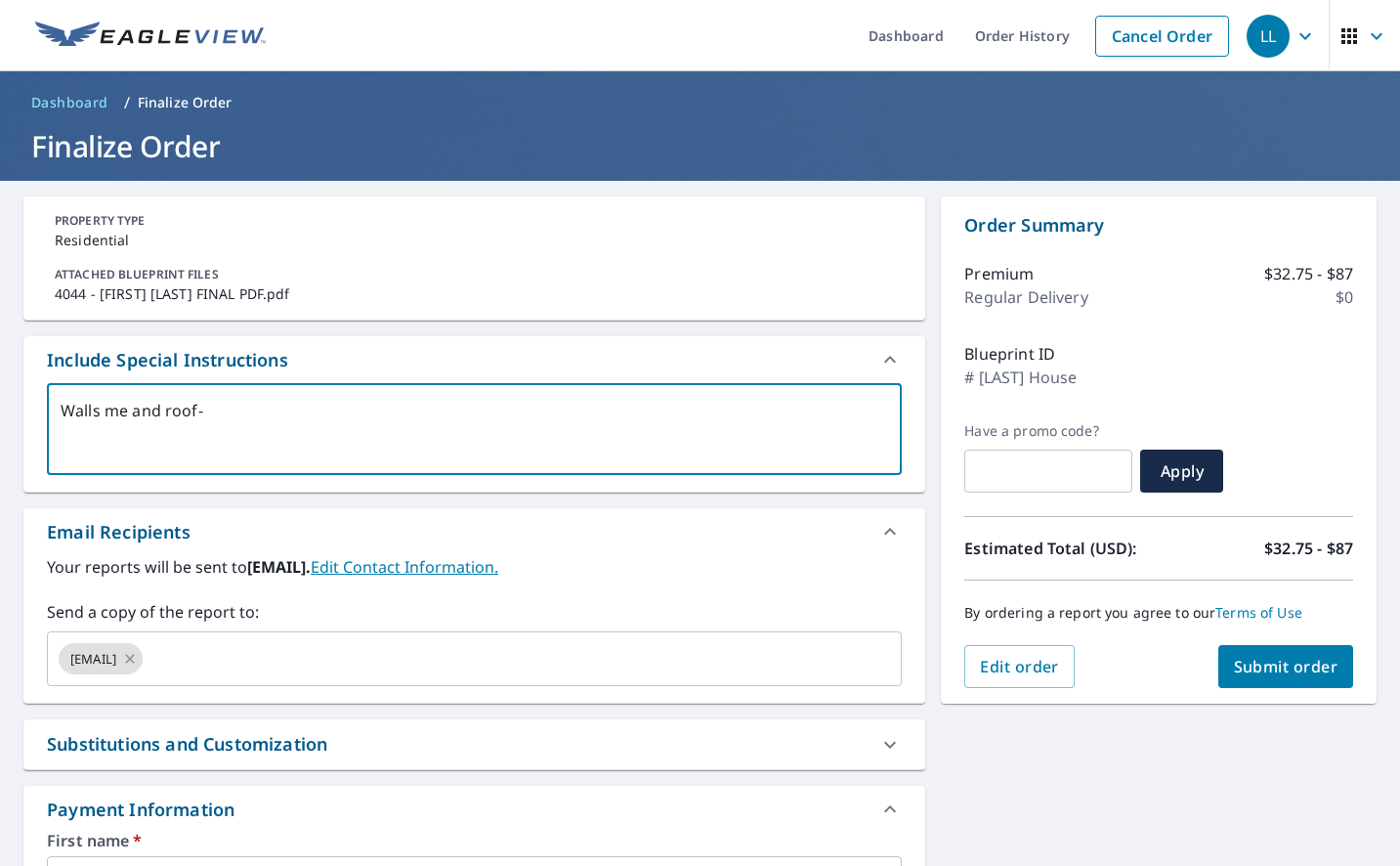 type on "x" 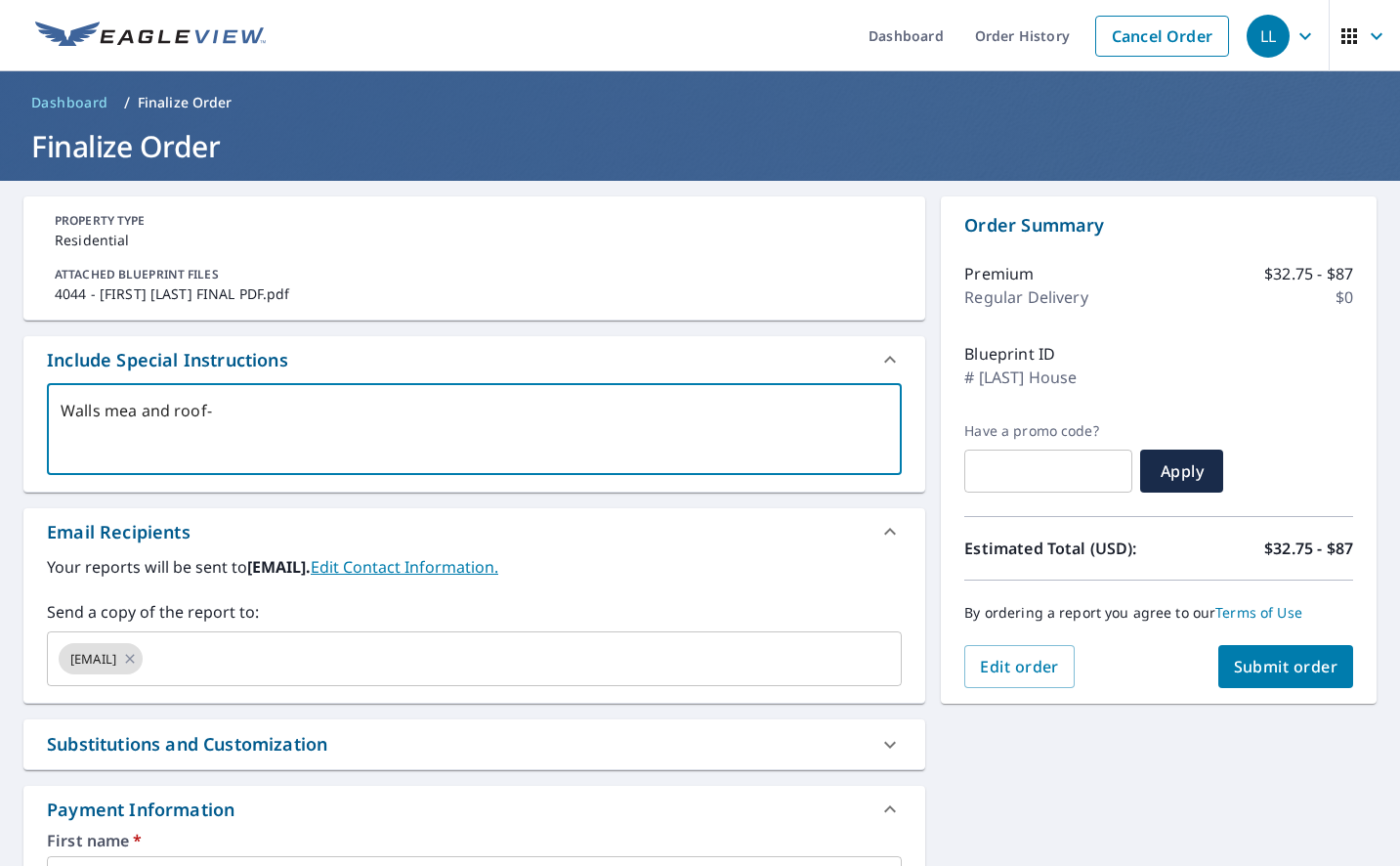 type on "Walls meas and roof-" 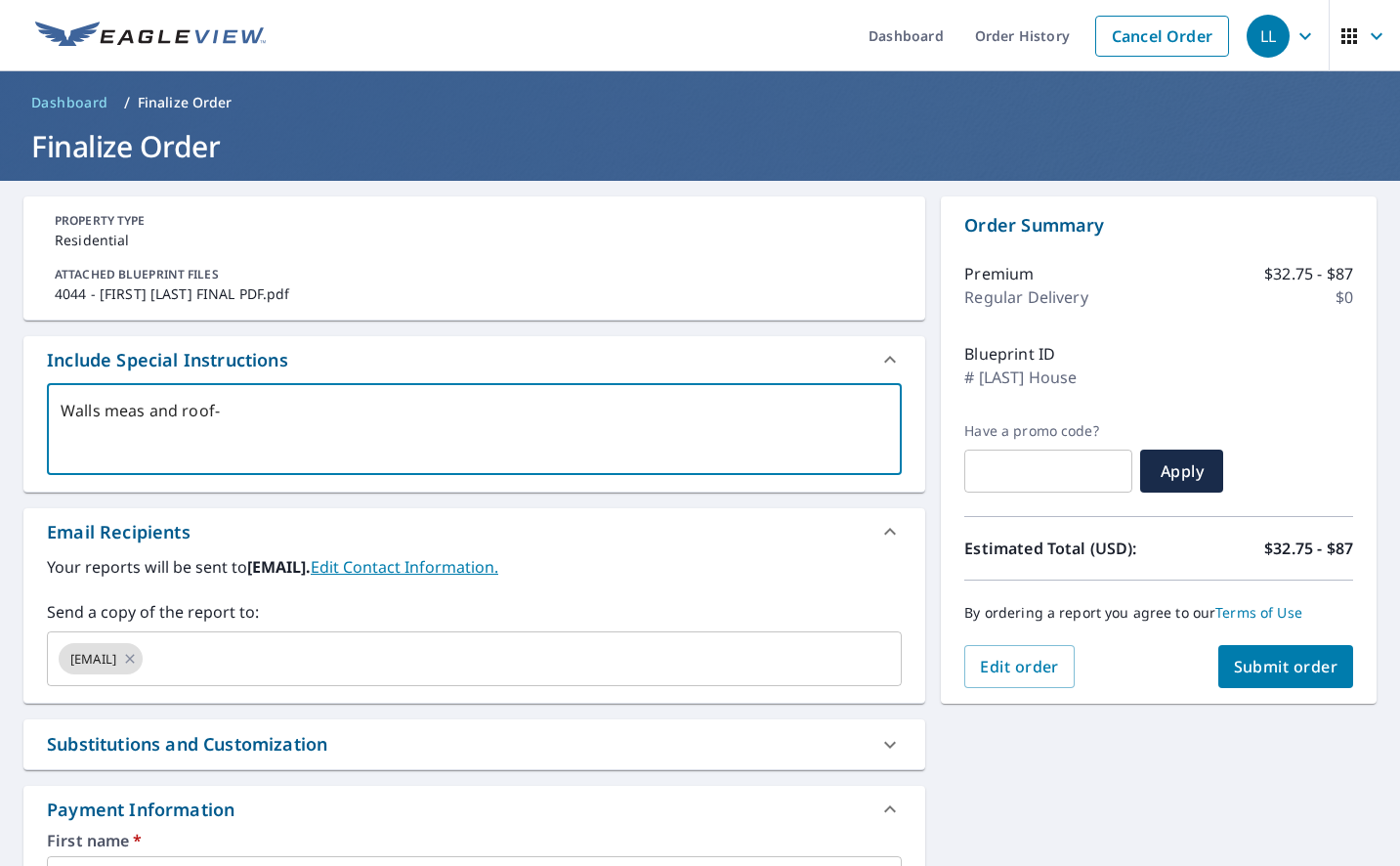 type on "Walls measu and roof-" 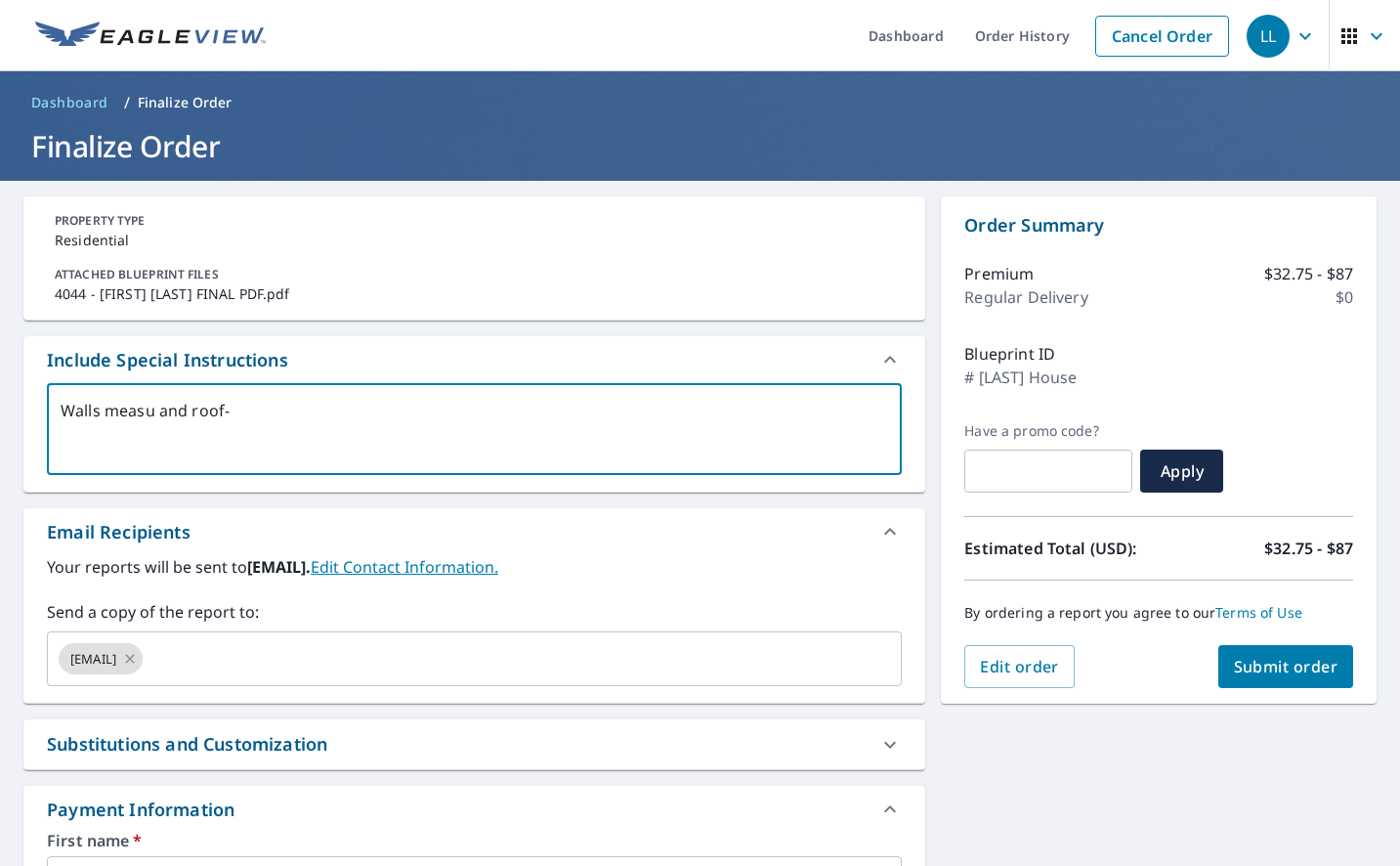 type on "Walls measur and roof-" 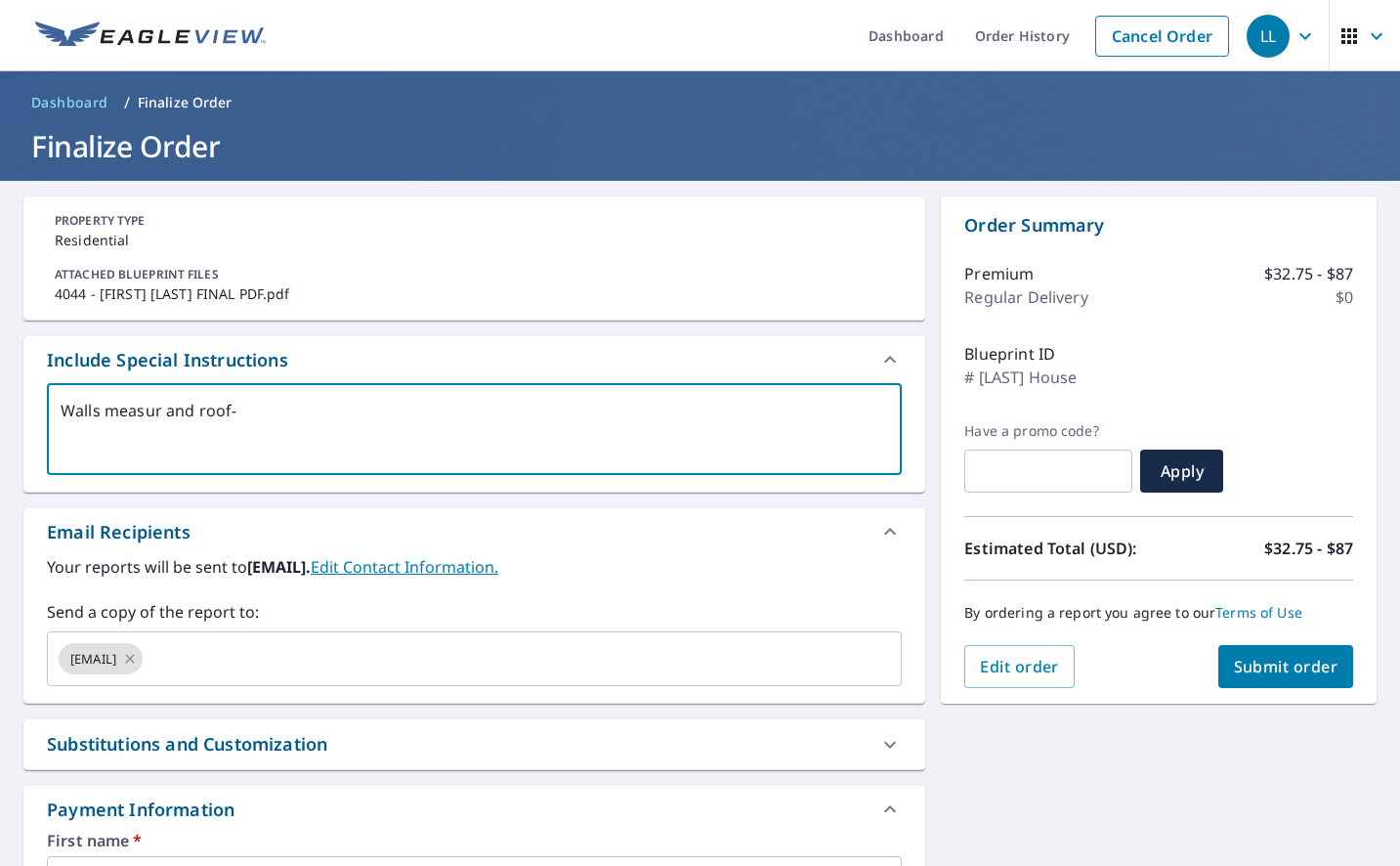 type on "Walls measure and roof-" 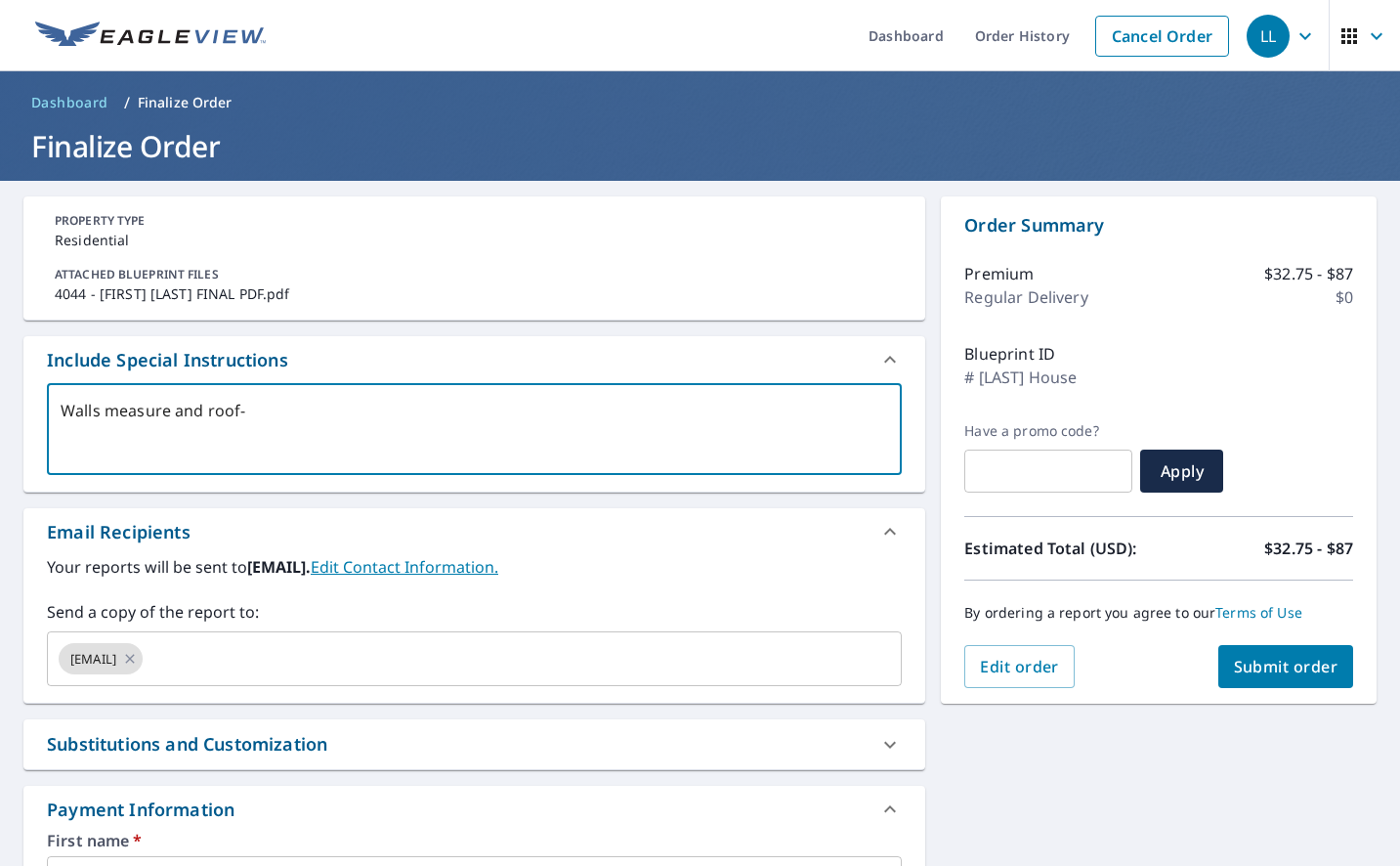 type on "Walls measurem and roof-" 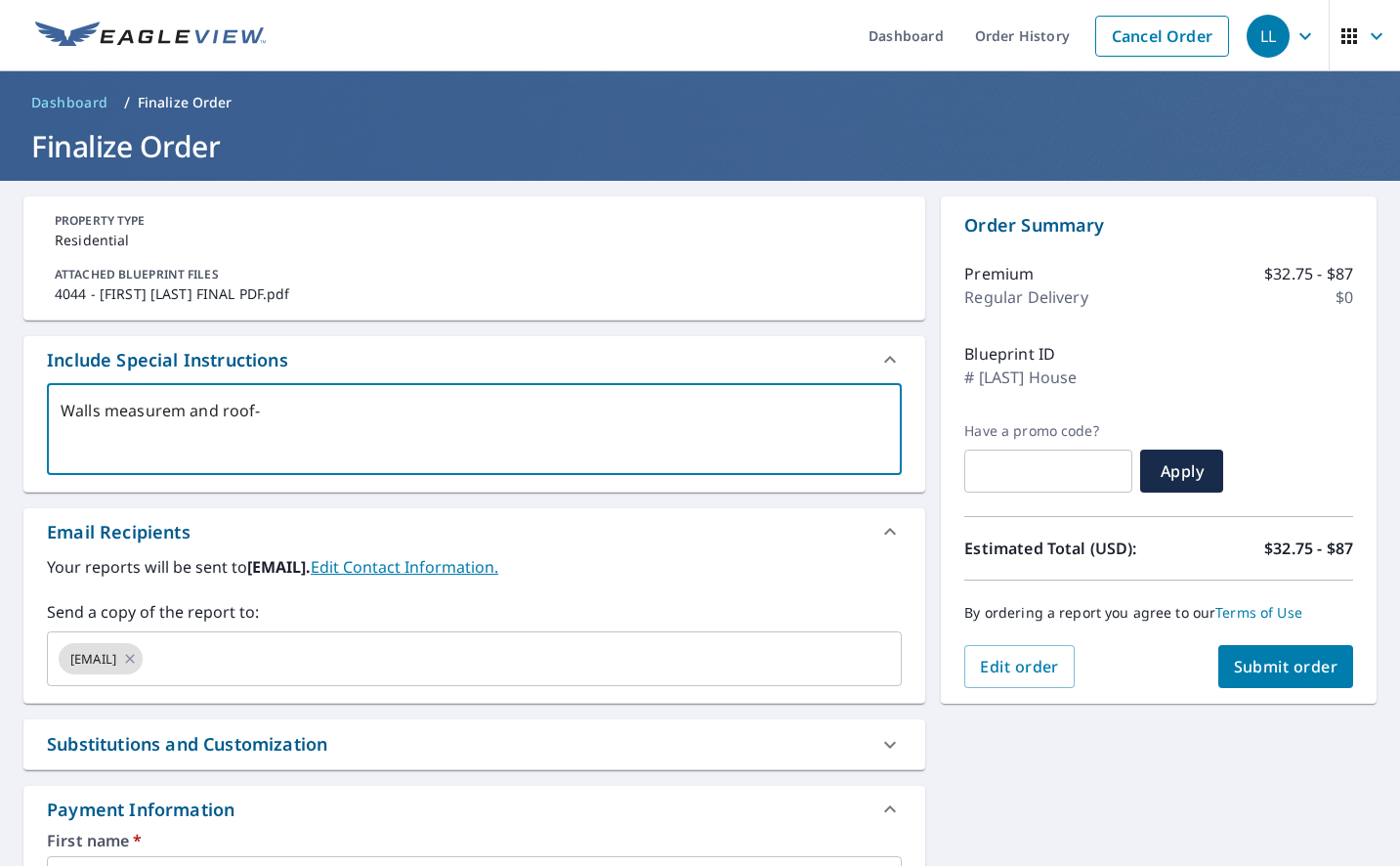 type on "Walls measureme and roof-" 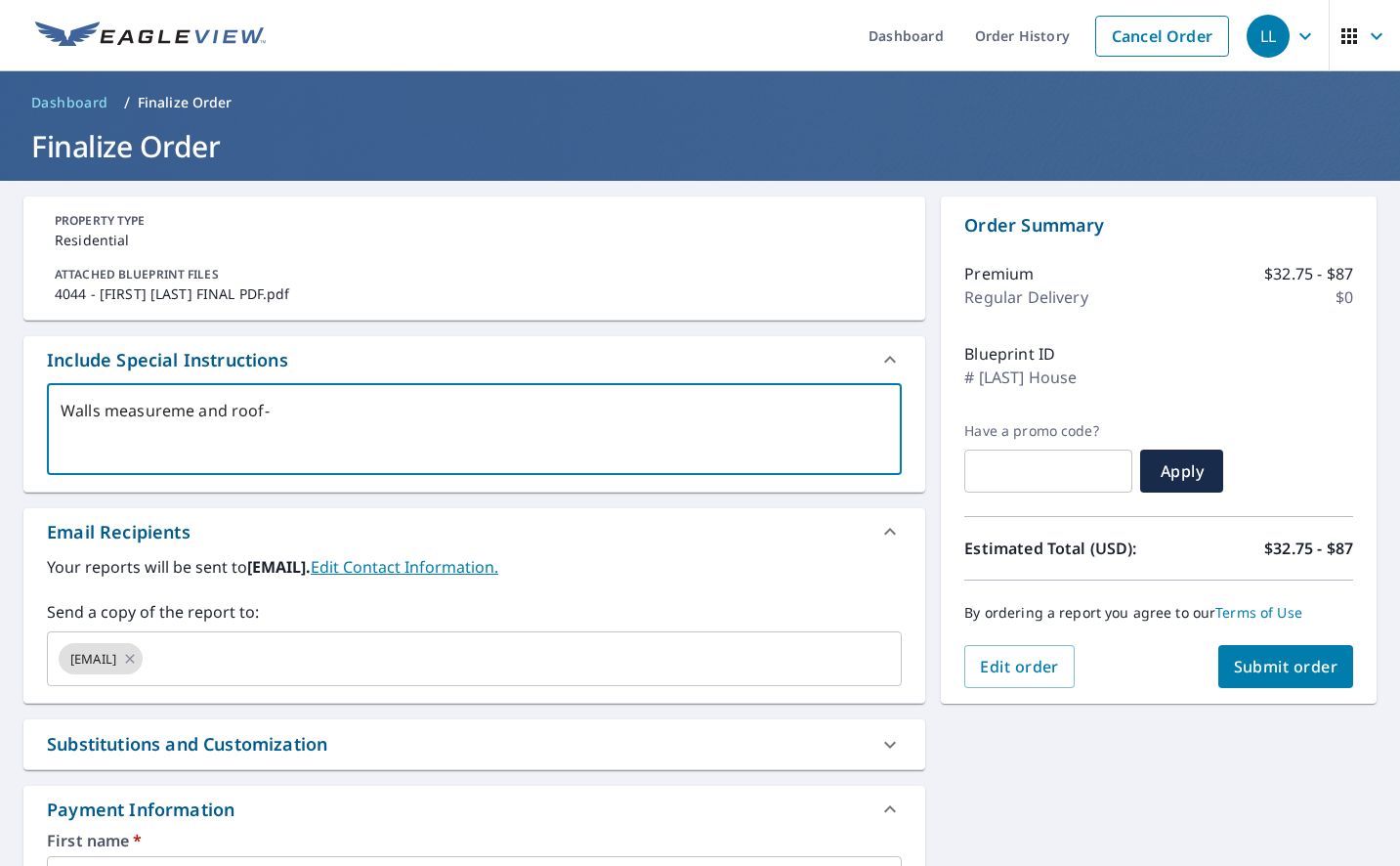 type on "x" 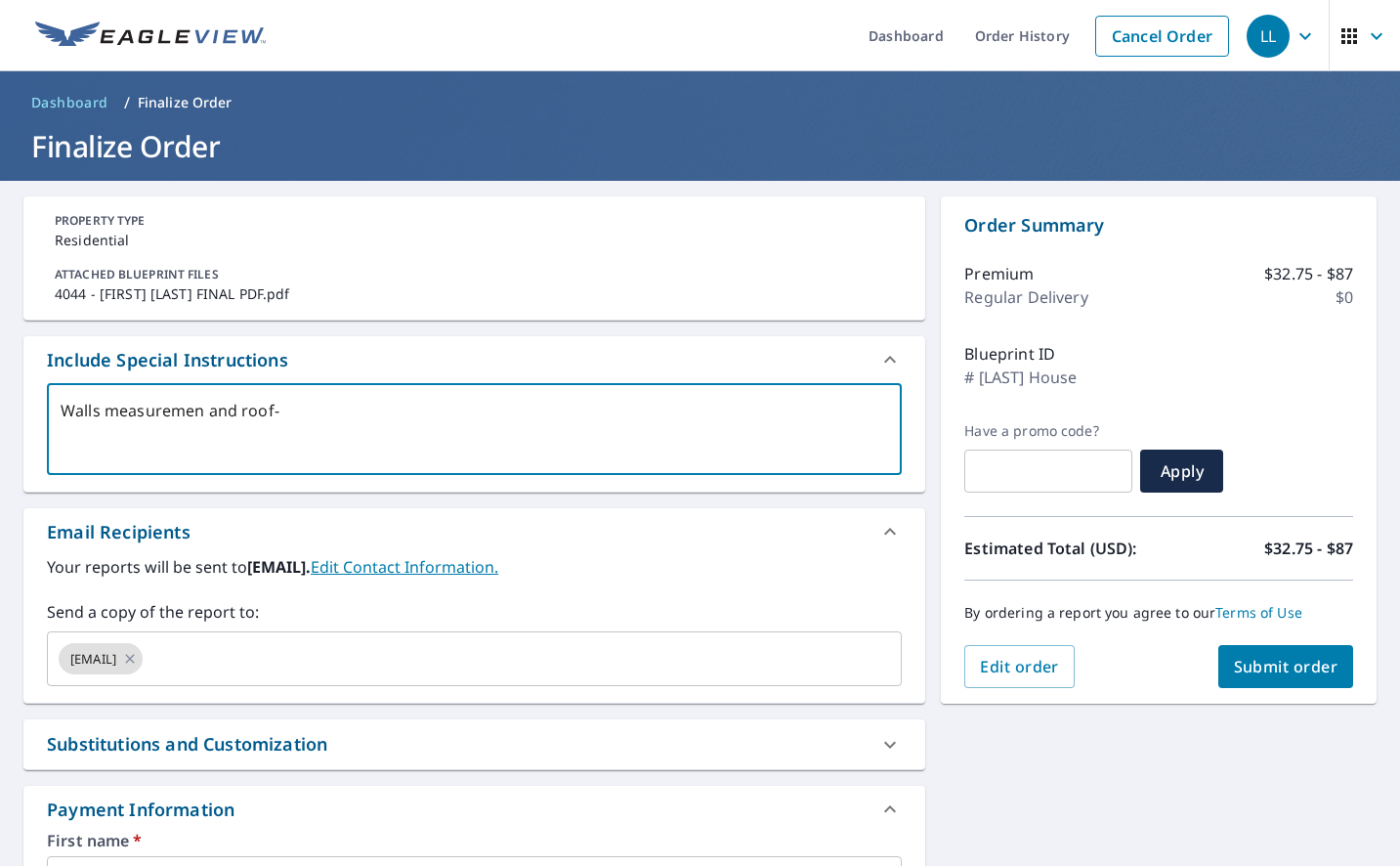 type on "Walls measurement and roof-" 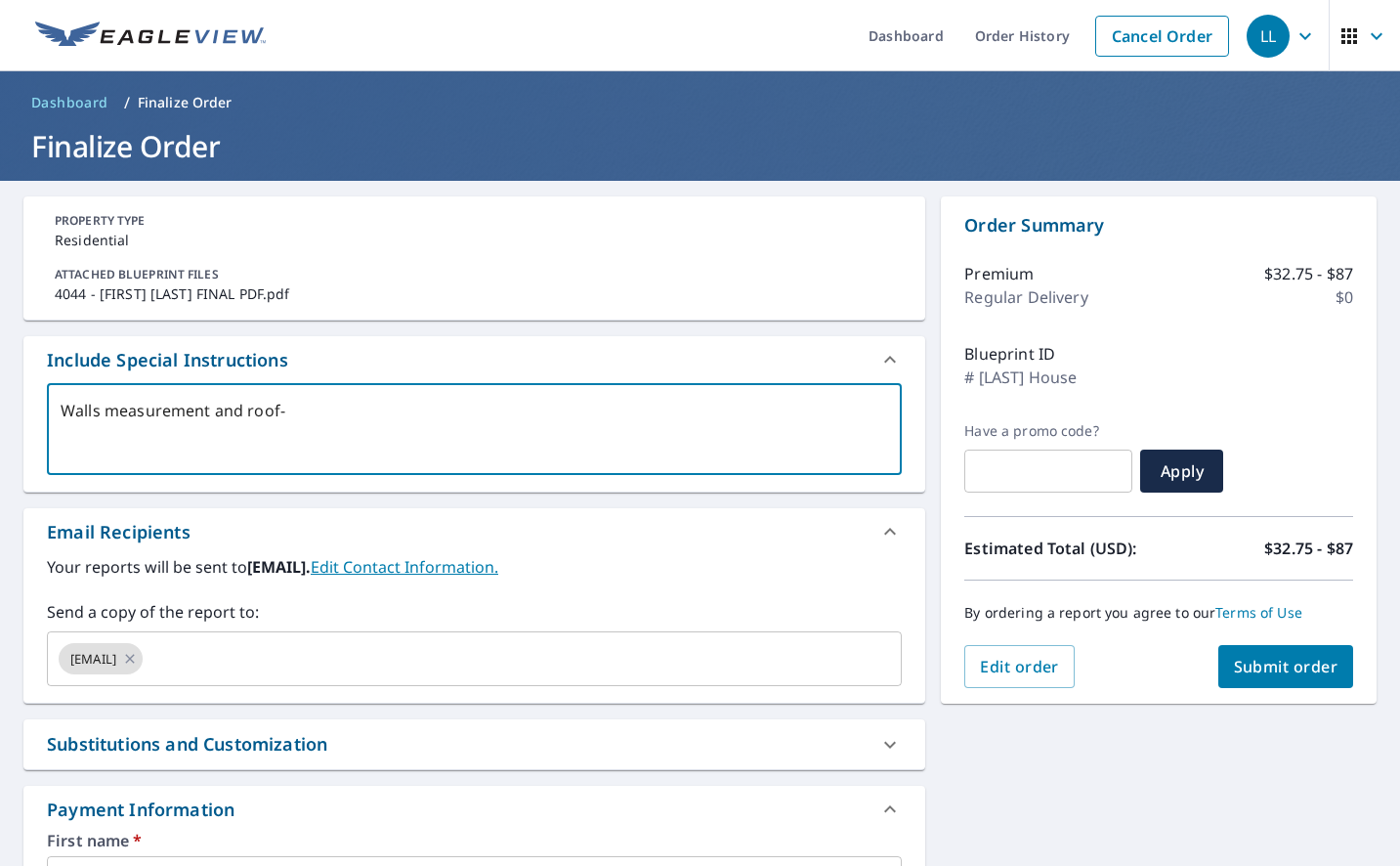 type on "Walls measurements and roof-" 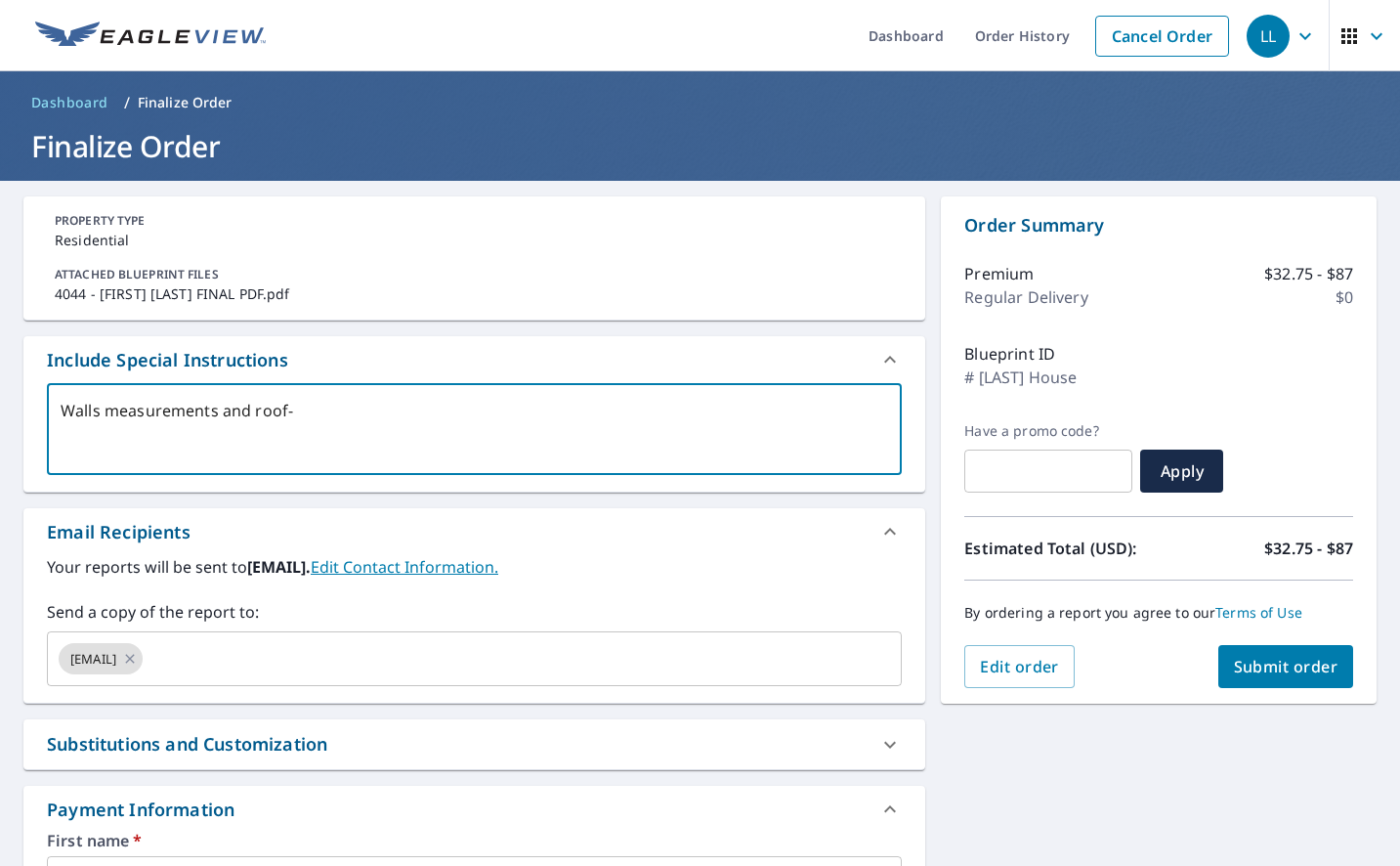 type on "Walls measurements. and roof-" 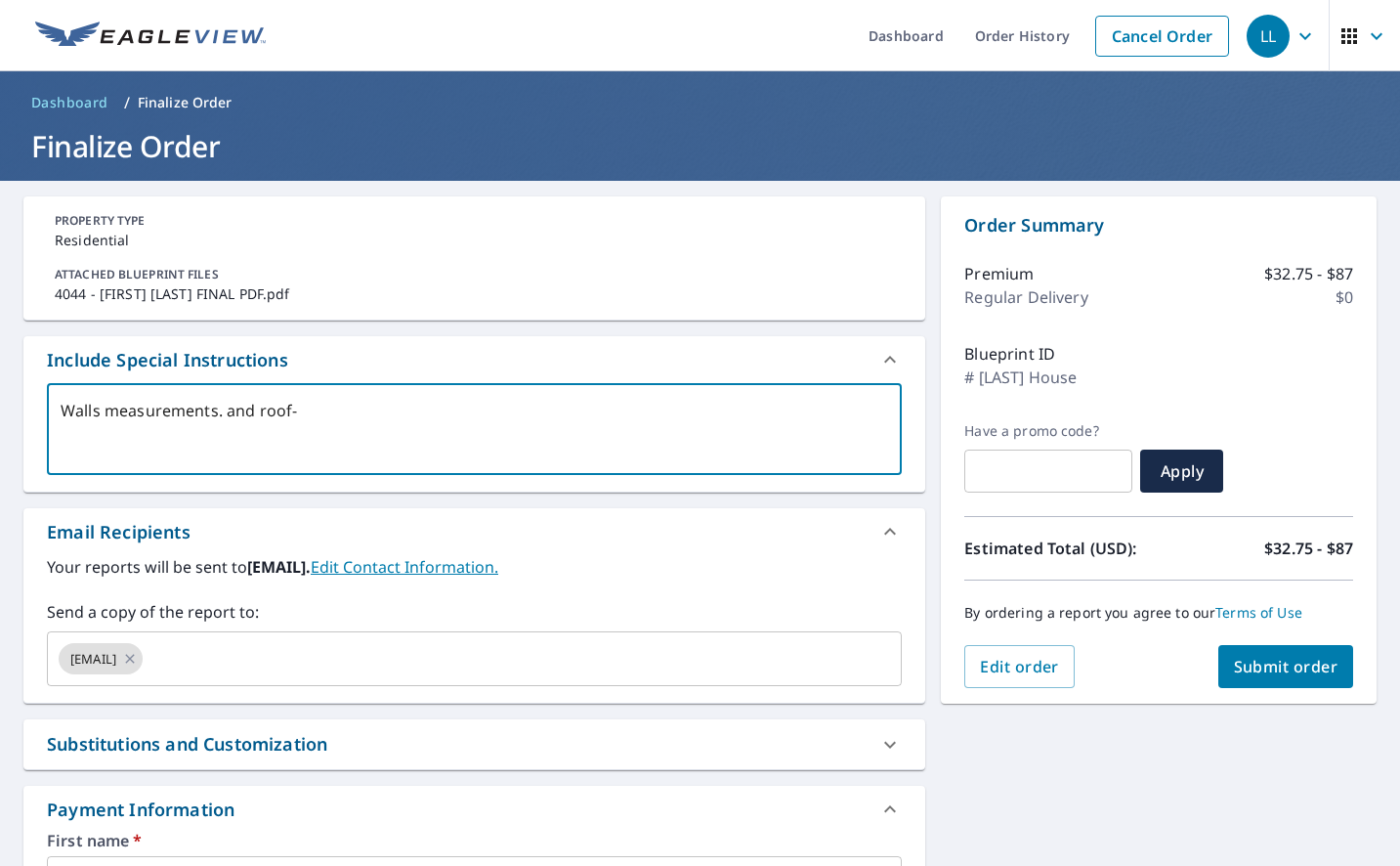 click on "Walls measurements. and roof-" at bounding box center [474, 429] 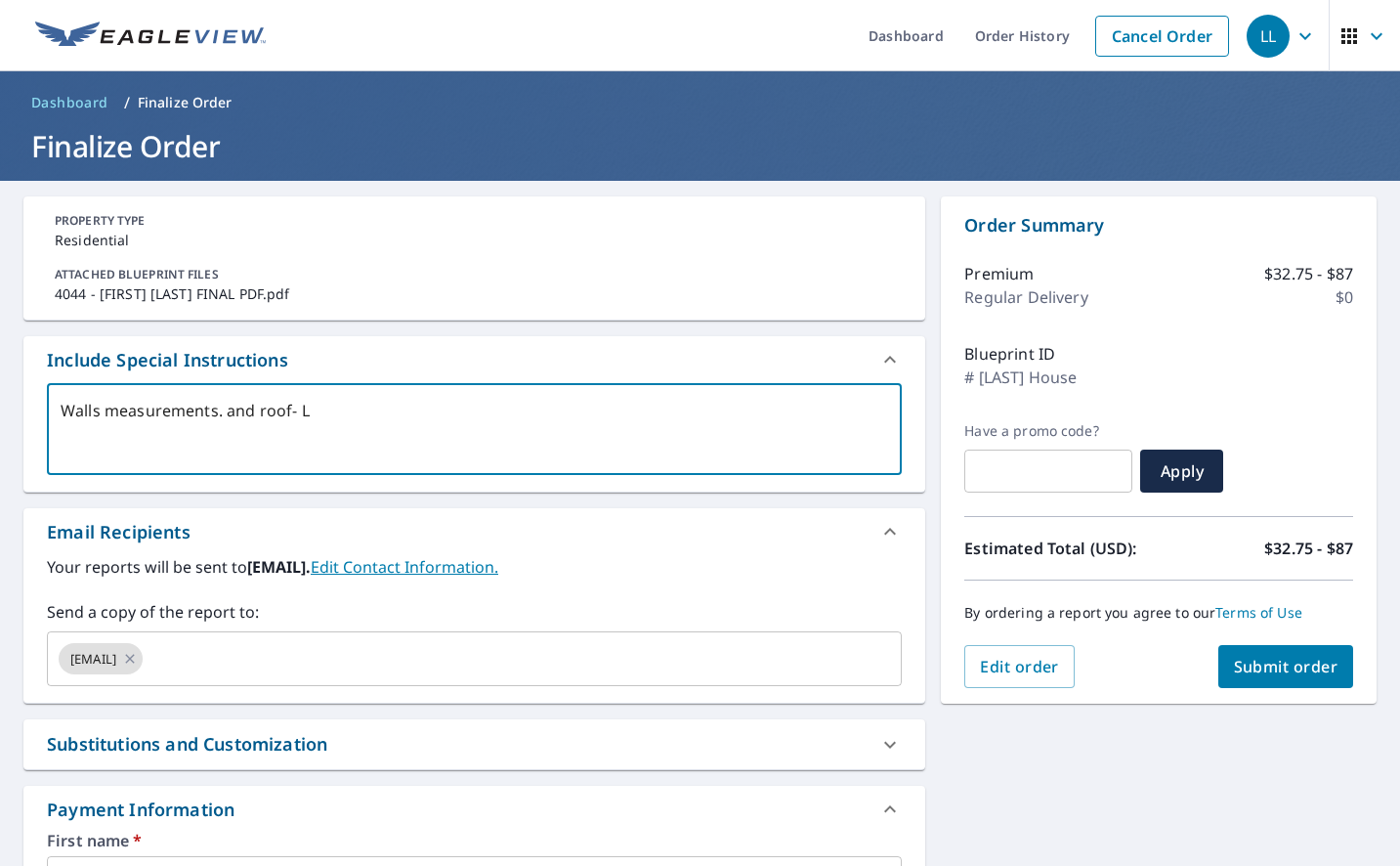 type on "Walls measurements. and roof- LF" 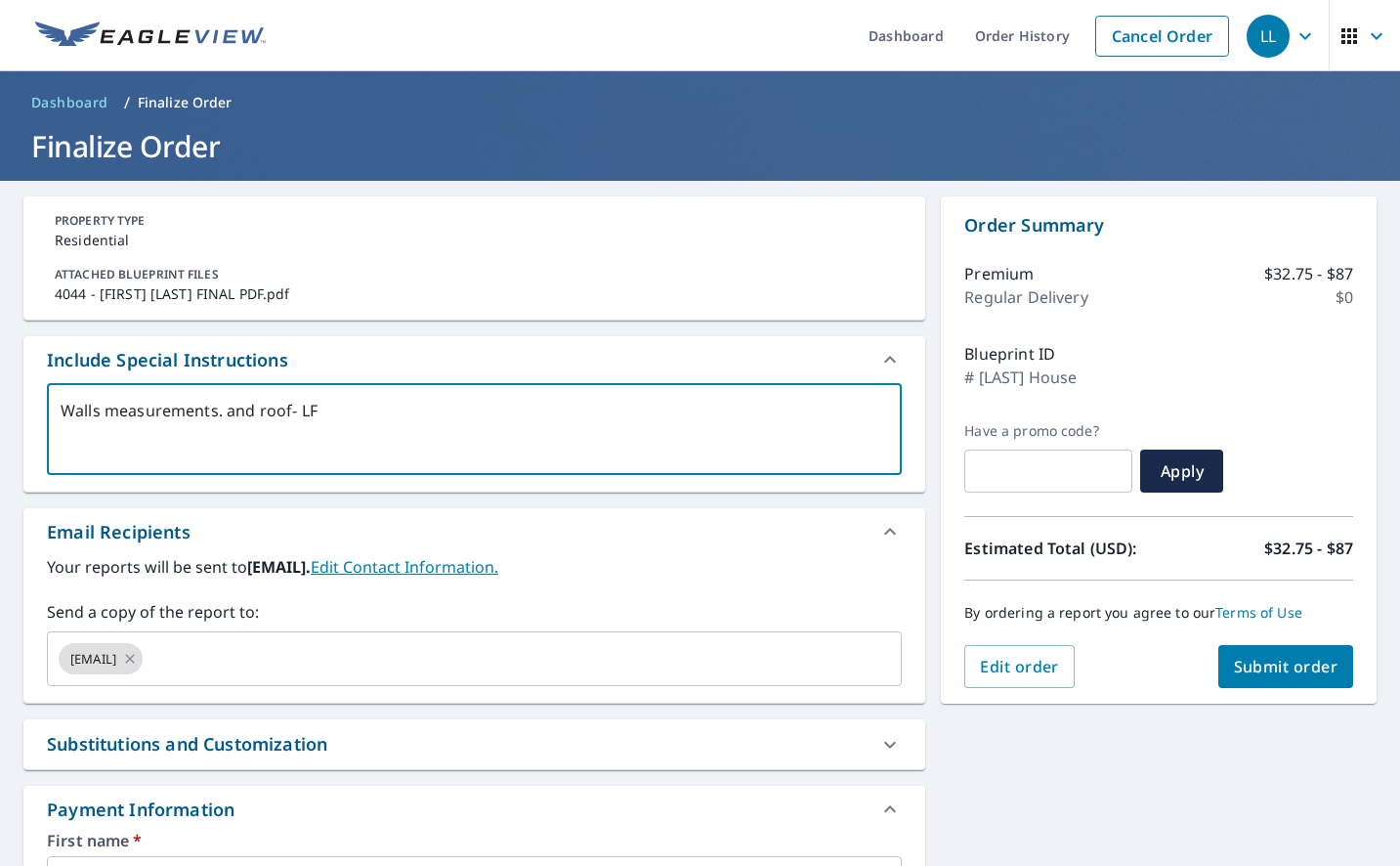 type on "Walls measurements. and roof- LF" 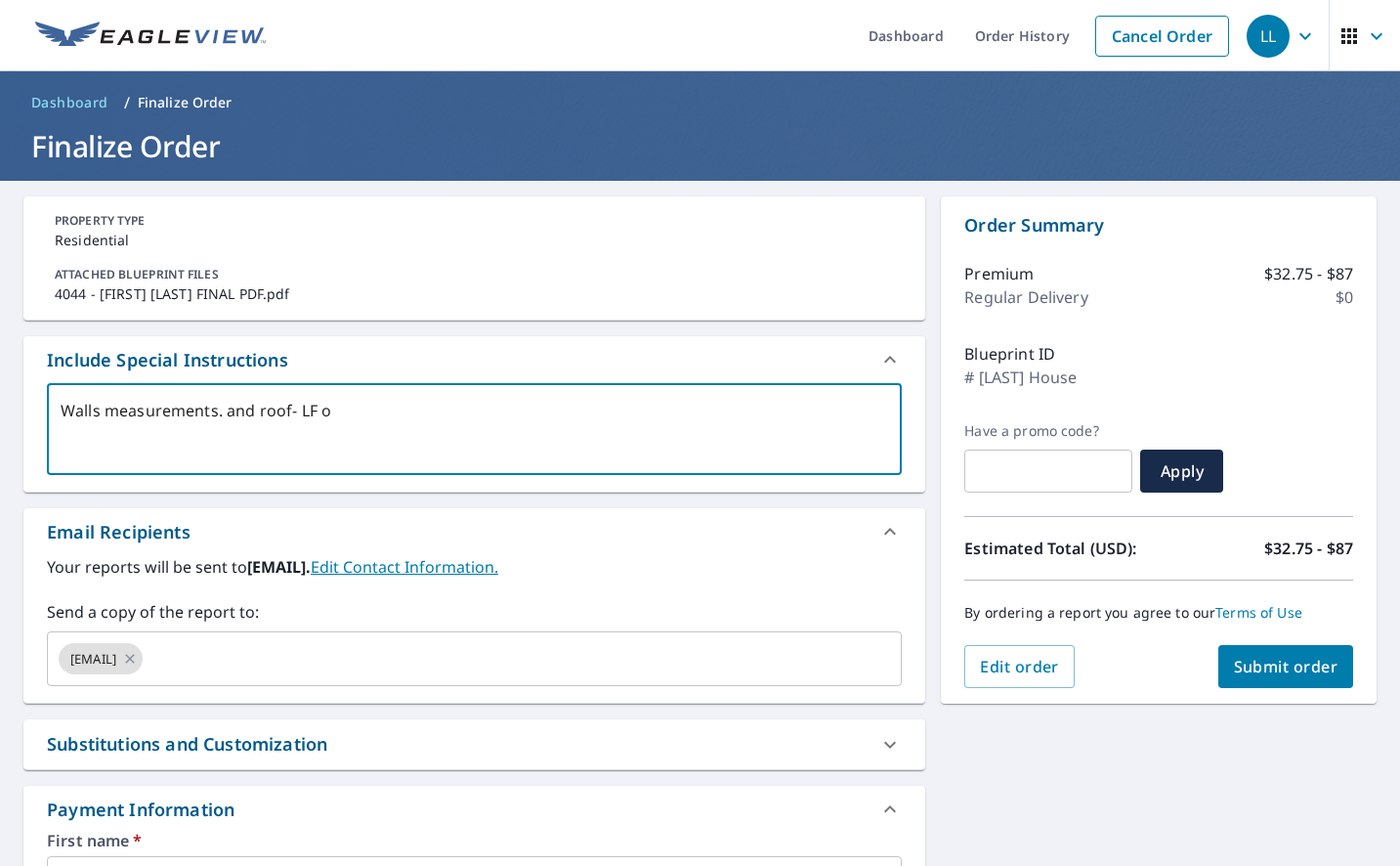 type on "Walls measurements. and roof- LF of" 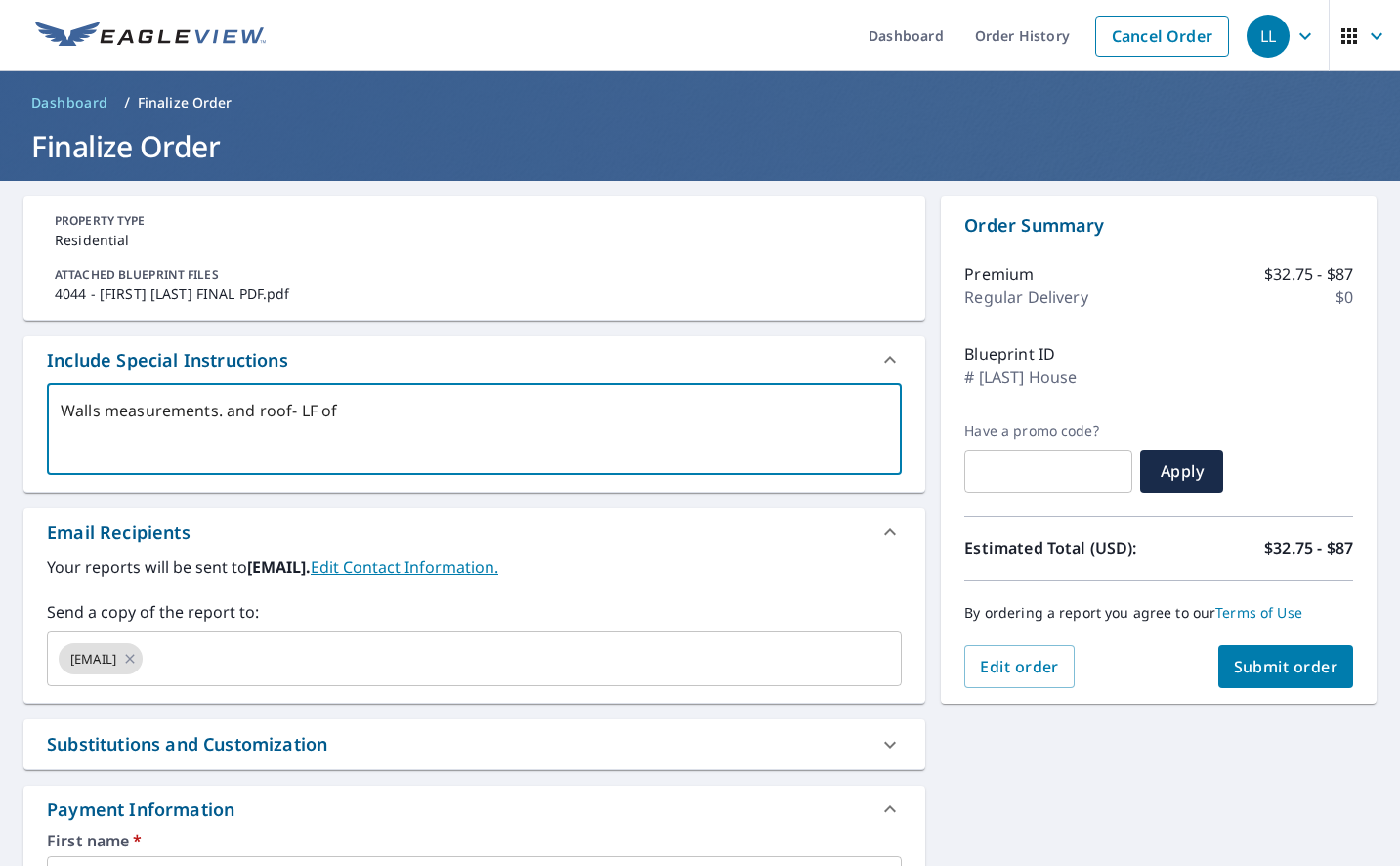 type on "Walls measurements. and roof- LF of" 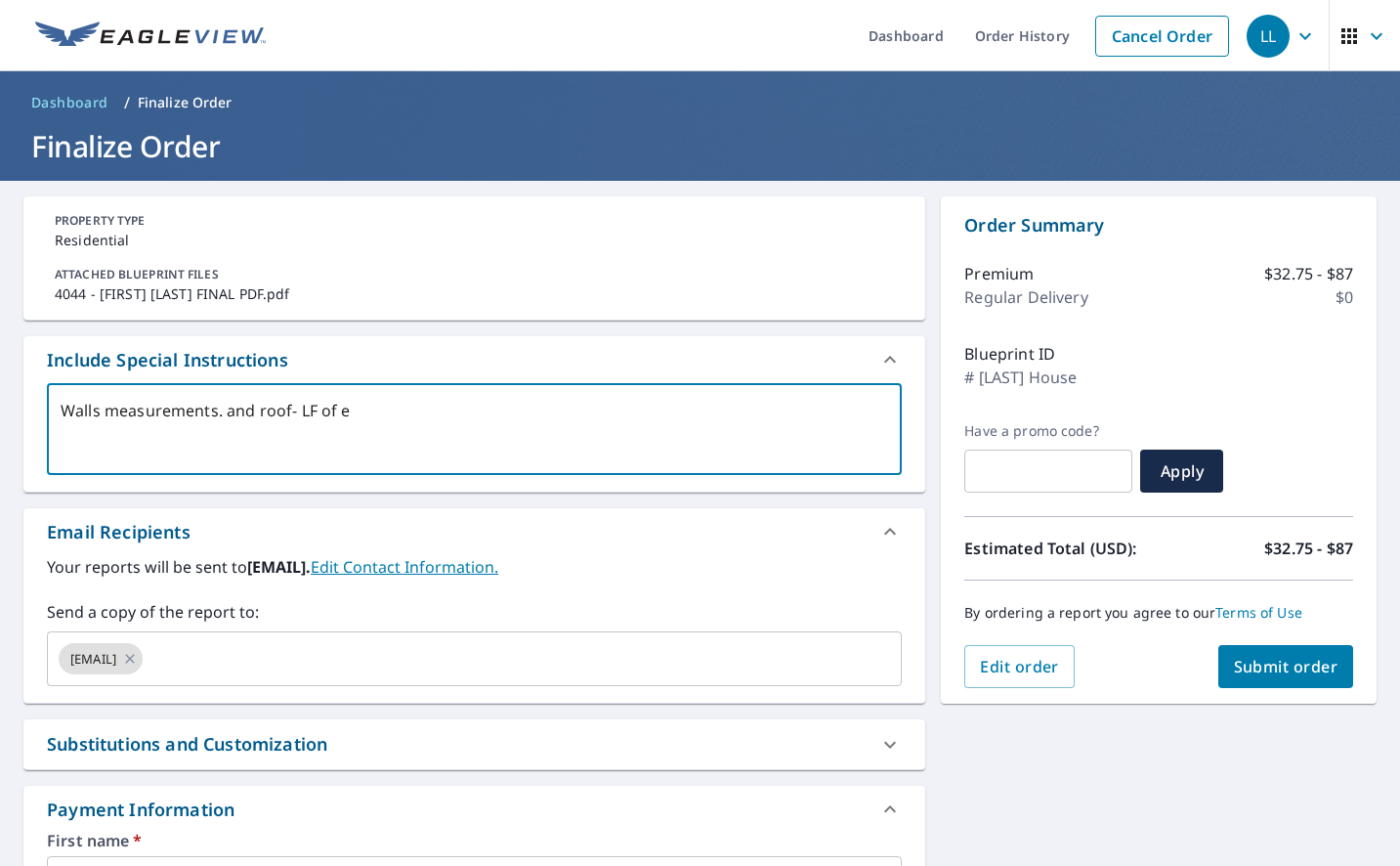 type on "Walls measurements. and roof- LF of ev" 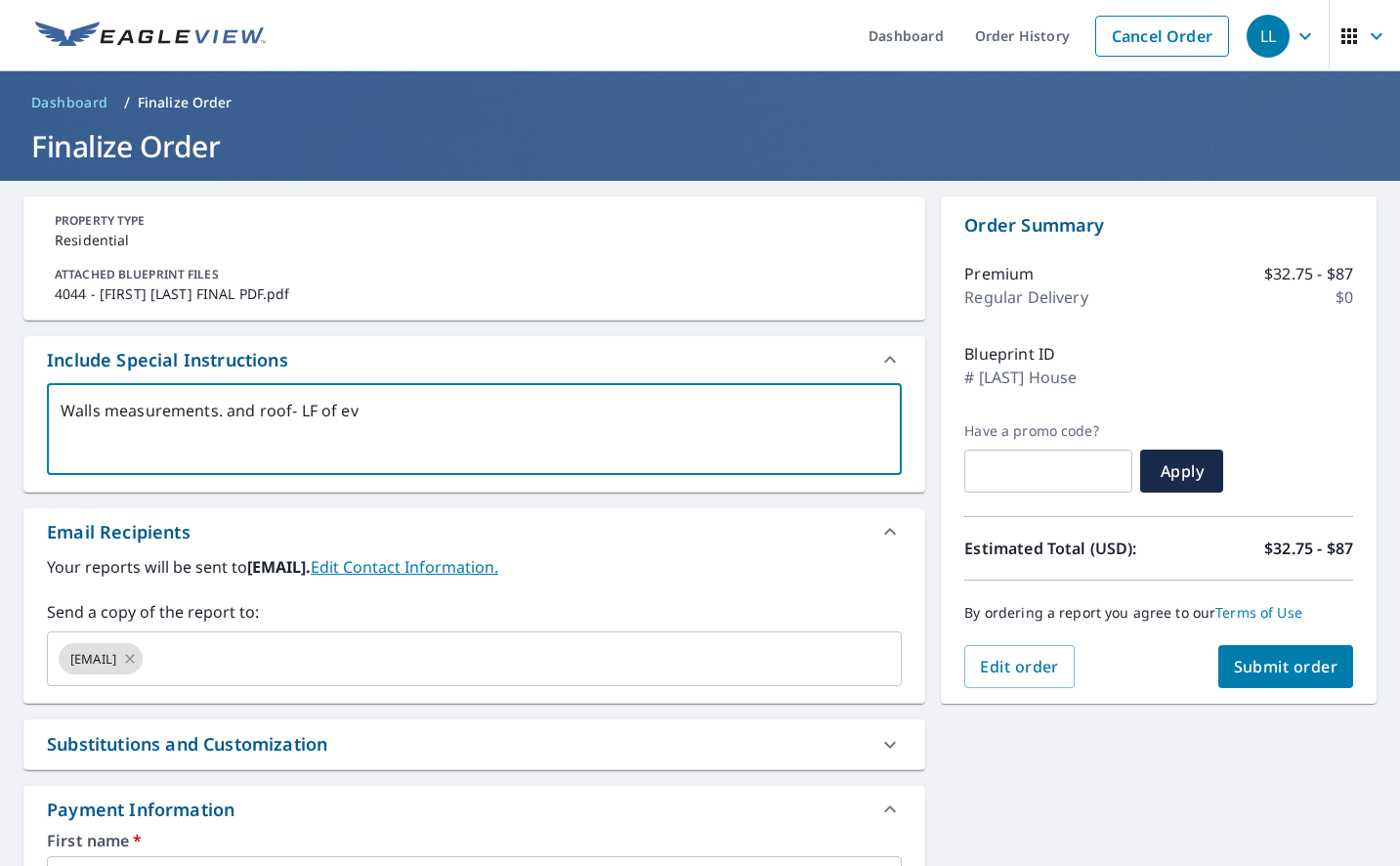 type on "Walls measurements. and roof- LF of e" 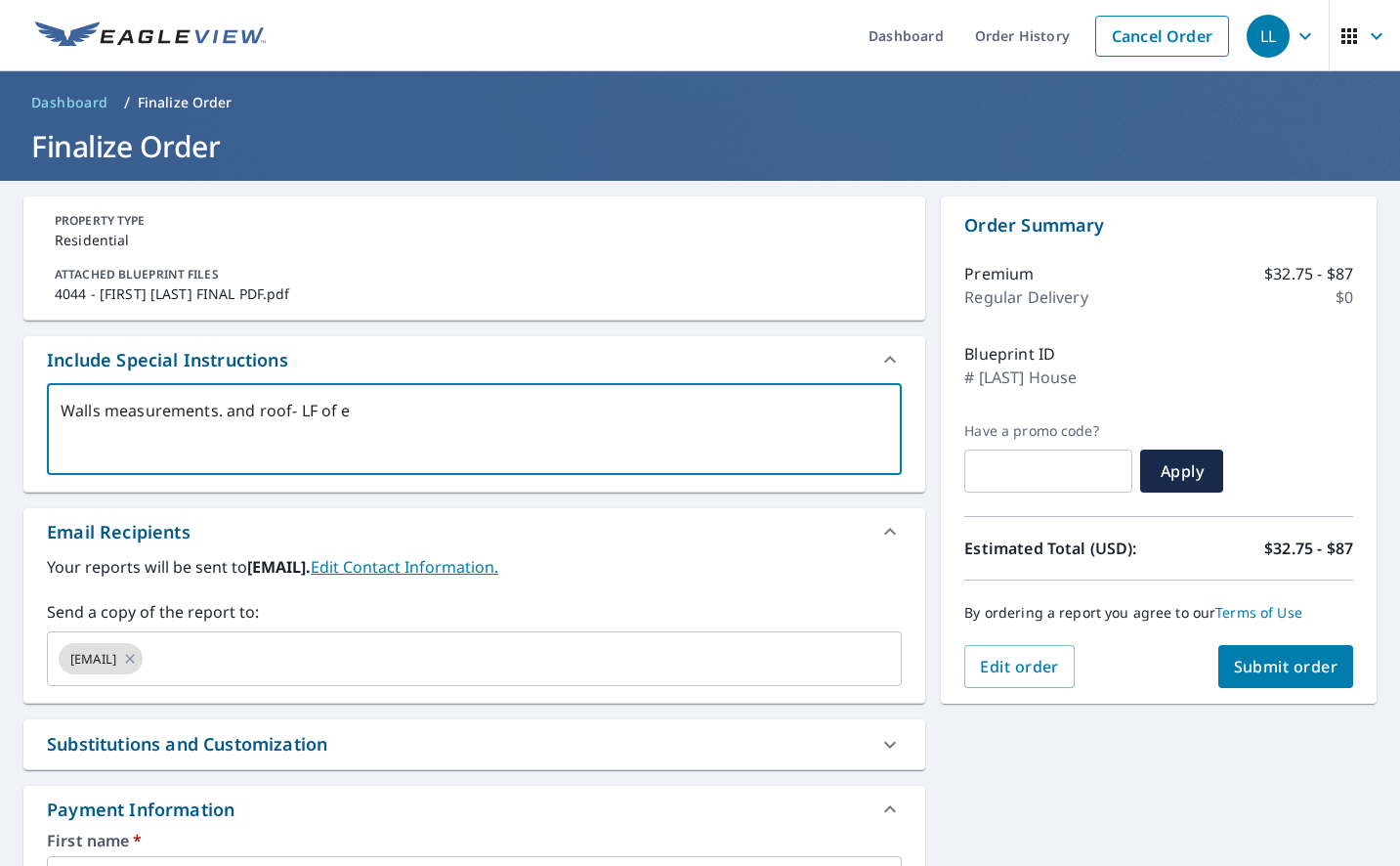type on "Walls measurements. and roof- LF of ea" 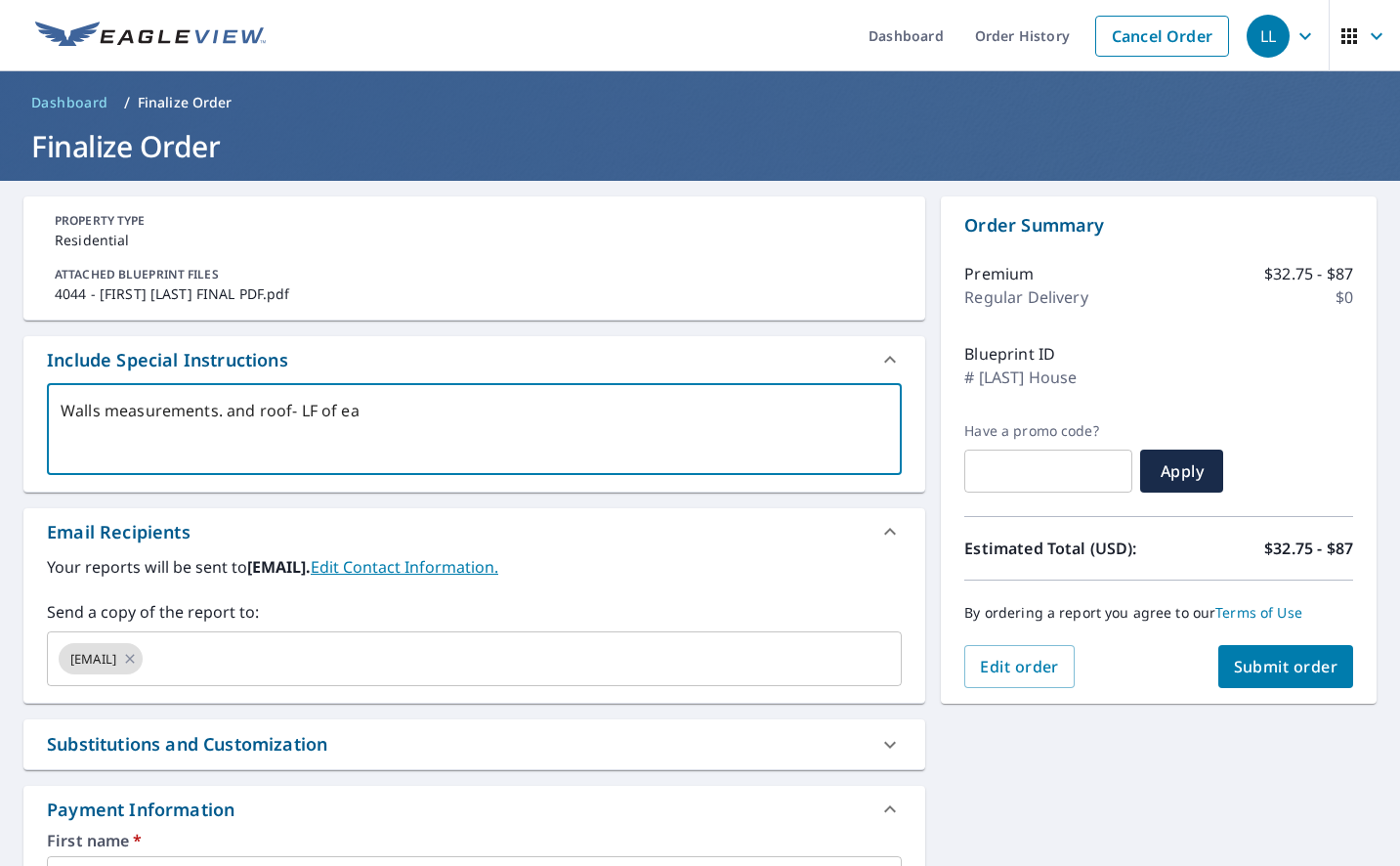 type on "Walls measurements. and roof- LF of eav" 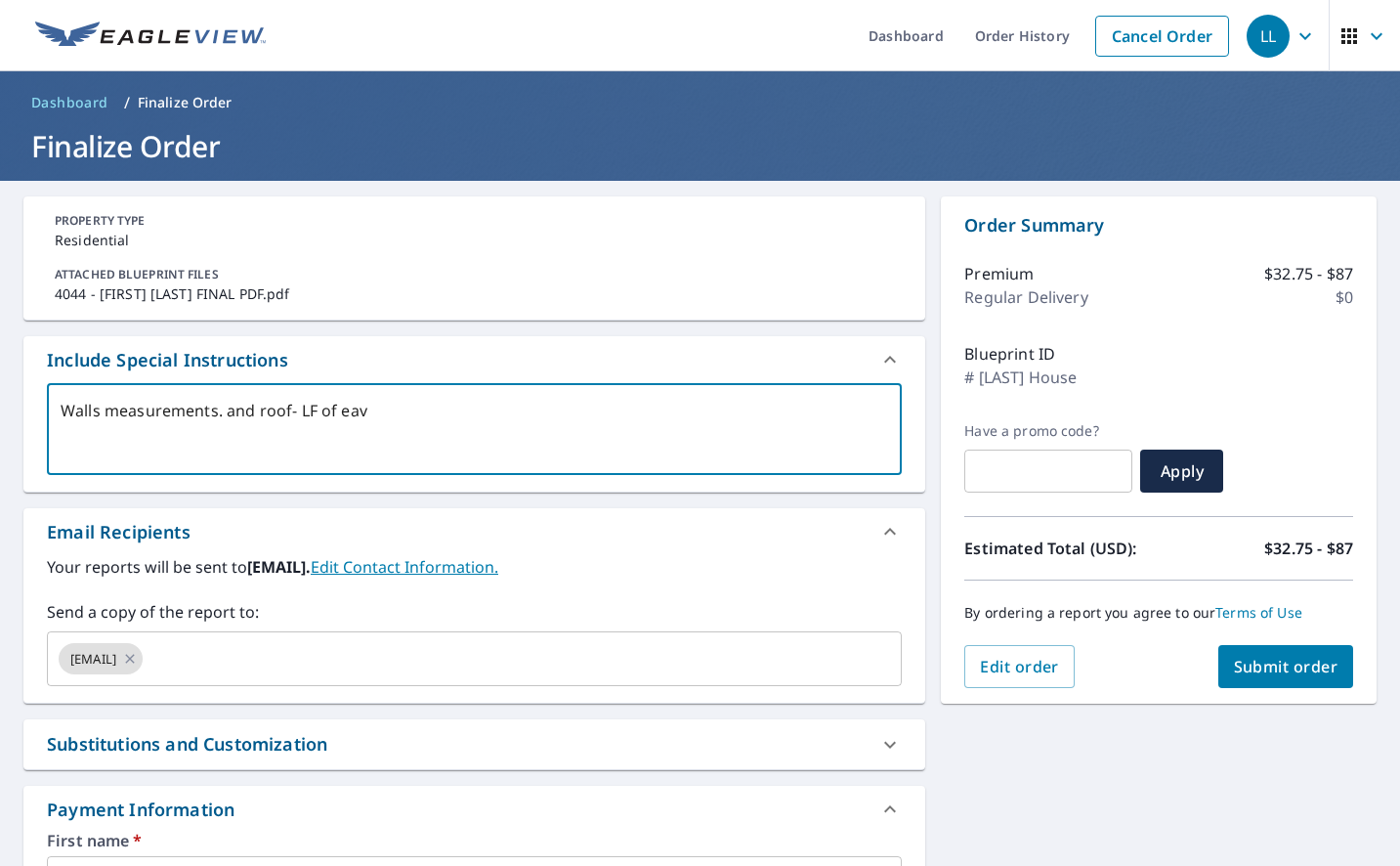 type on "Walls measurements. and roof- LF of eave" 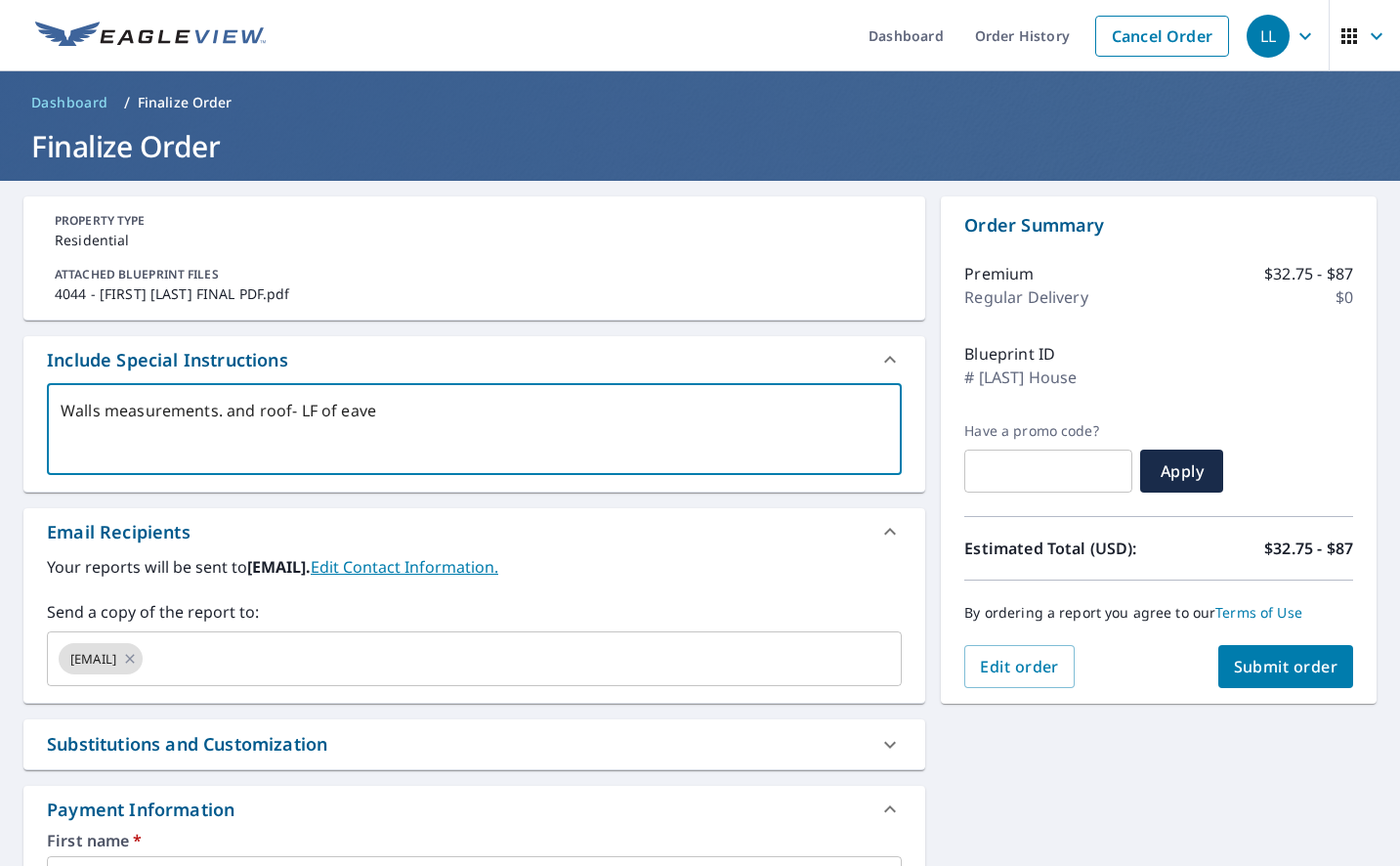 type on "Walls measurements. and roof- LF of eave," 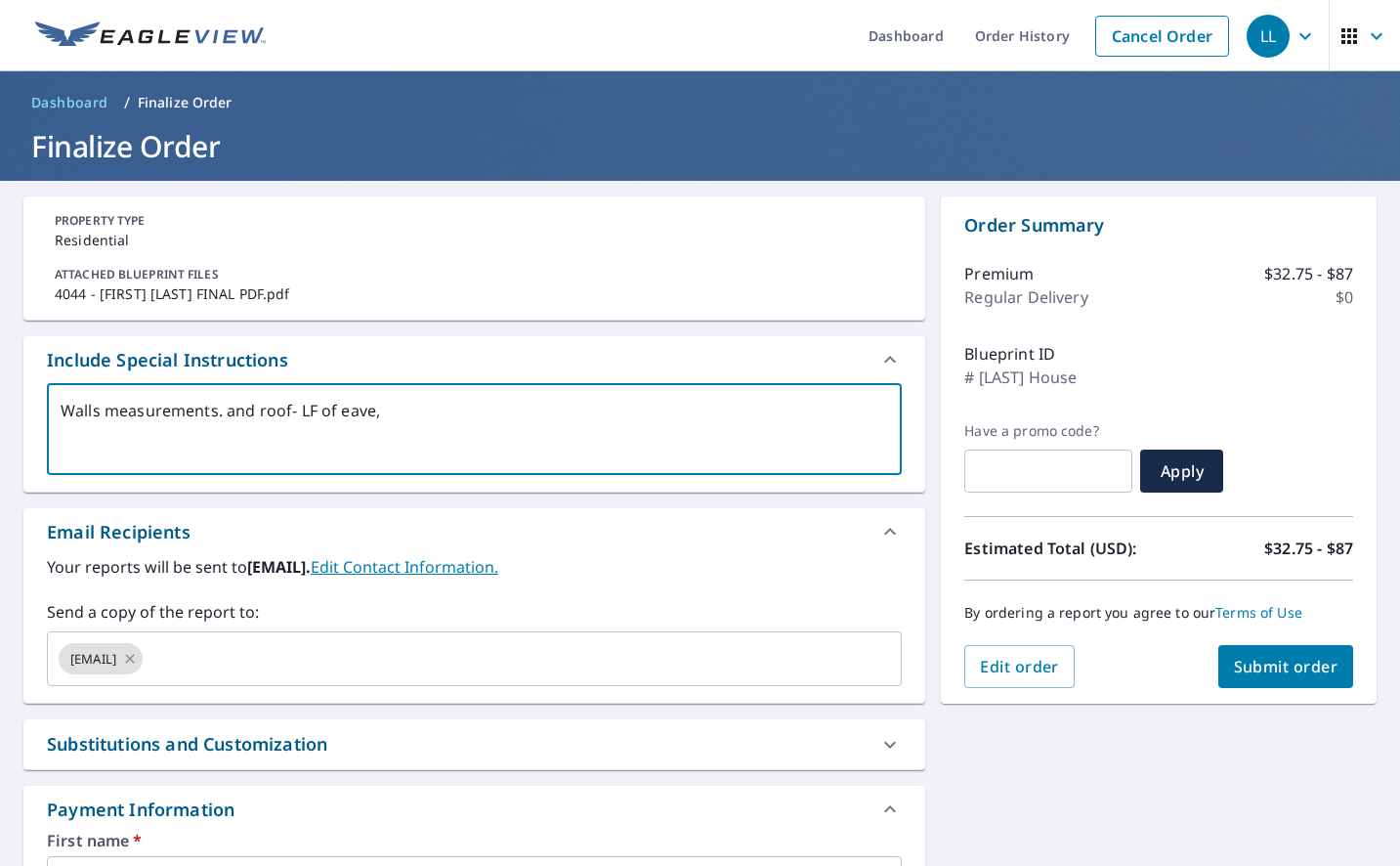 type on "Walls measurements. and roof- LF of eave," 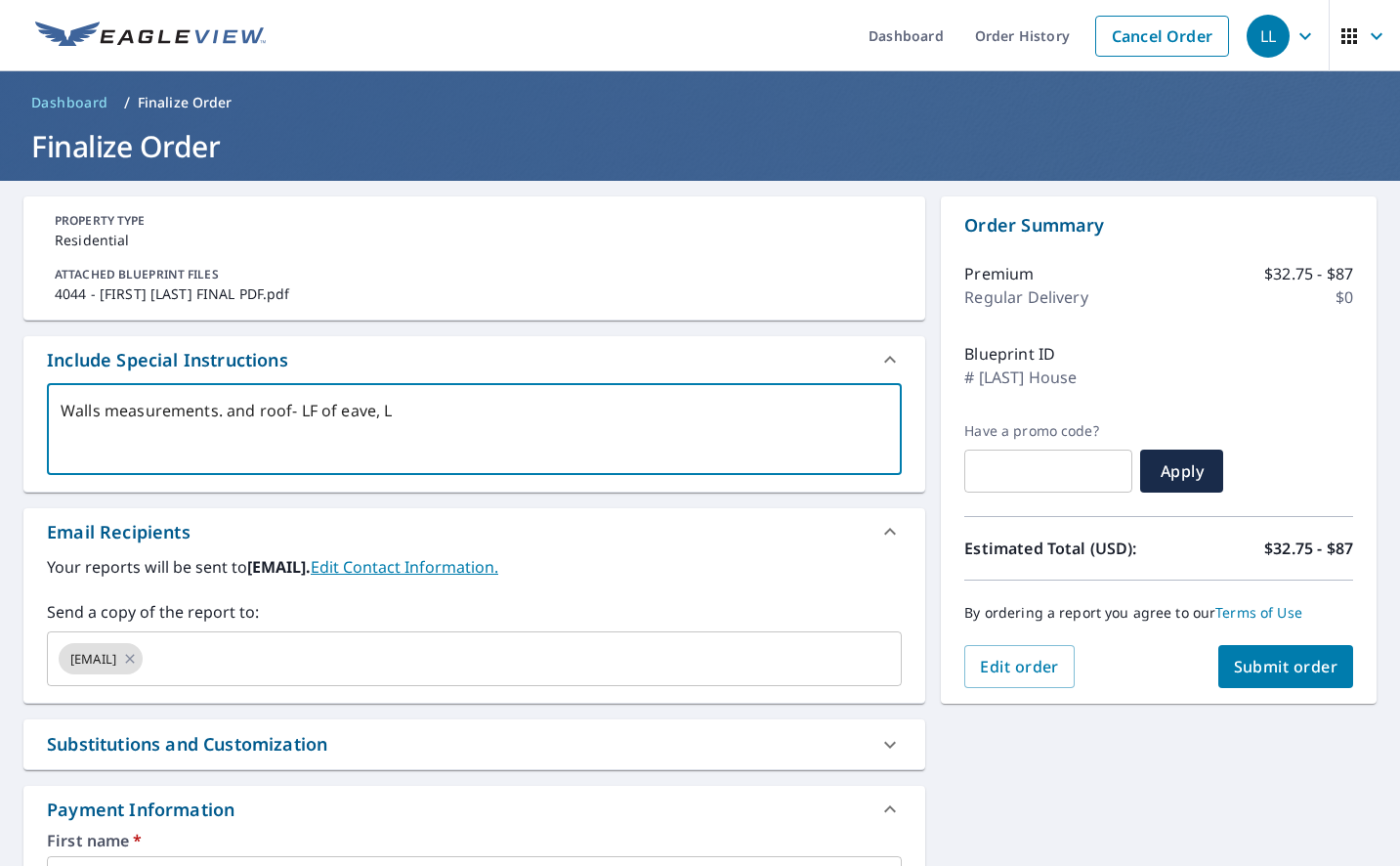 type on "Walls measurements. and roof- LF of eave, LF" 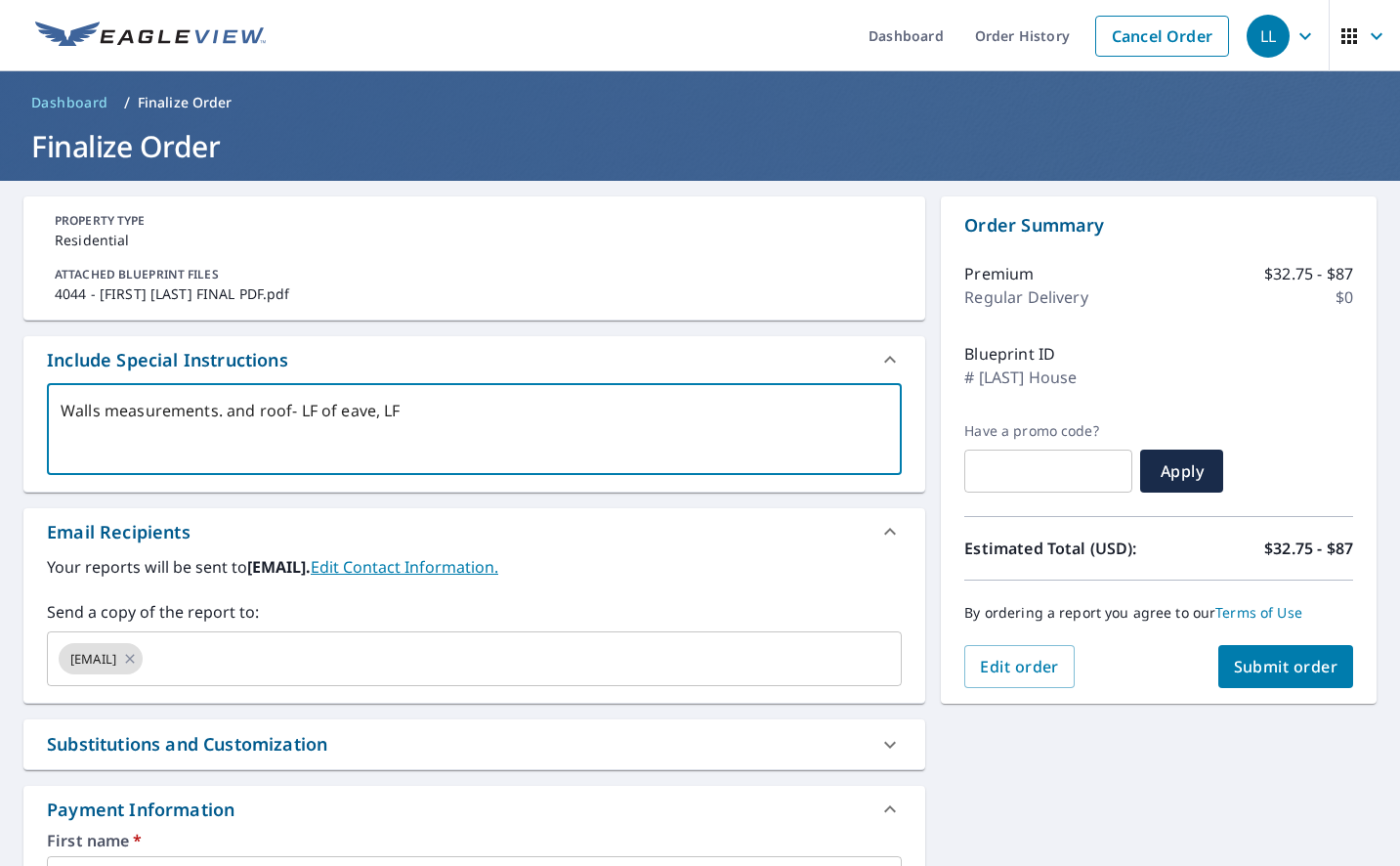 type on "Walls measurements. and roof- LF of eave, LF" 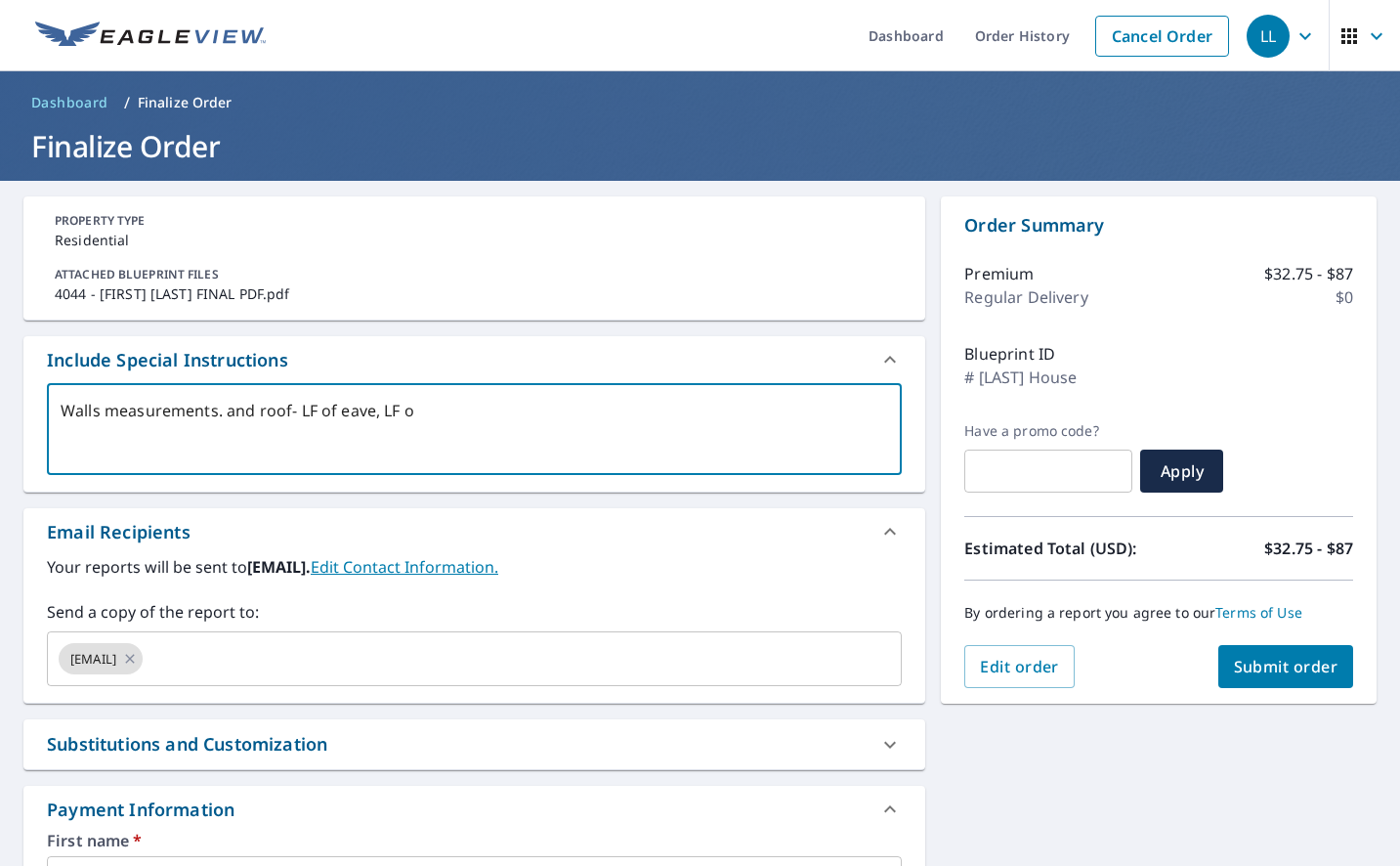 type on "Walls measurements. and roof- LF of eave, LF of" 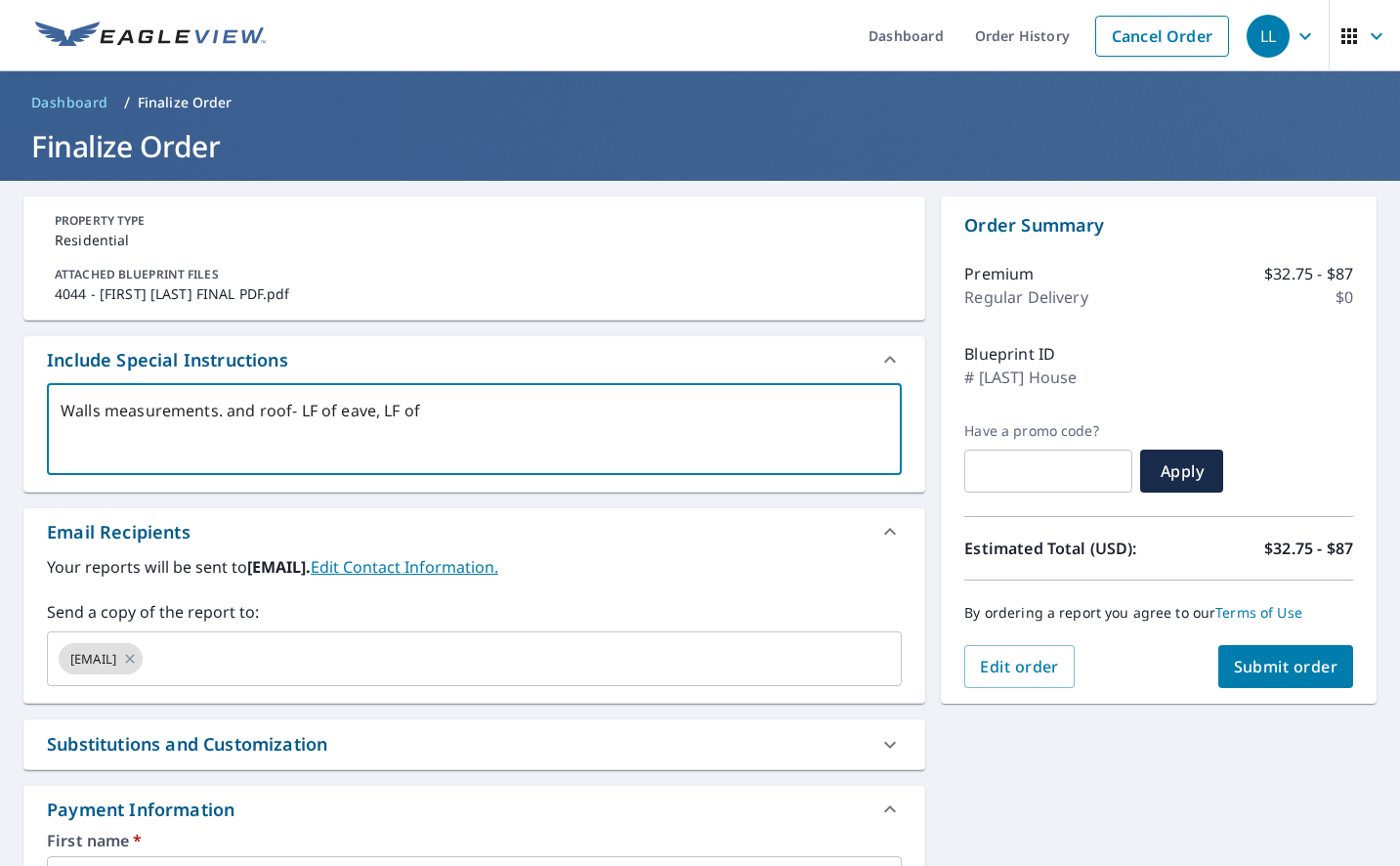 type on "Walls measurements. and roof- LF of eave, LF of" 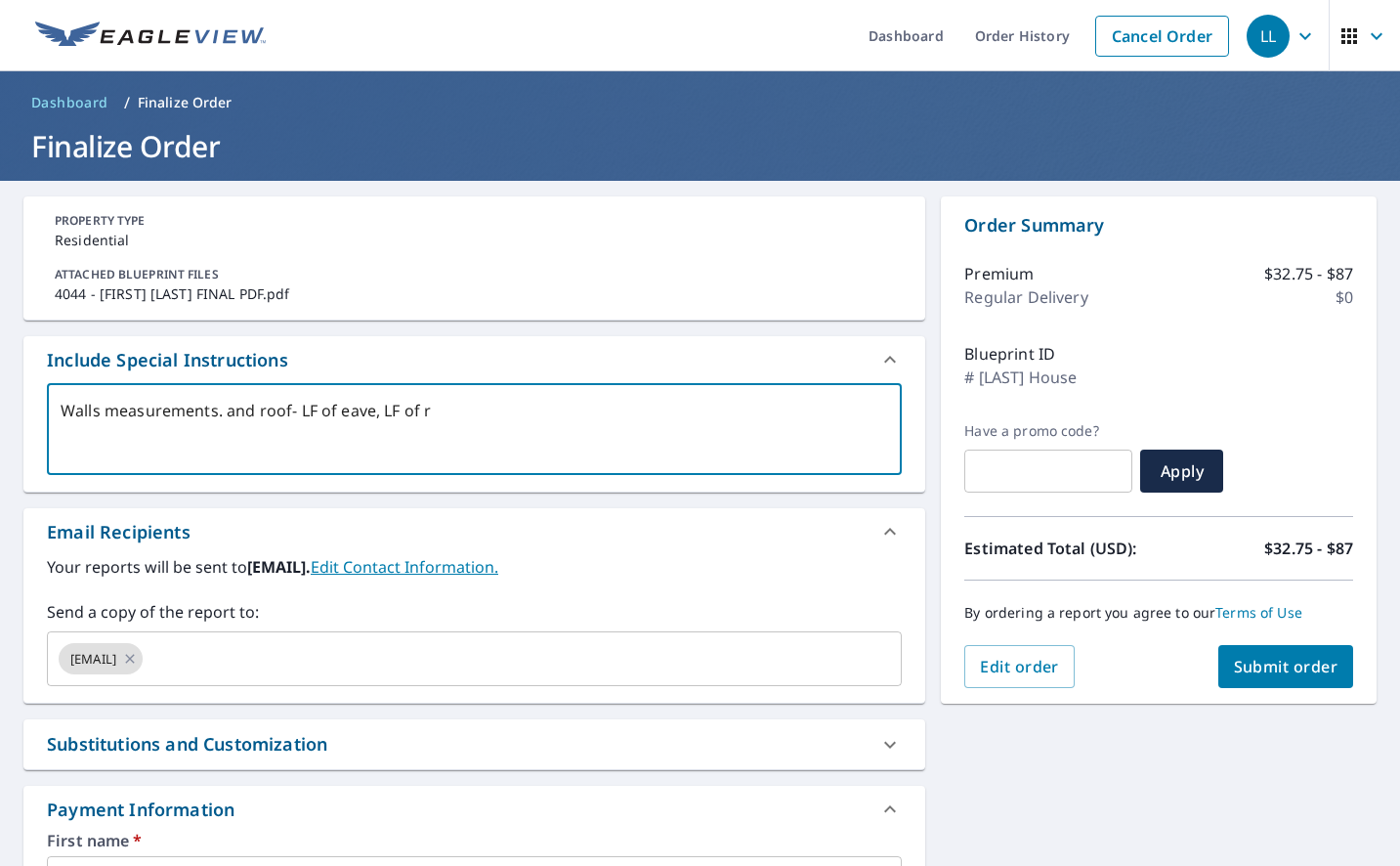 type on "Walls measurements. and roof- LF of eave, LF of rr" 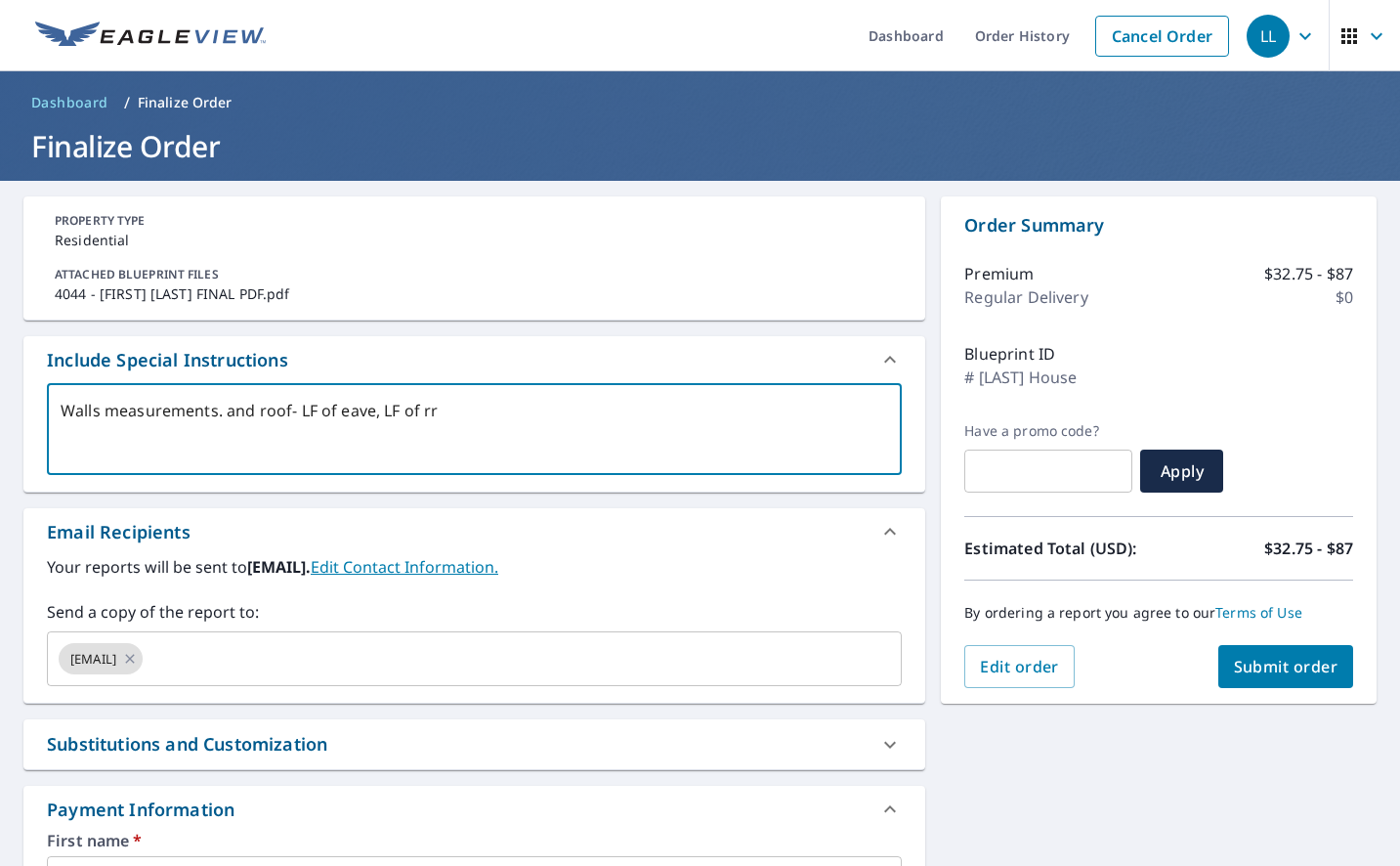 type on "Walls measurements. and roof- LF of eave, LF of rra" 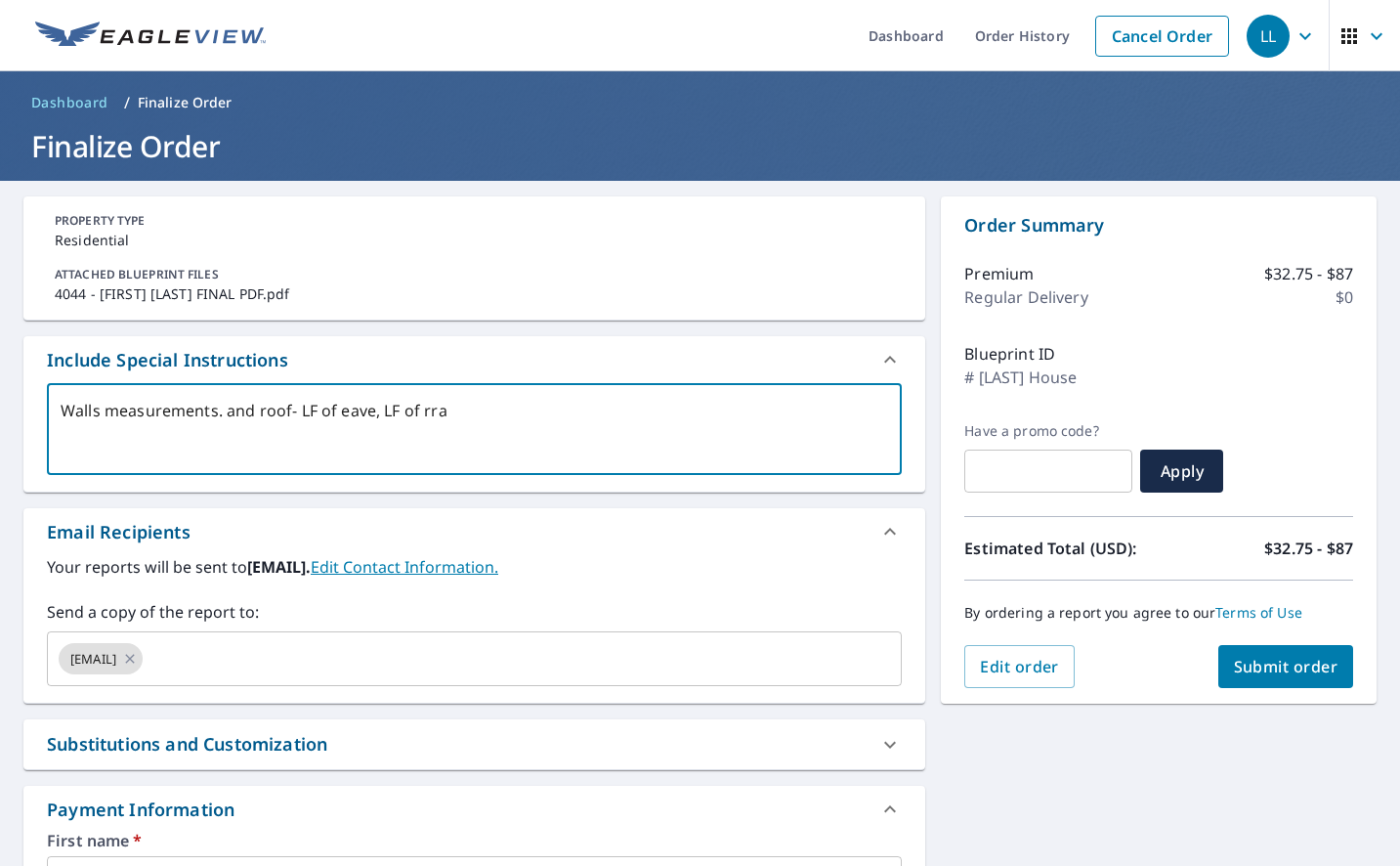 type on "Walls measurements. and roof- LF of eave, LF of rrak" 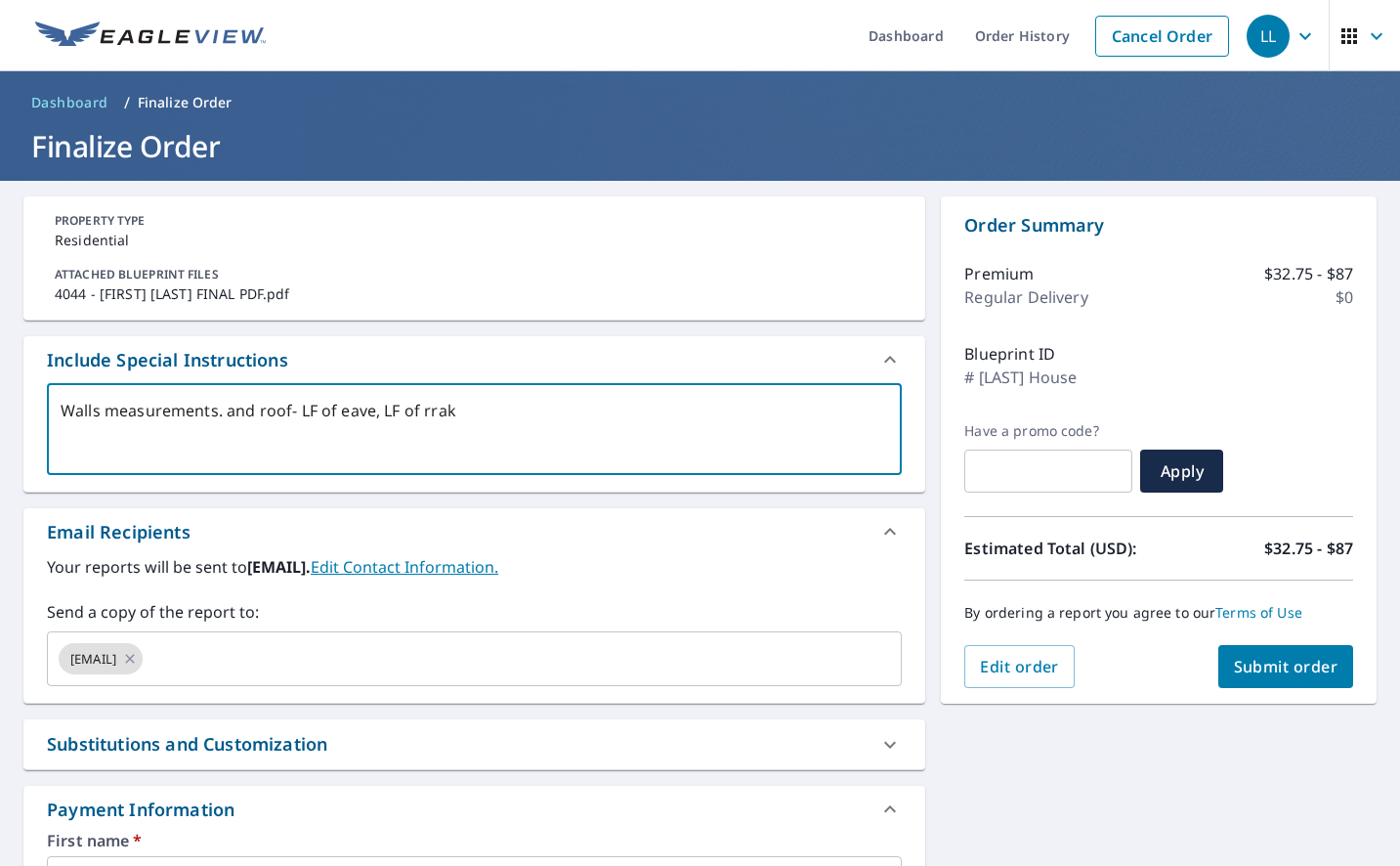 type on "x" 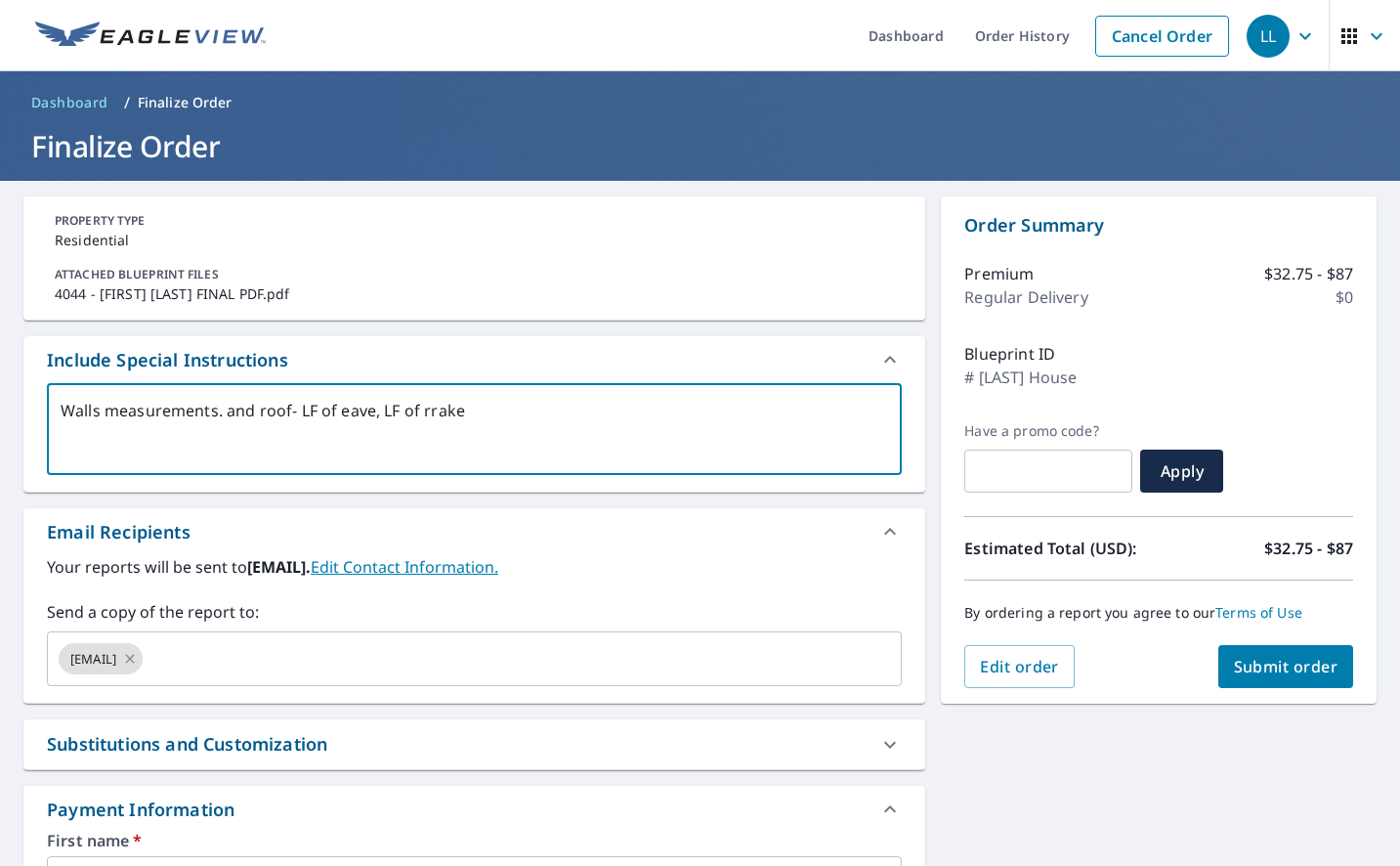 type on "Walls measurements. and roof- LF of eave, LF of rrake," 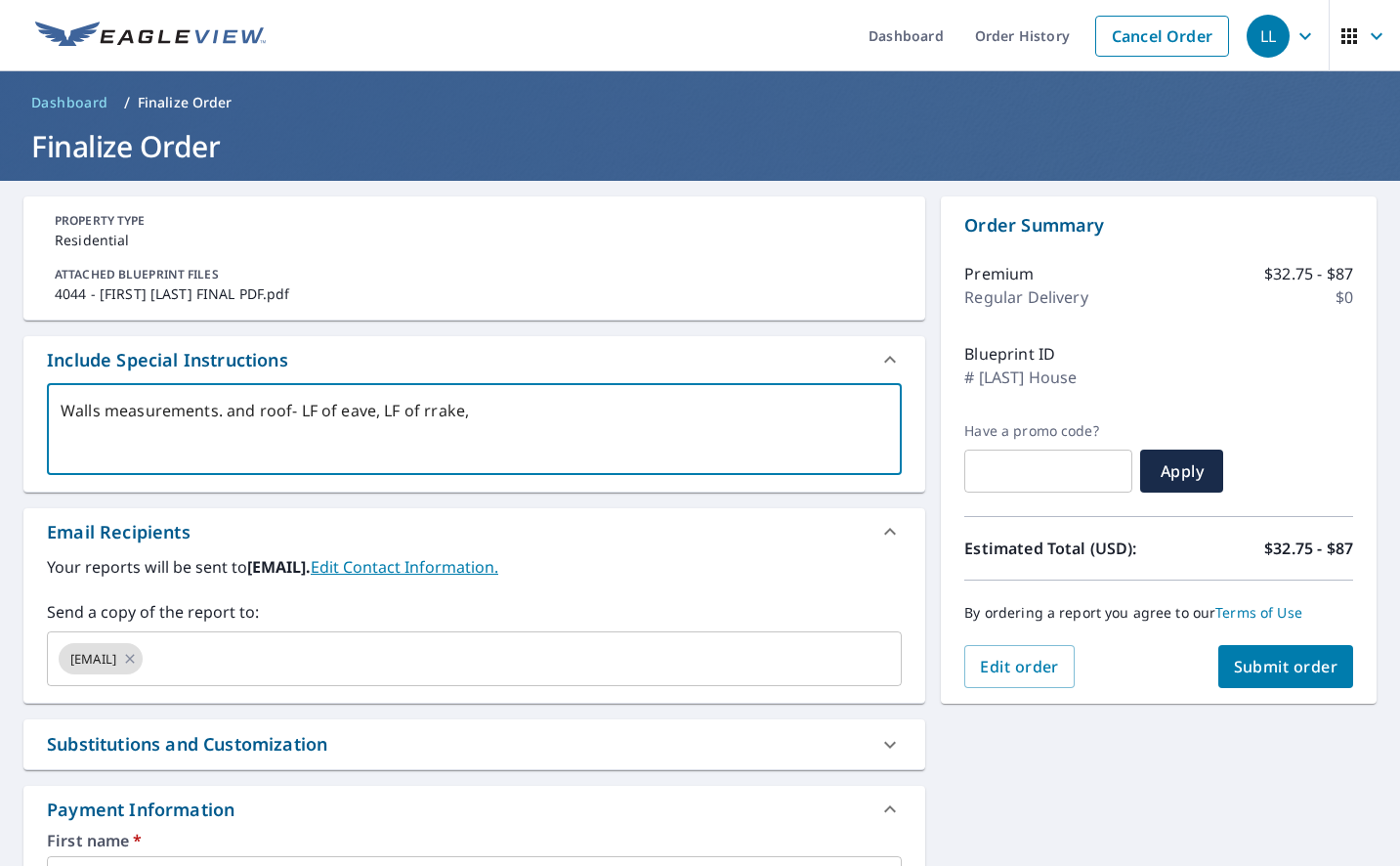 type on "Walls measurements. and roof- LF of eave, LF of rrake," 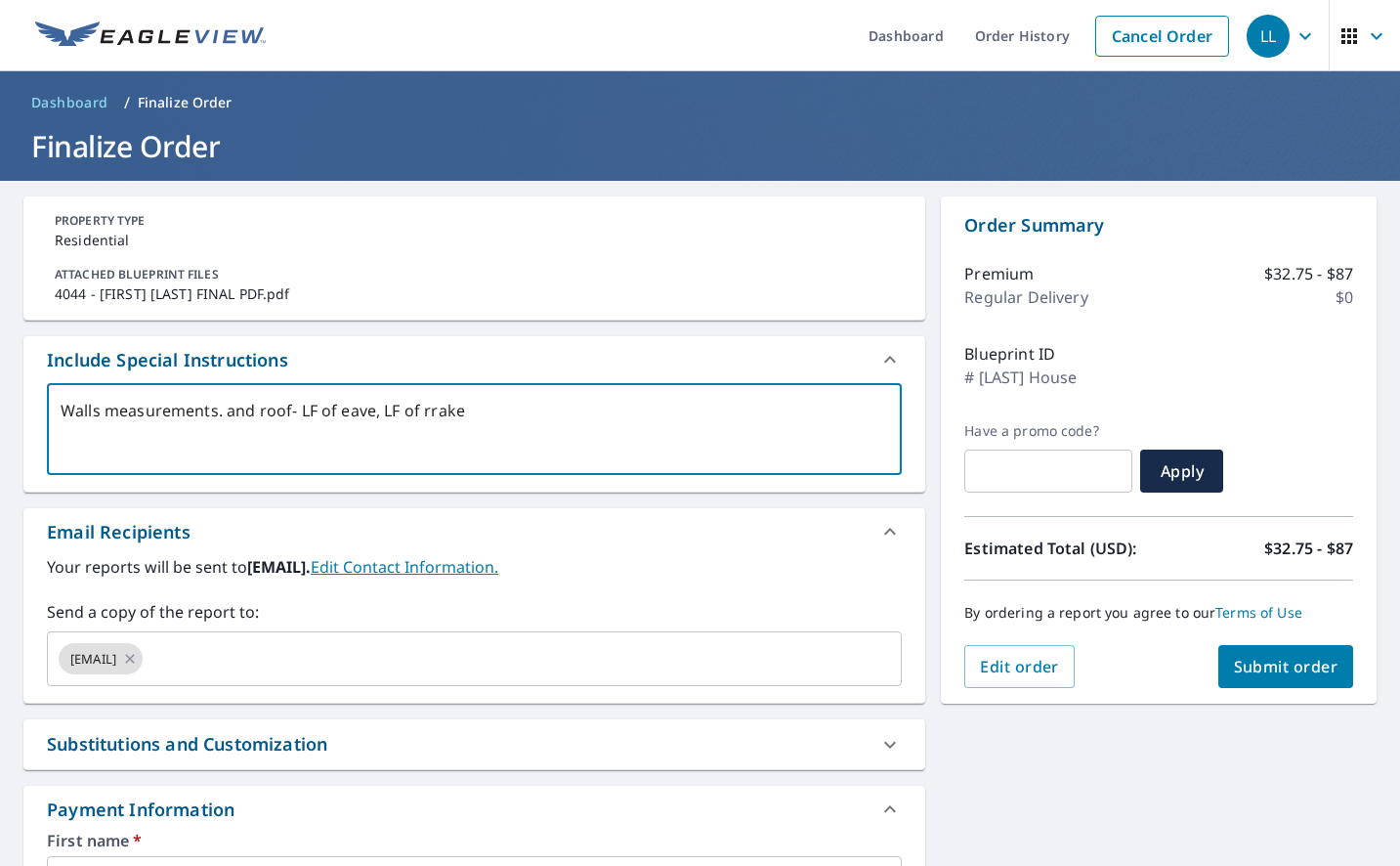 type on "Walls measurements. and roof- LF of eave, LF of rrak" 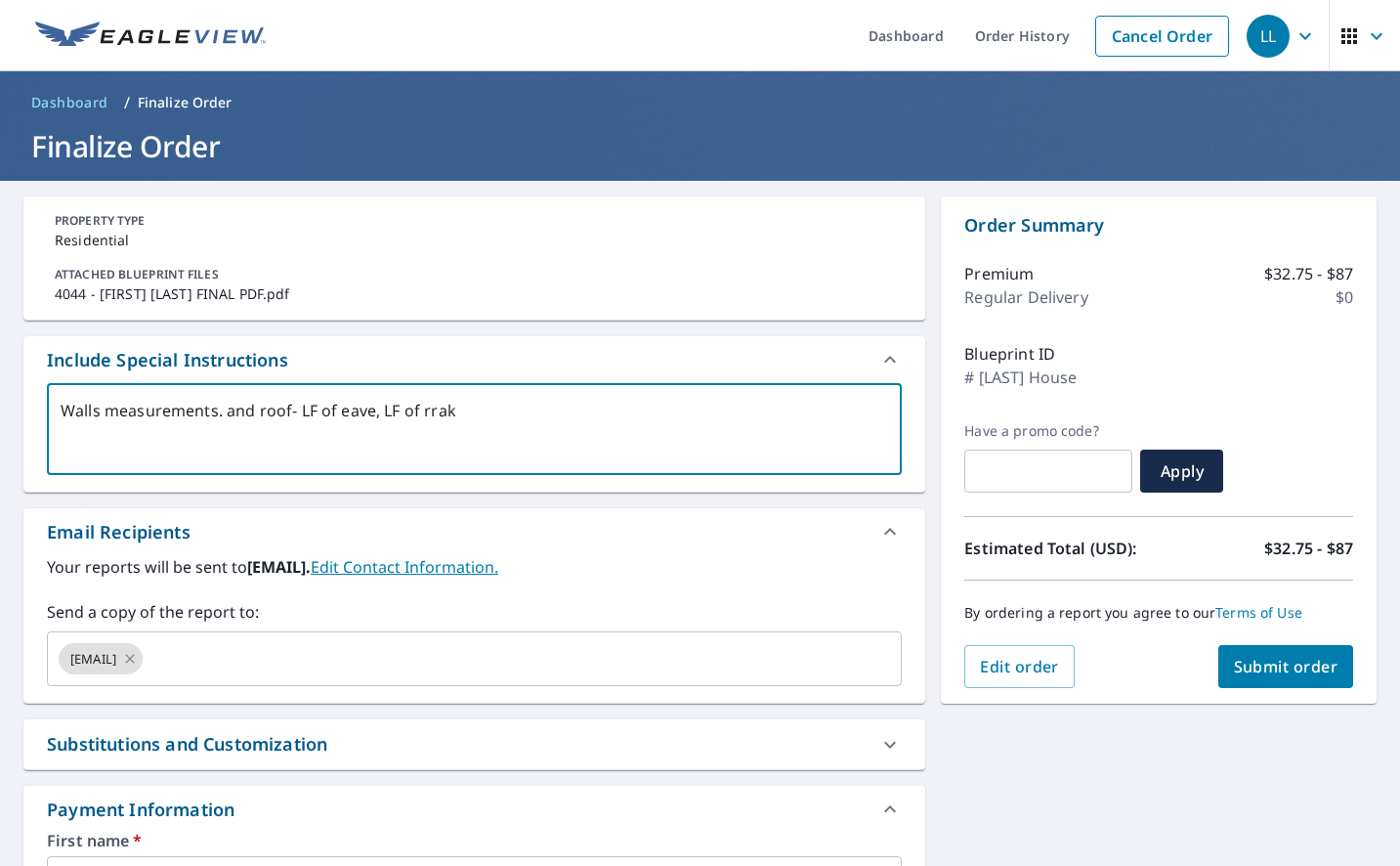 type on "Walls measurements. and roof- LF of eave, LF of rra" 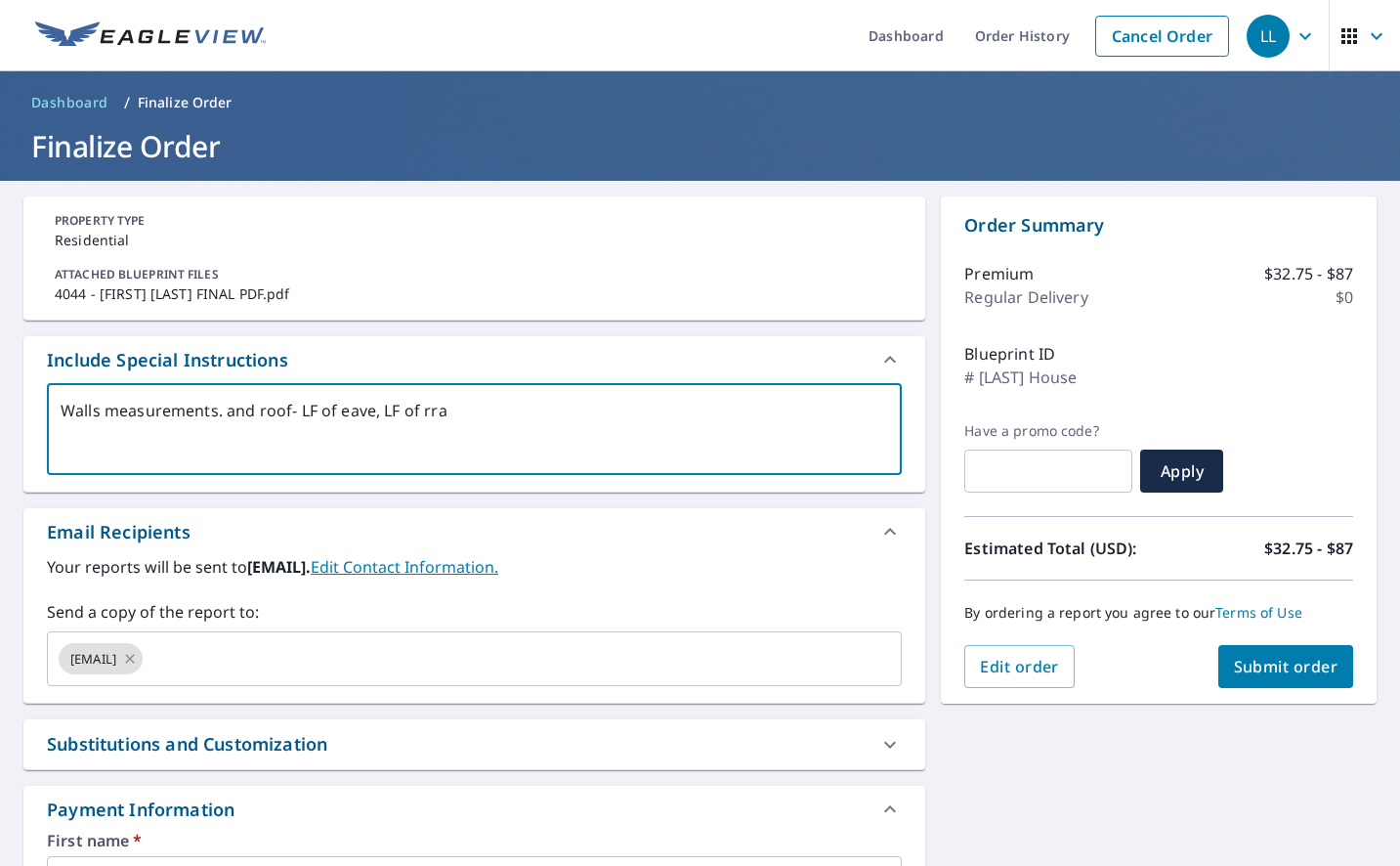 type on "Walls measurements. and roof- LF of eave, LF of rr" 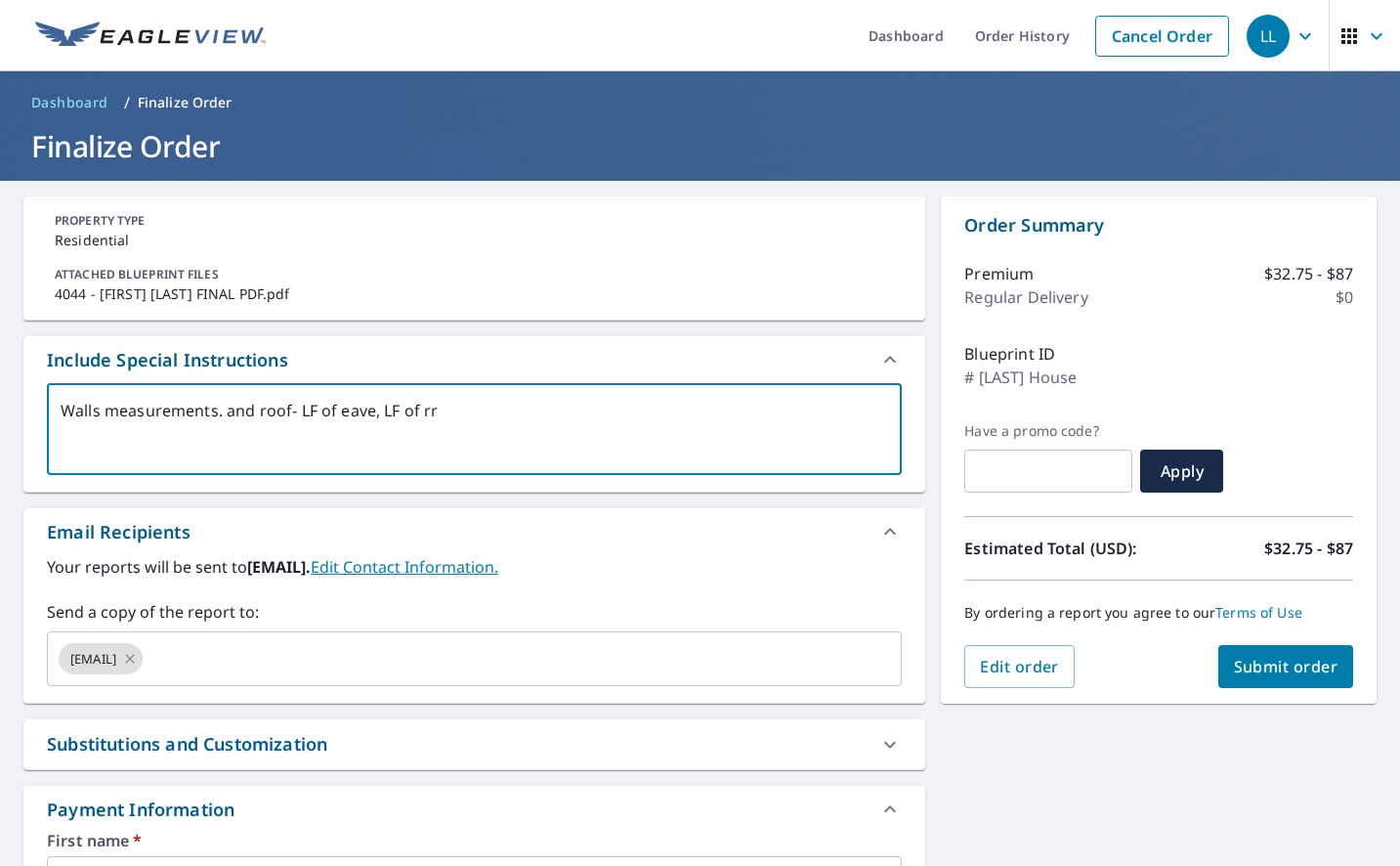 type on "Walls measurements. and roof- LF of eave, LF of r" 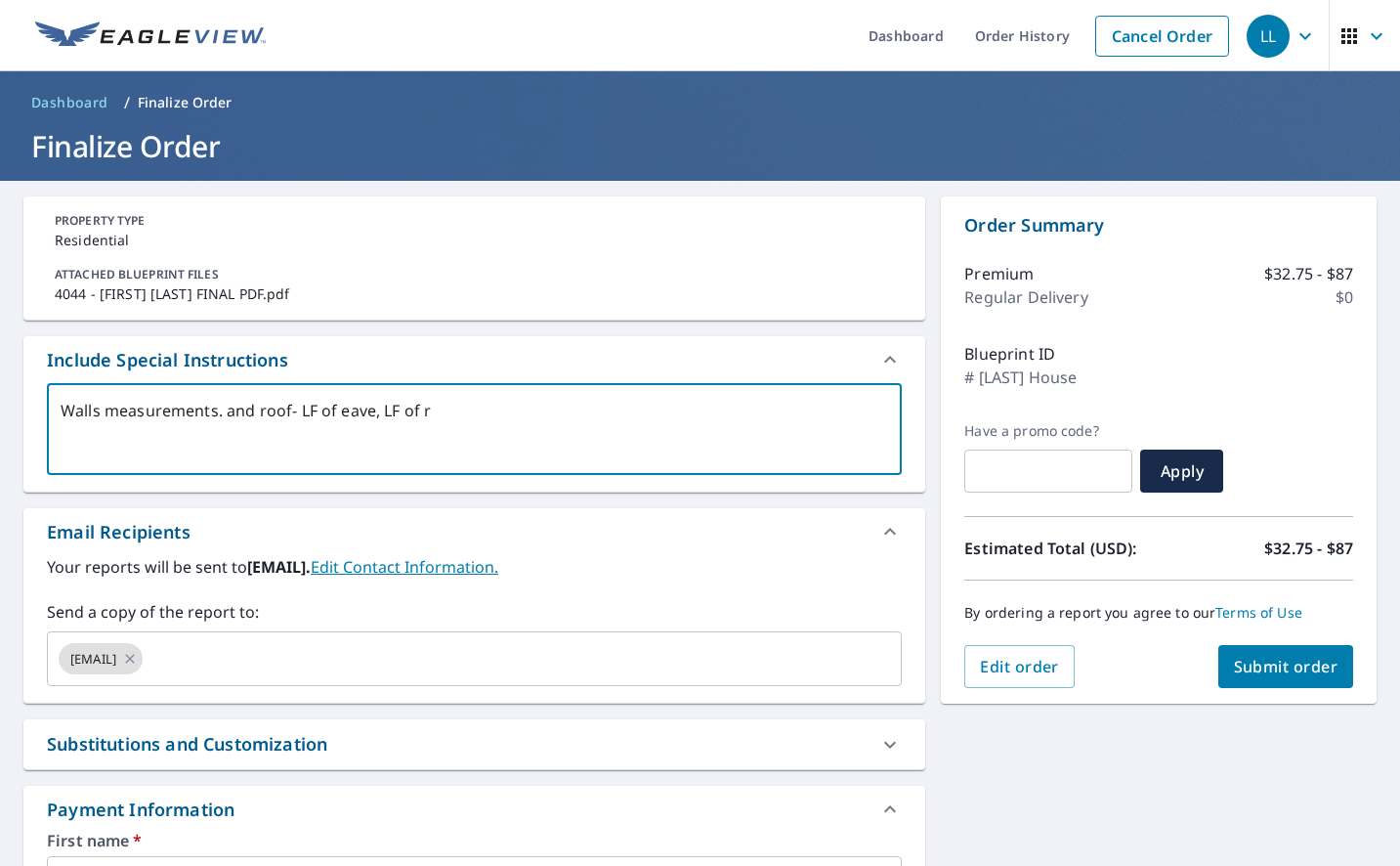 type on "Walls measurements. and roof- LF of eave, LF of ra" 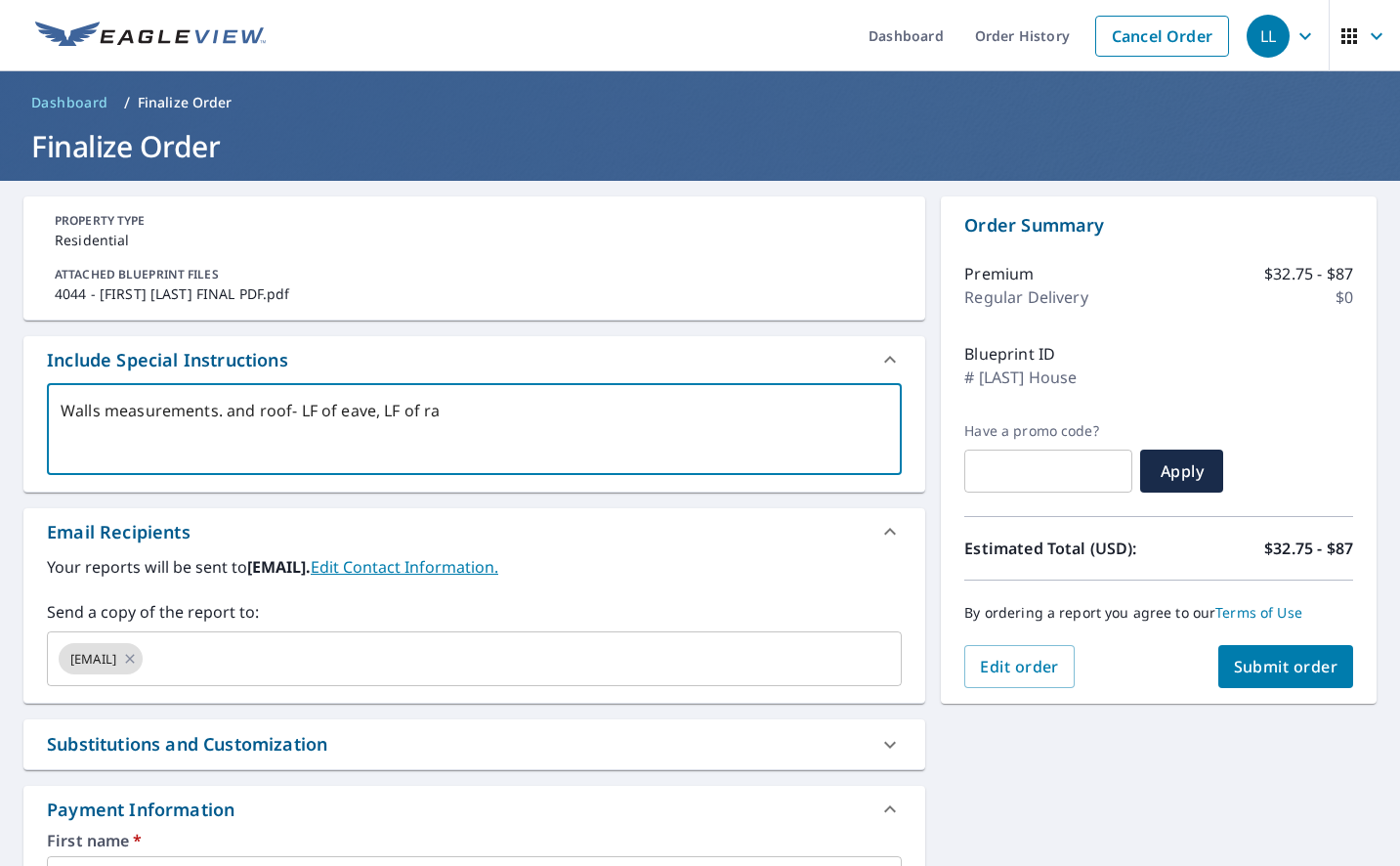 type on "x" 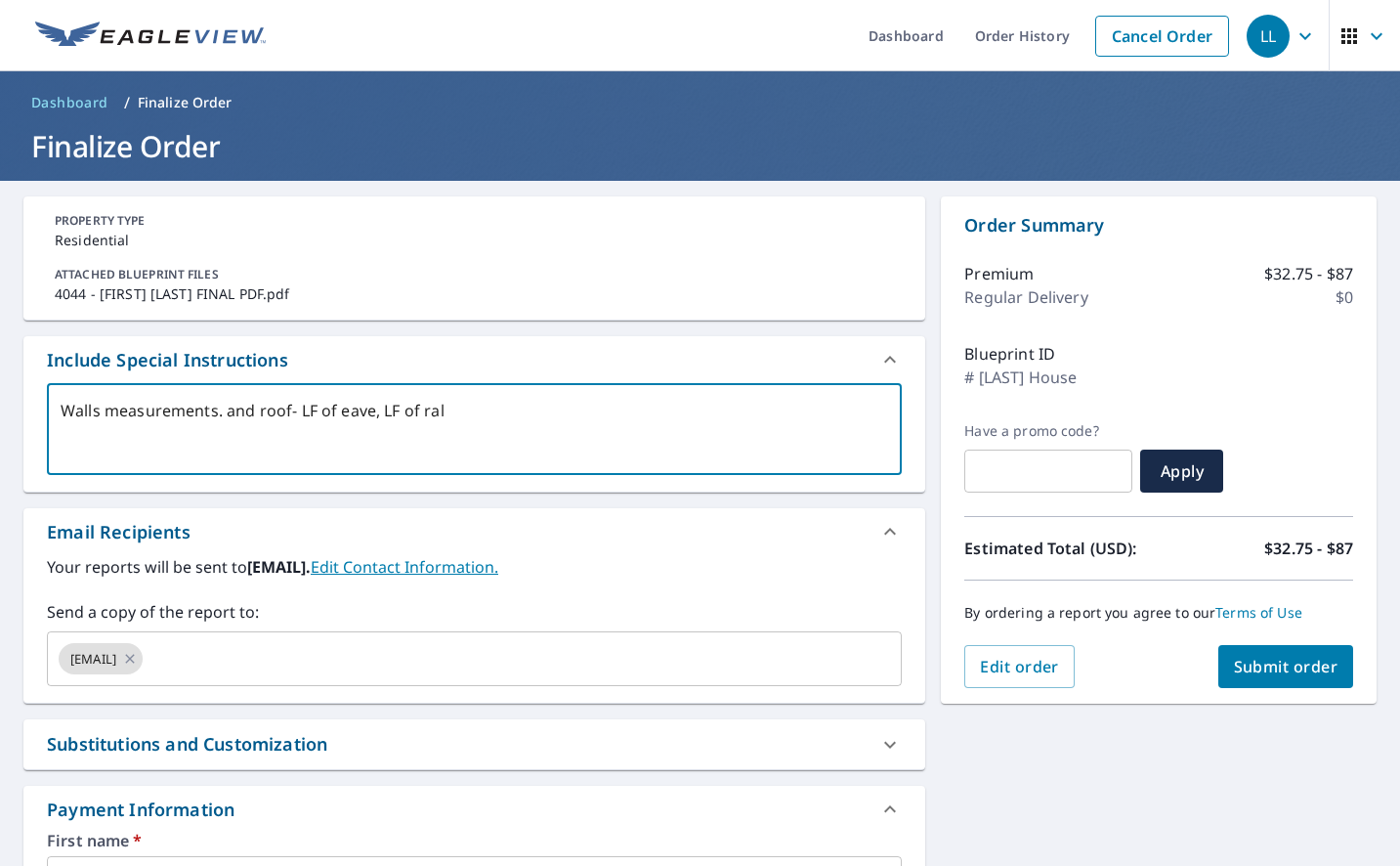 type 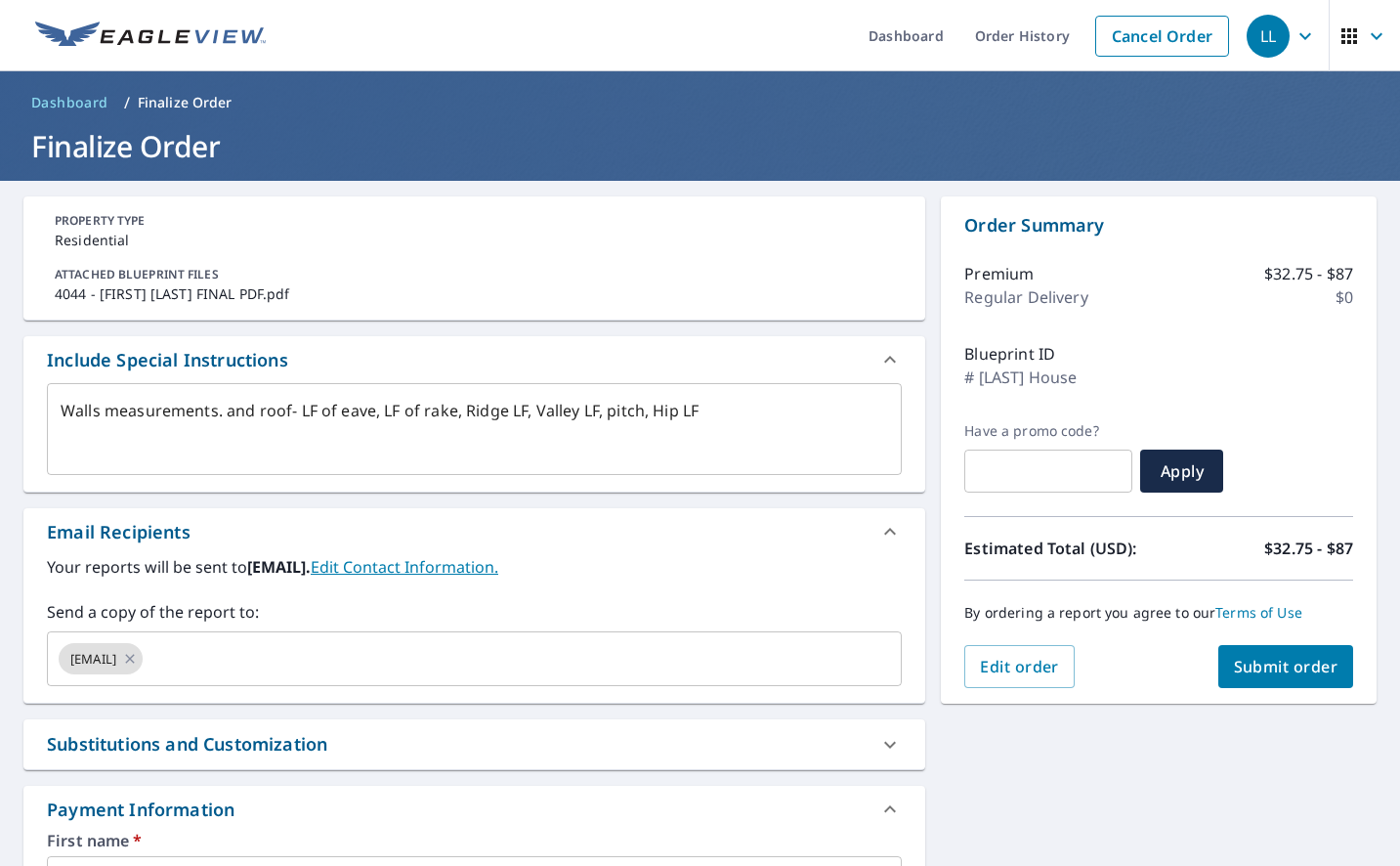 click on "Include Special Instructions" at bounding box center [456, 360] 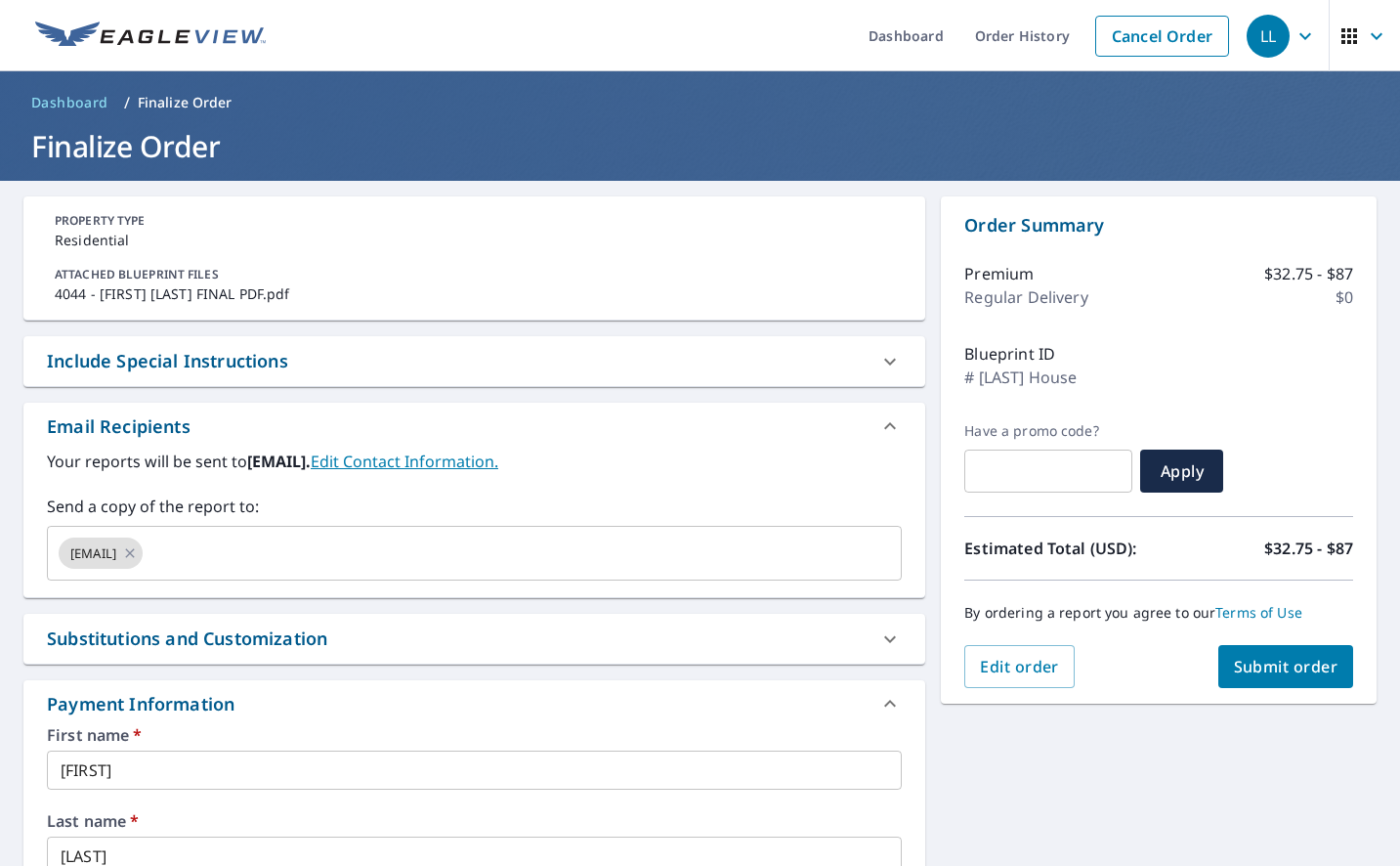 click on "Include Special Instructions" at bounding box center (456, 361) 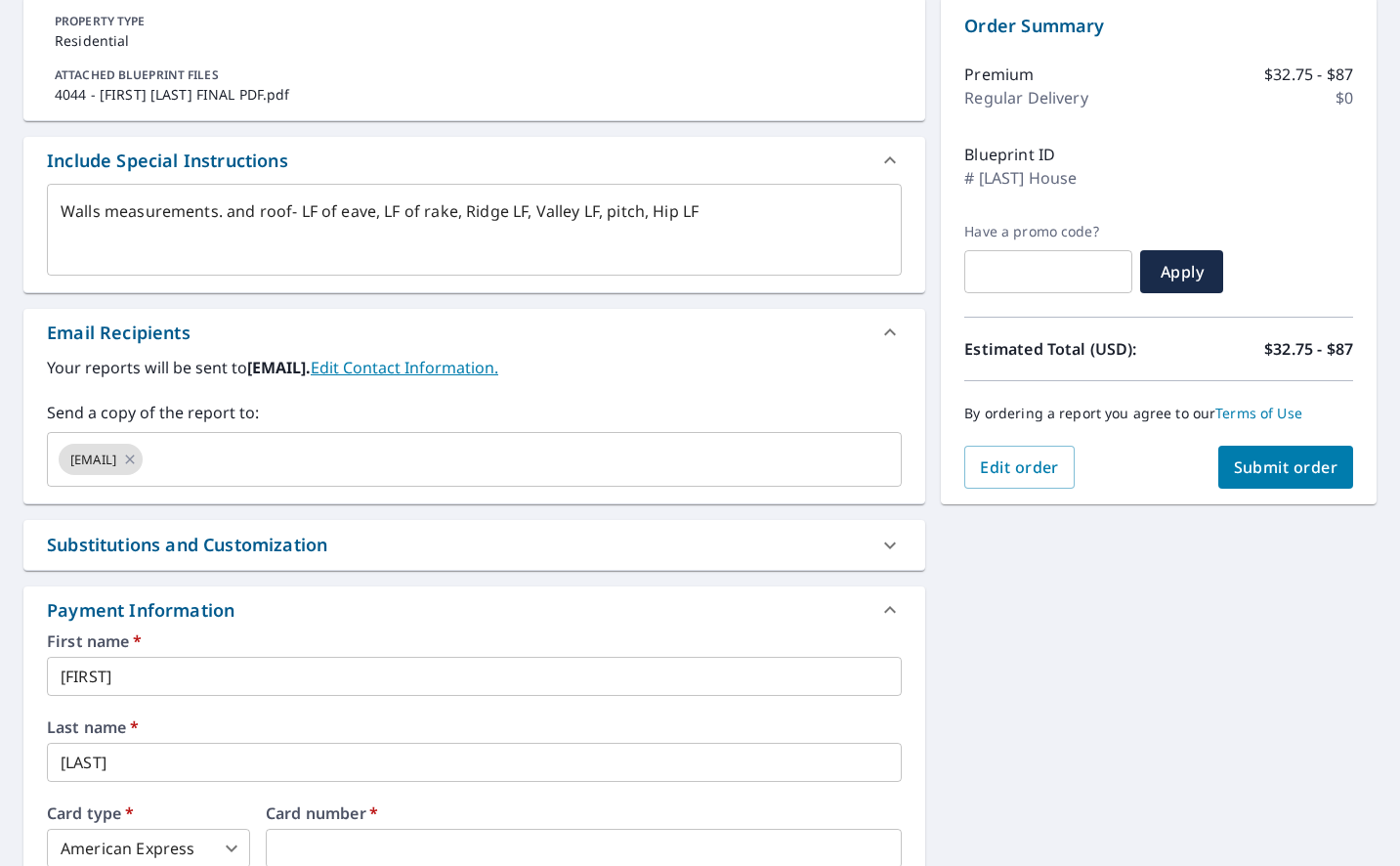 scroll, scrollTop: 288, scrollLeft: 0, axis: vertical 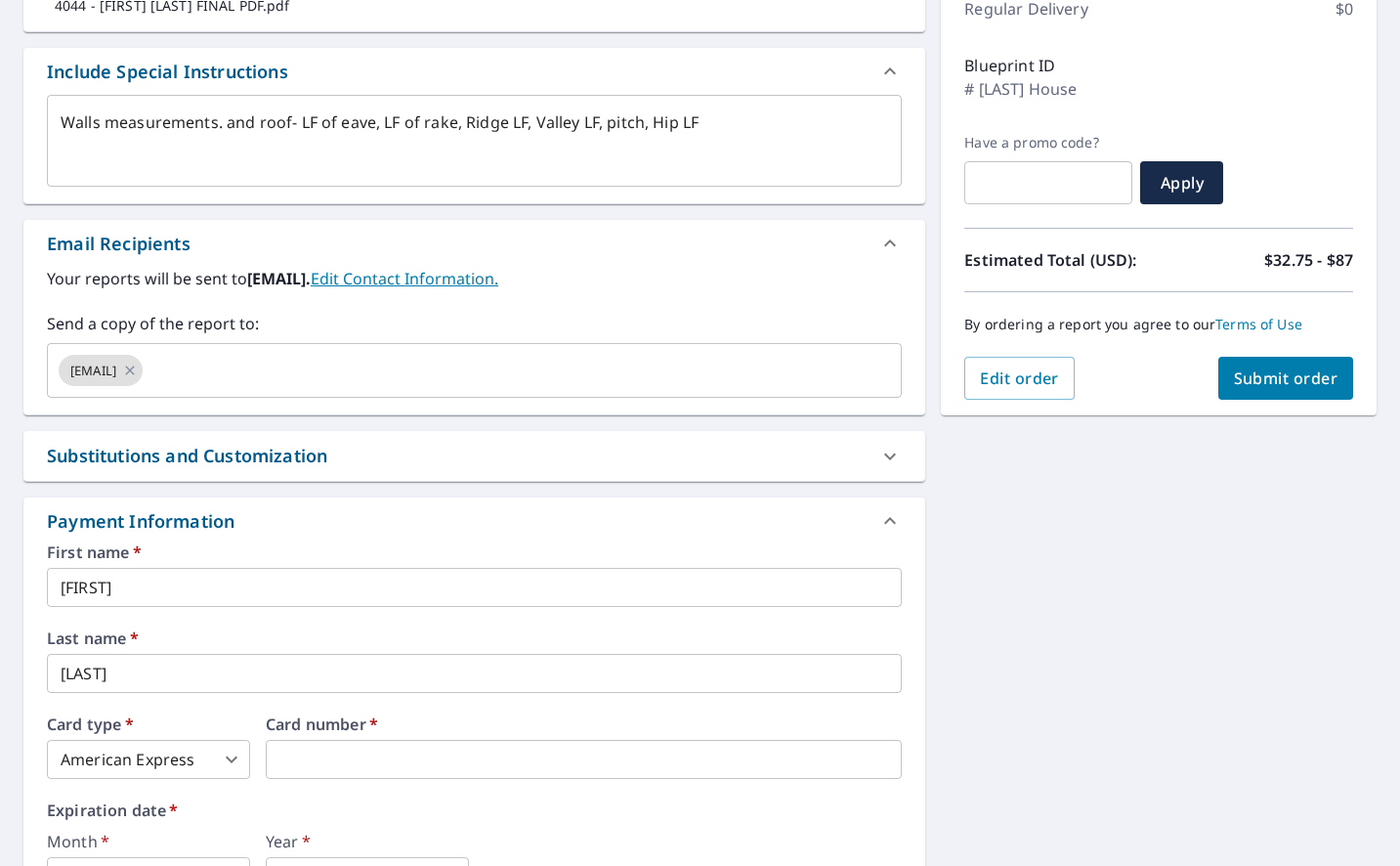 click on "Walls measurements. and roof- LF of eave, LF of rake, Ridge LF, Valley LF, pitch, Hip LF" at bounding box center [474, 141] 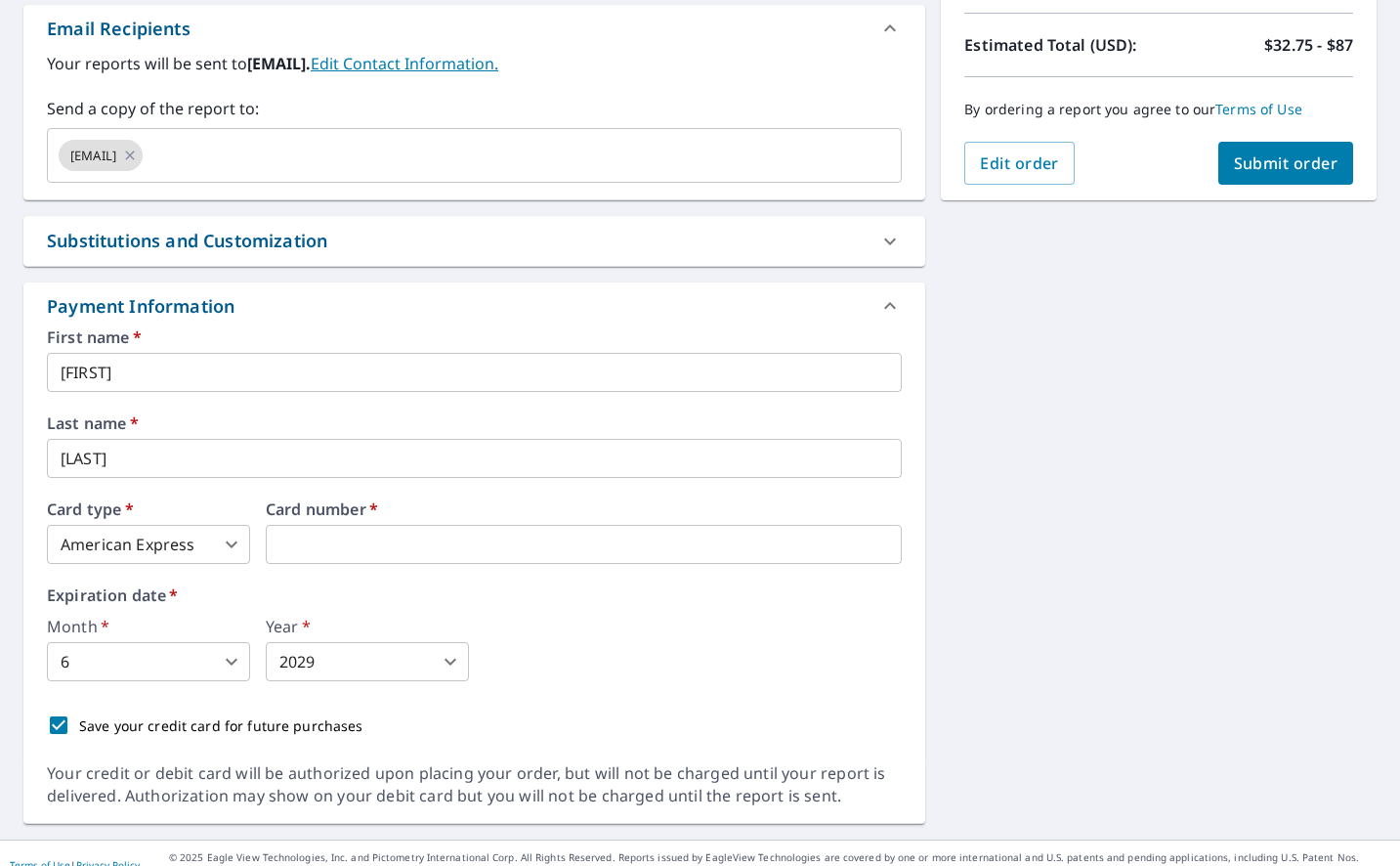scroll, scrollTop: 527, scrollLeft: 0, axis: vertical 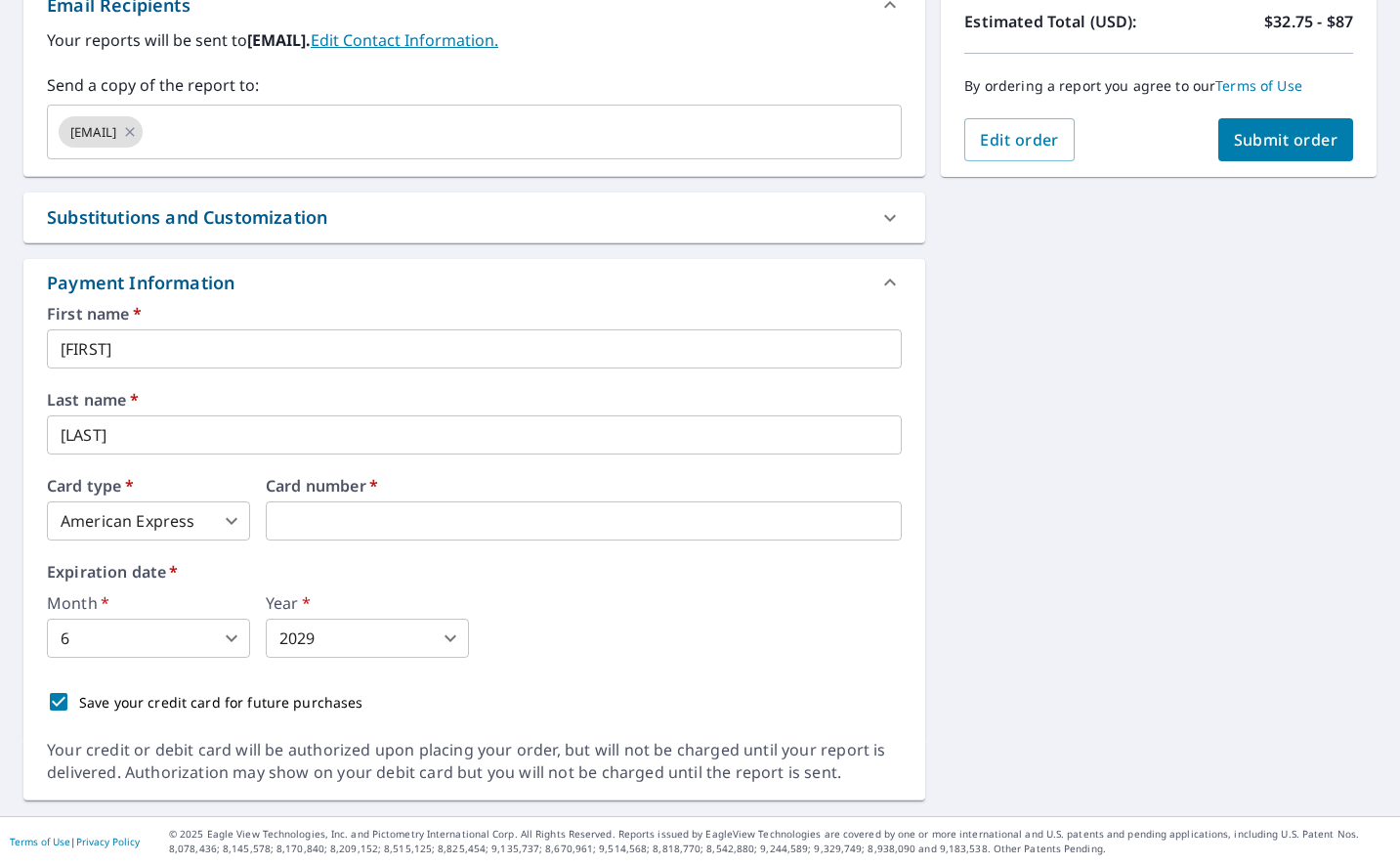 click on "Submit order" at bounding box center (1286, 140) 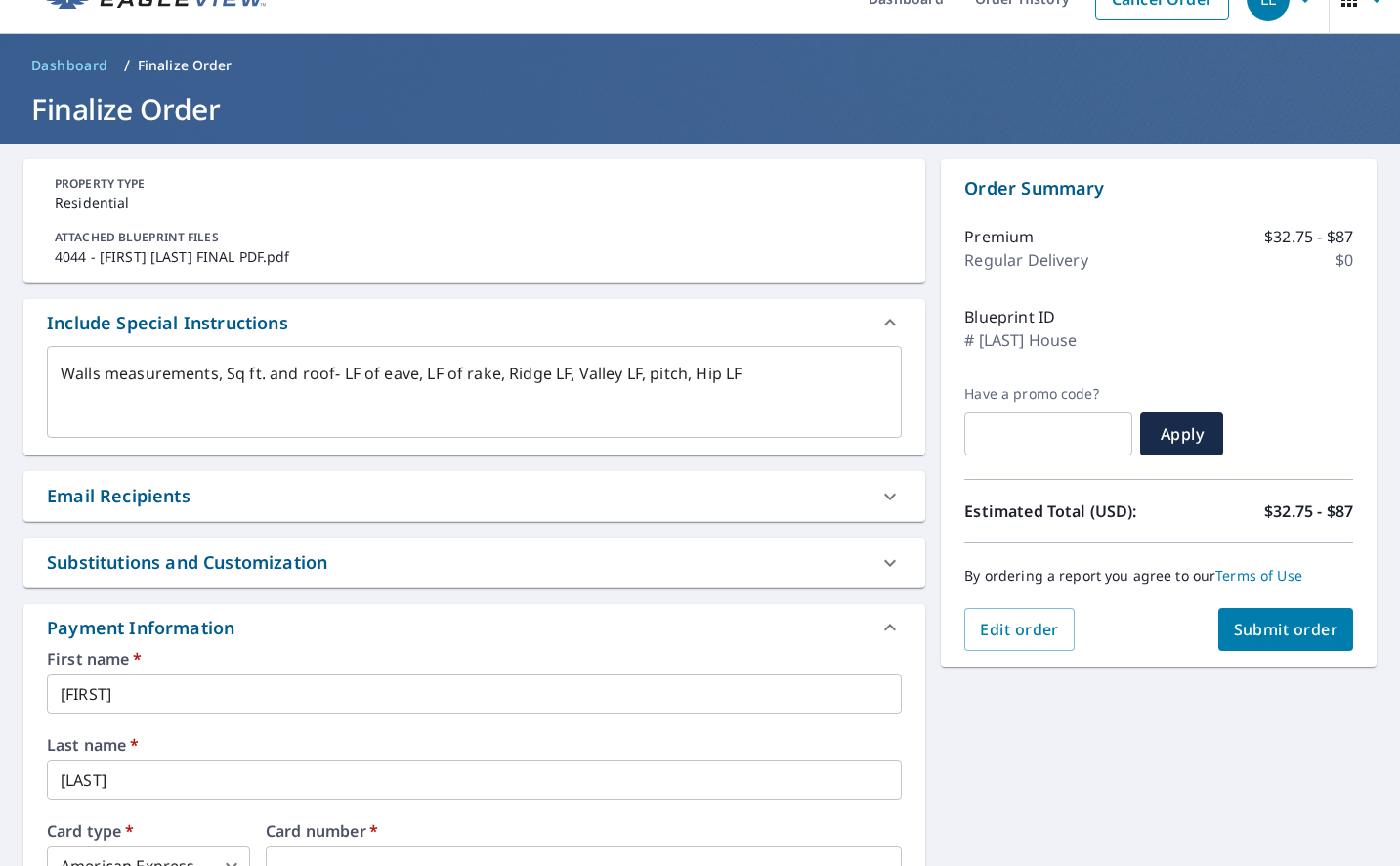 scroll, scrollTop: 0, scrollLeft: 0, axis: both 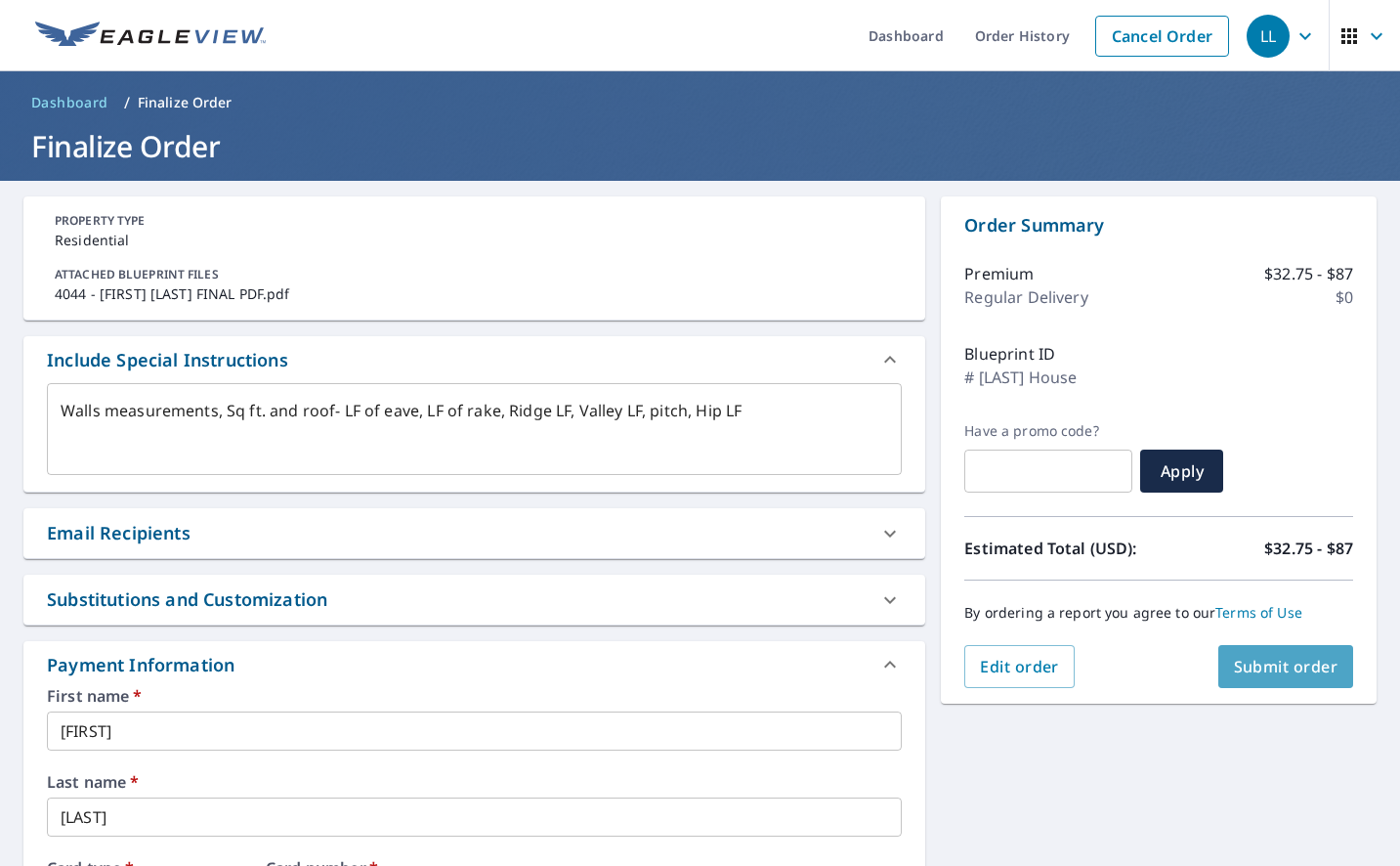 click on "Submit order" at bounding box center [1286, 667] 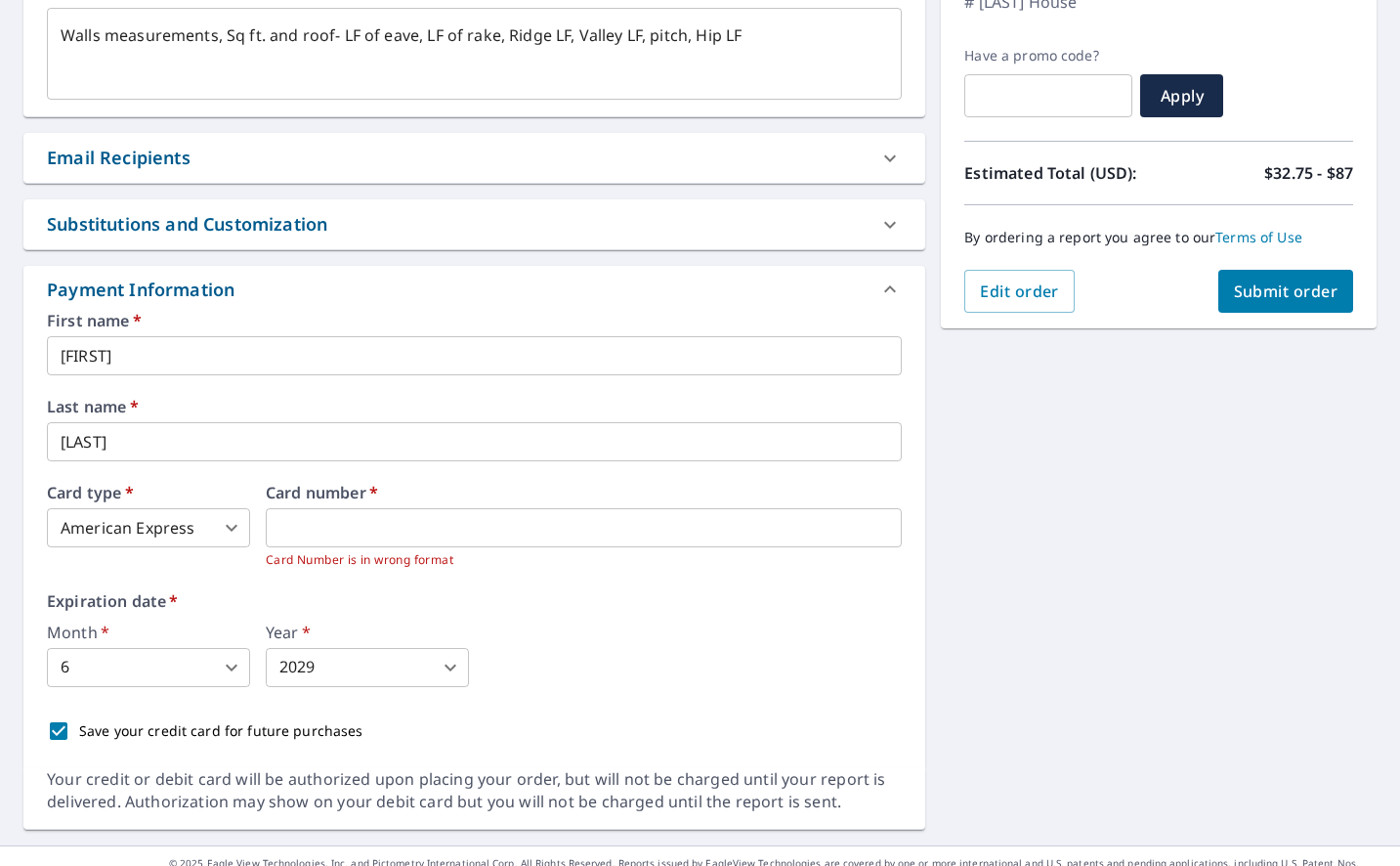 scroll, scrollTop: 404, scrollLeft: 0, axis: vertical 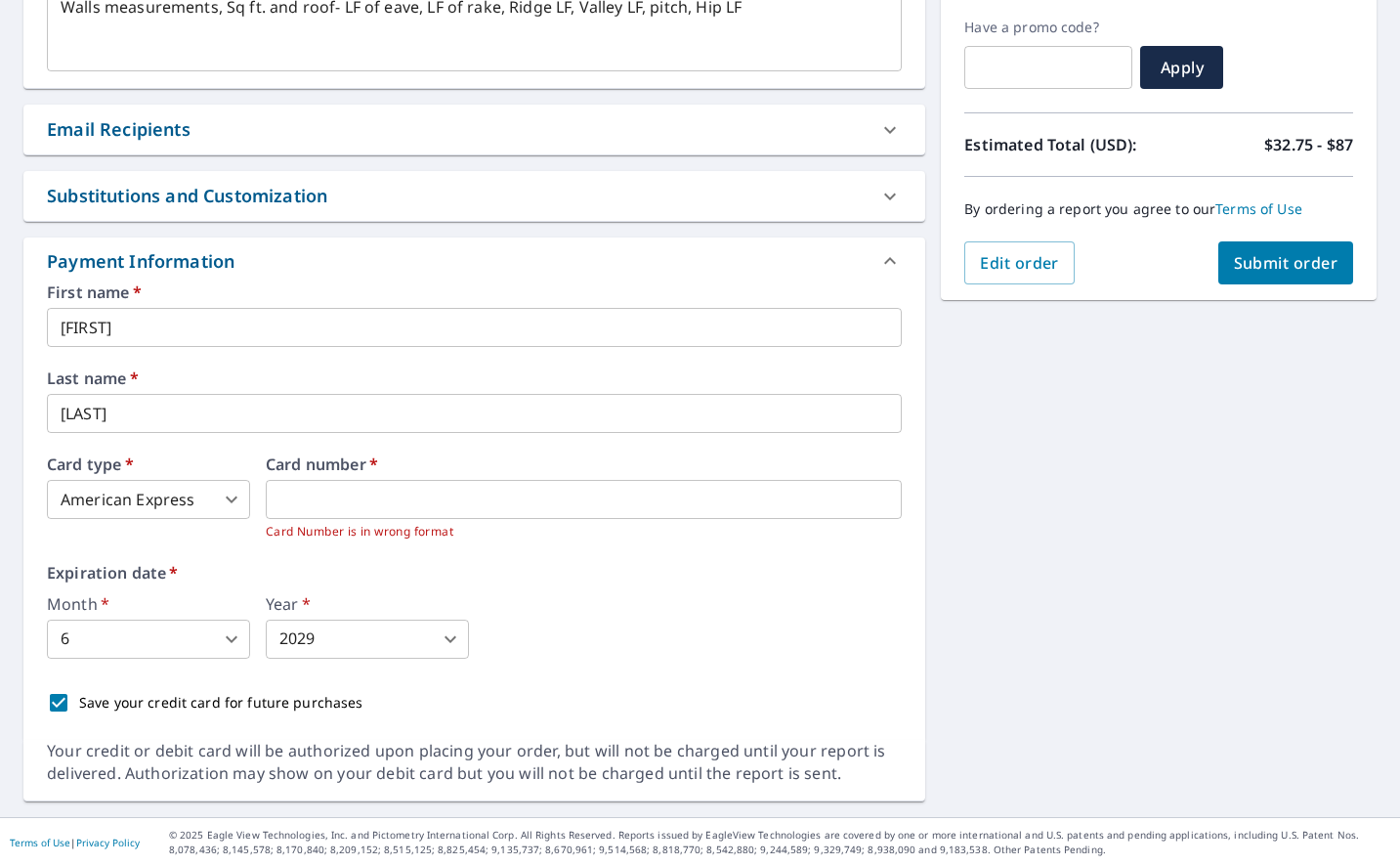 click on "Expiration date   * Month   * 6 6 ​ Year   * 2029 2029 ​" at bounding box center (474, 612) 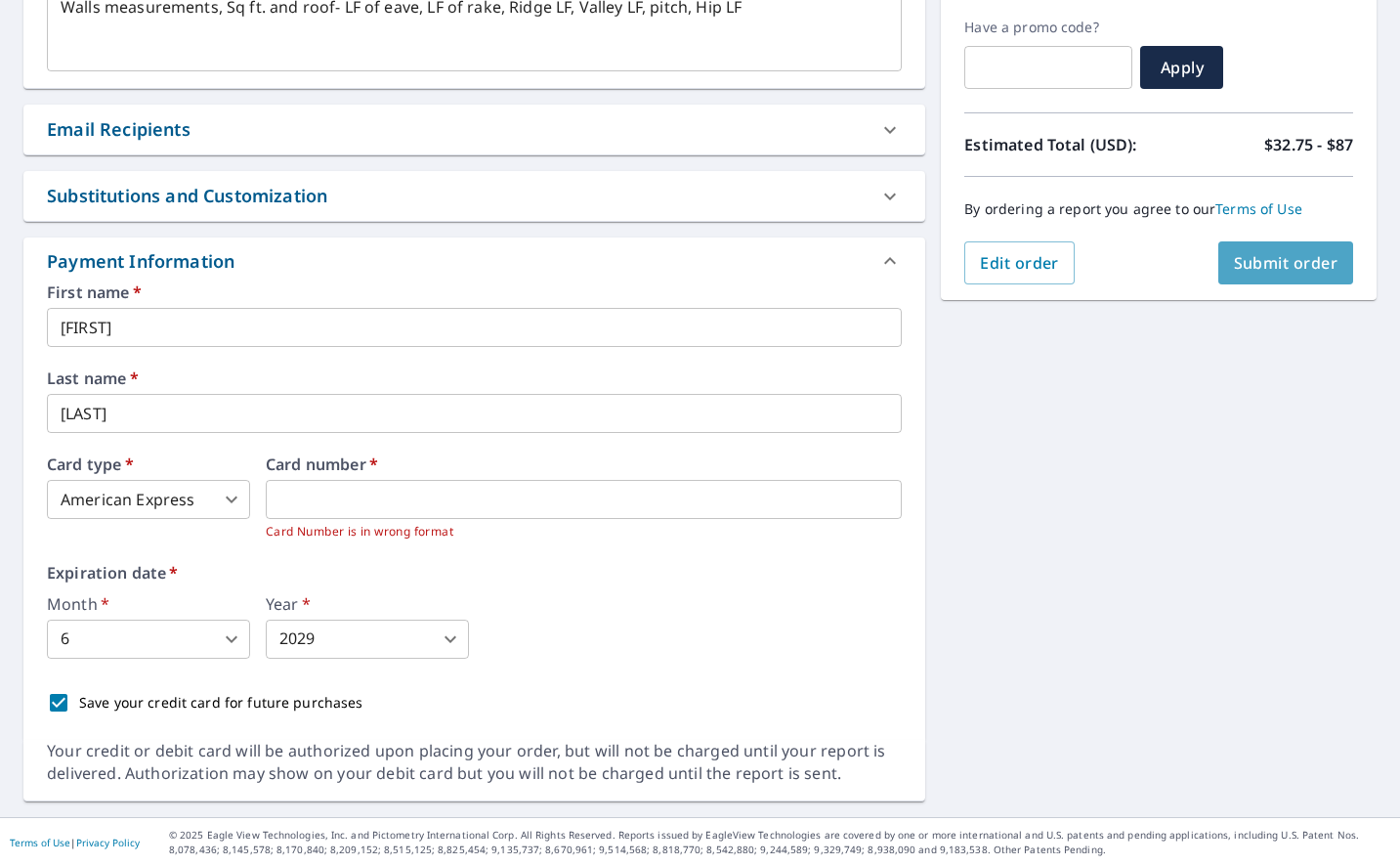 click on "Submit order" at bounding box center [1286, 263] 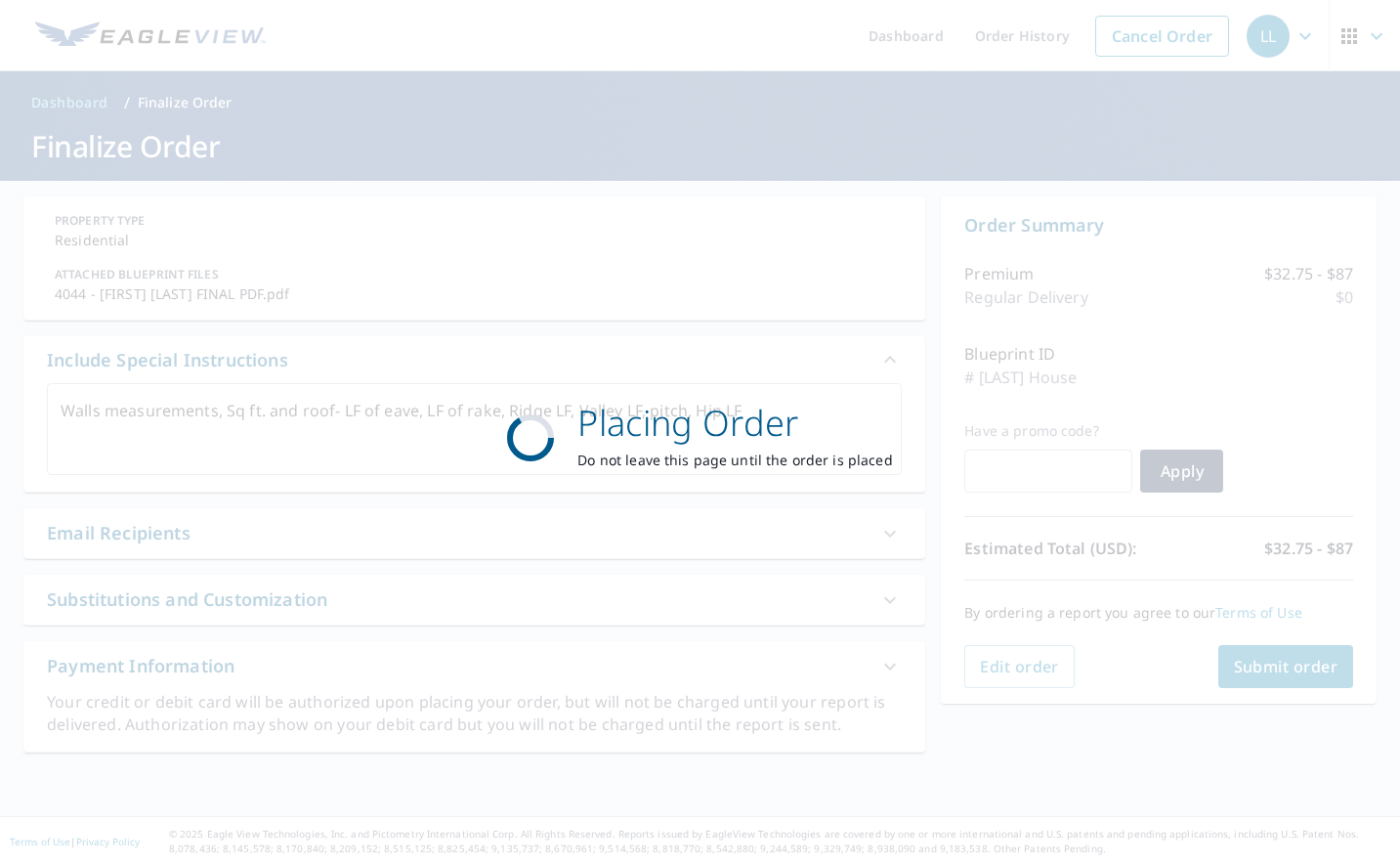 scroll, scrollTop: 0, scrollLeft: 0, axis: both 